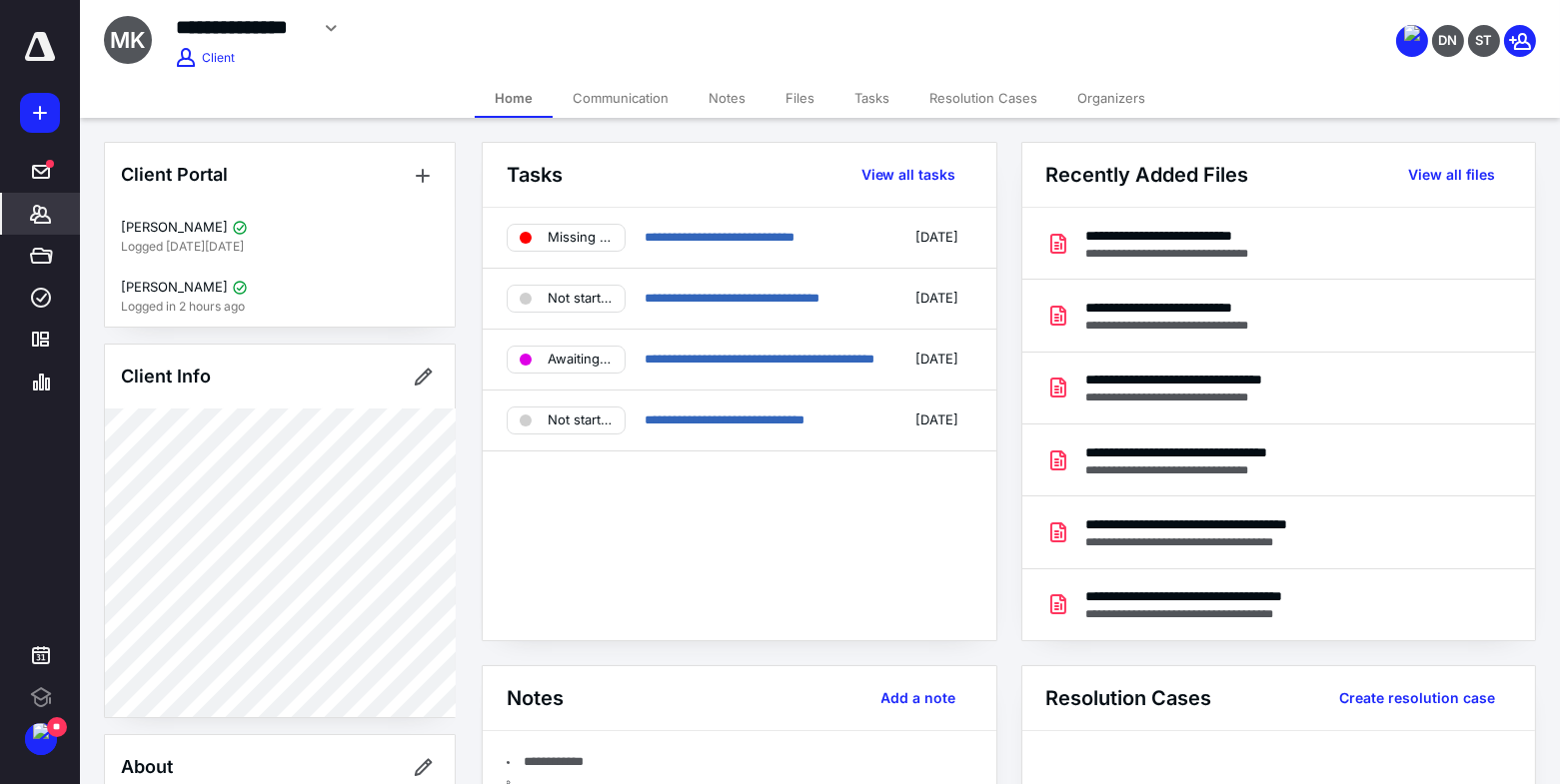 scroll, scrollTop: 0, scrollLeft: 0, axis: both 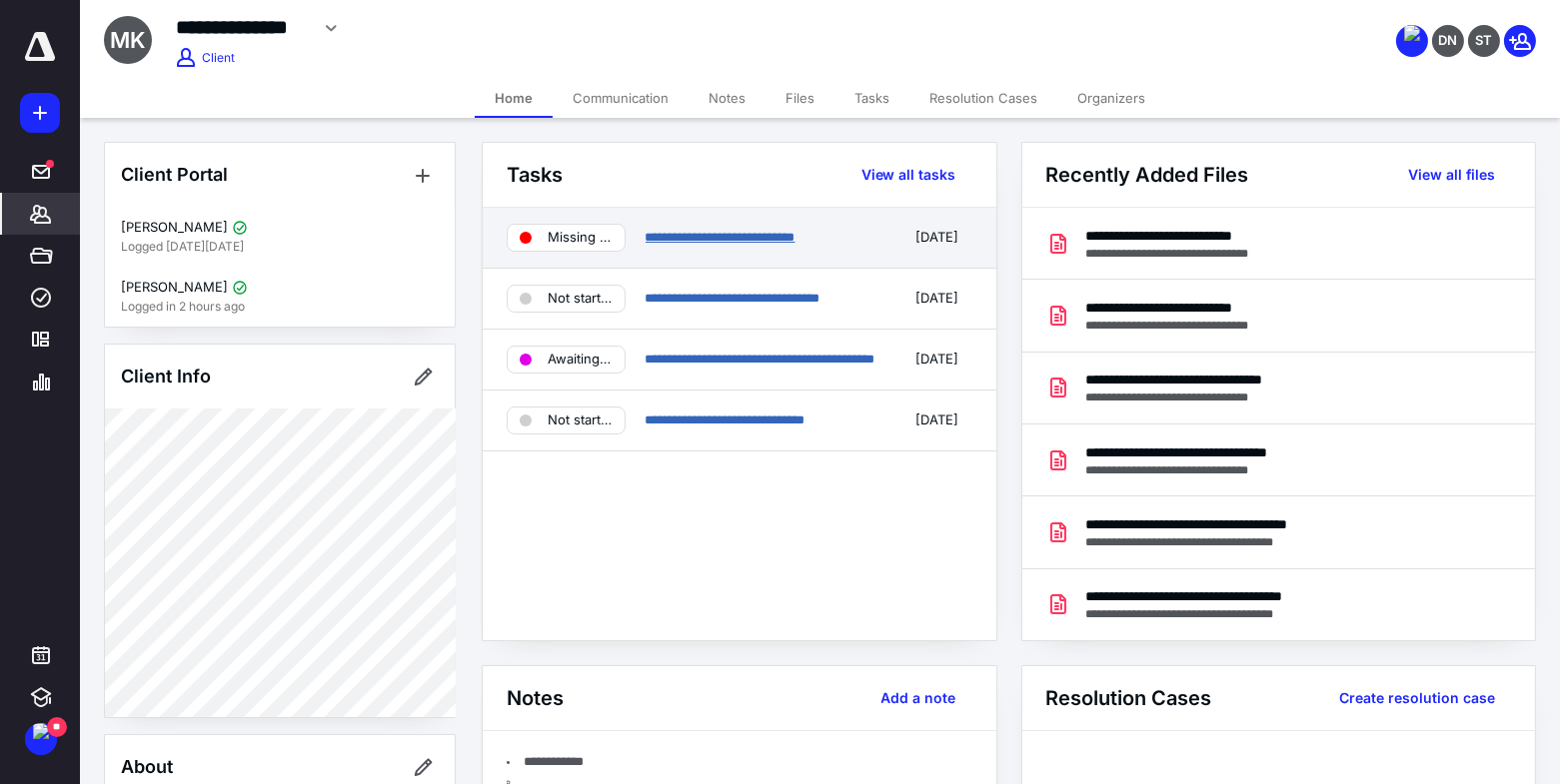 click on "**********" at bounding box center [721, 237] 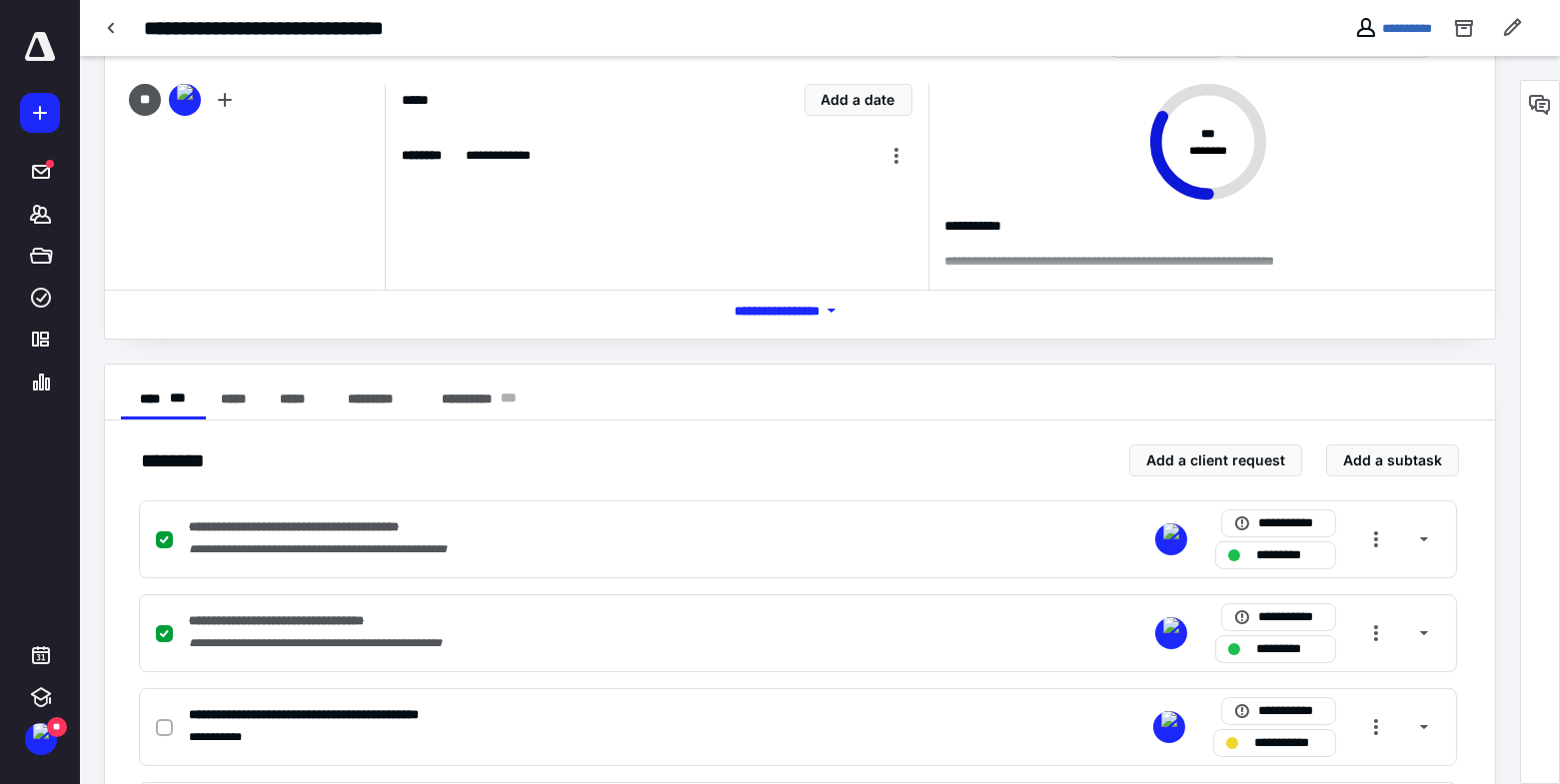 scroll, scrollTop: 232, scrollLeft: 0, axis: vertical 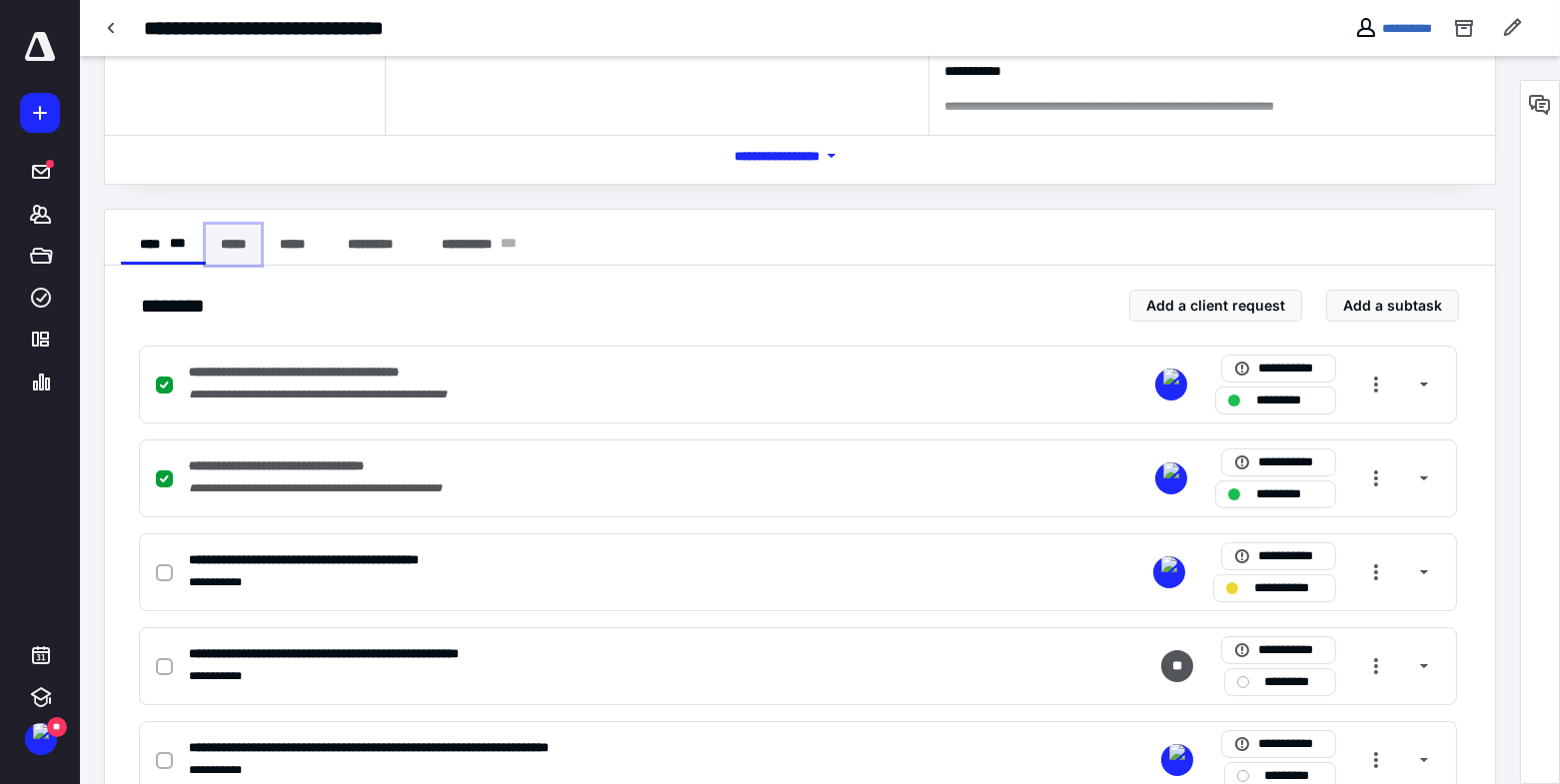 click on "*****" at bounding box center (233, 245) 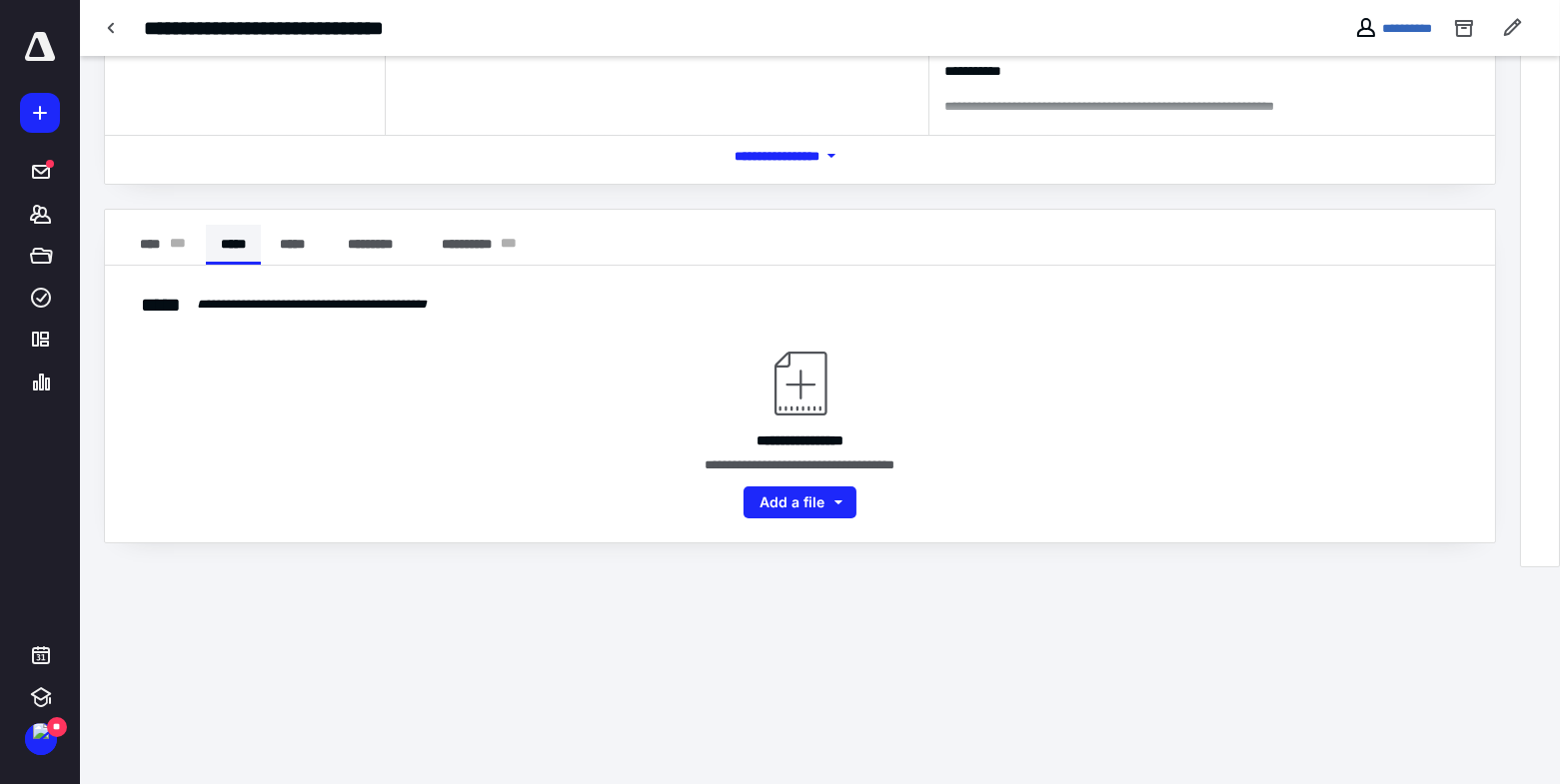 scroll, scrollTop: 12, scrollLeft: 0, axis: vertical 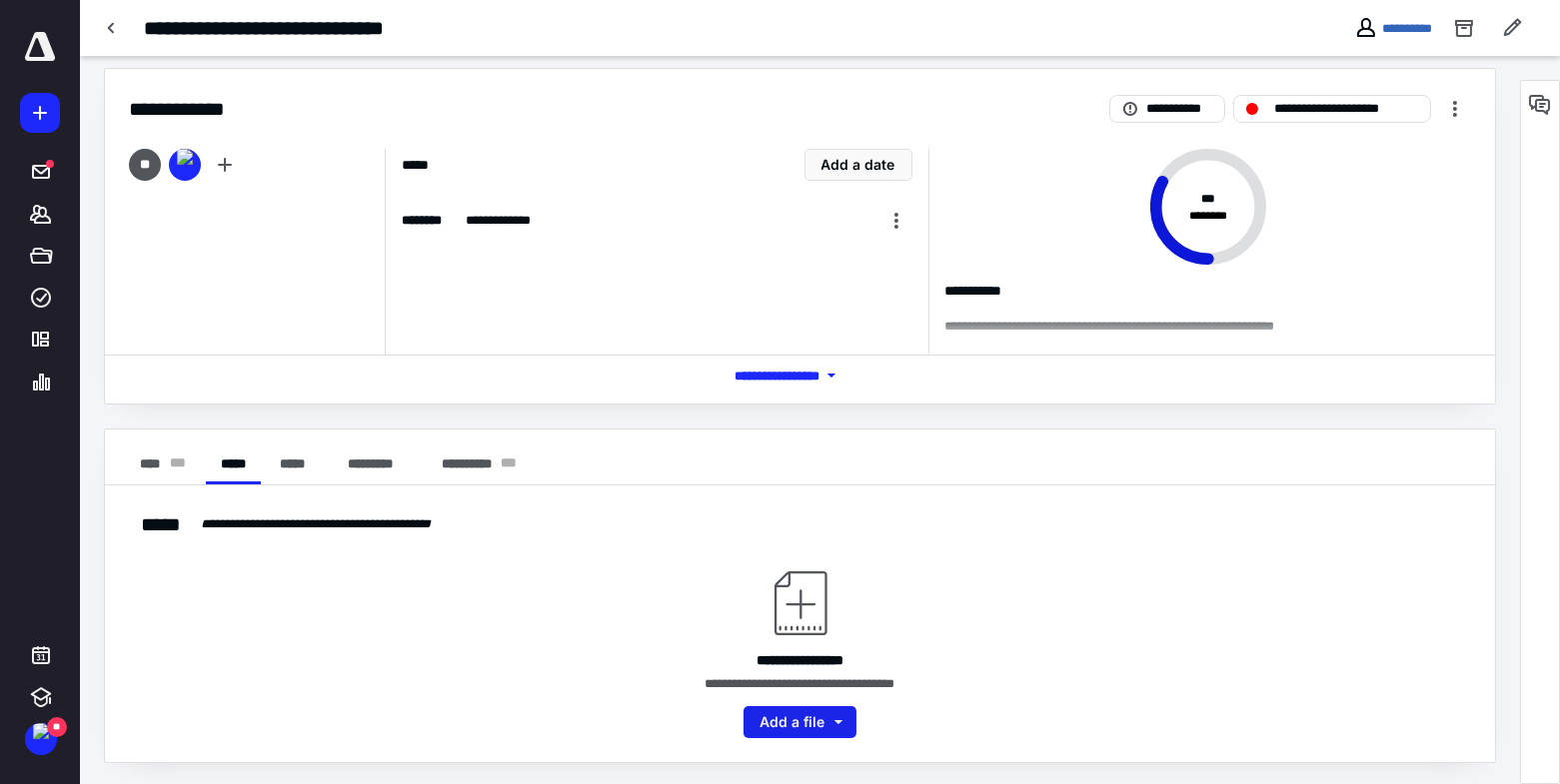 click on "Add a file" at bounding box center [799, 722] 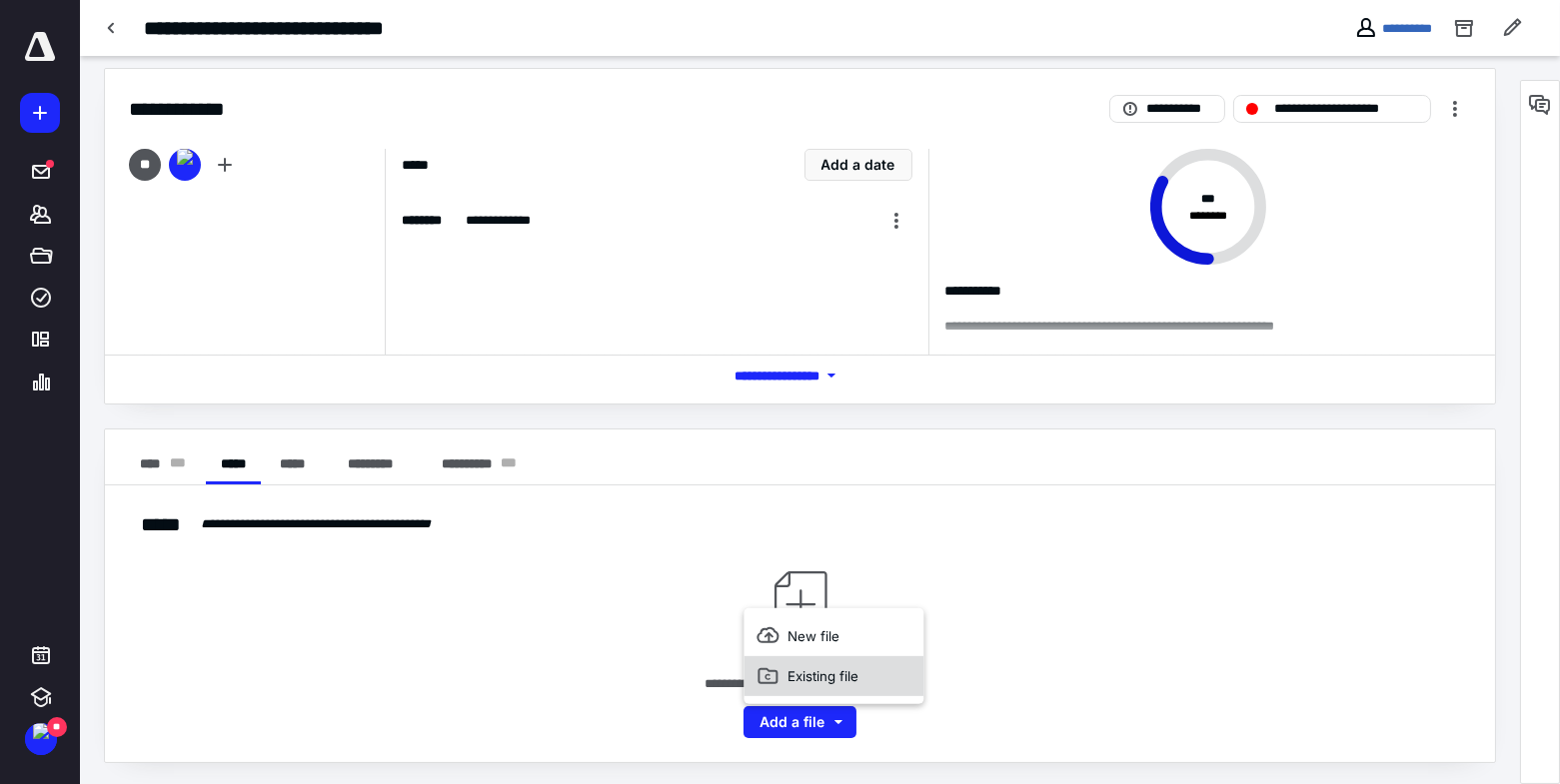 click on "Existing file" at bounding box center [833, 675] 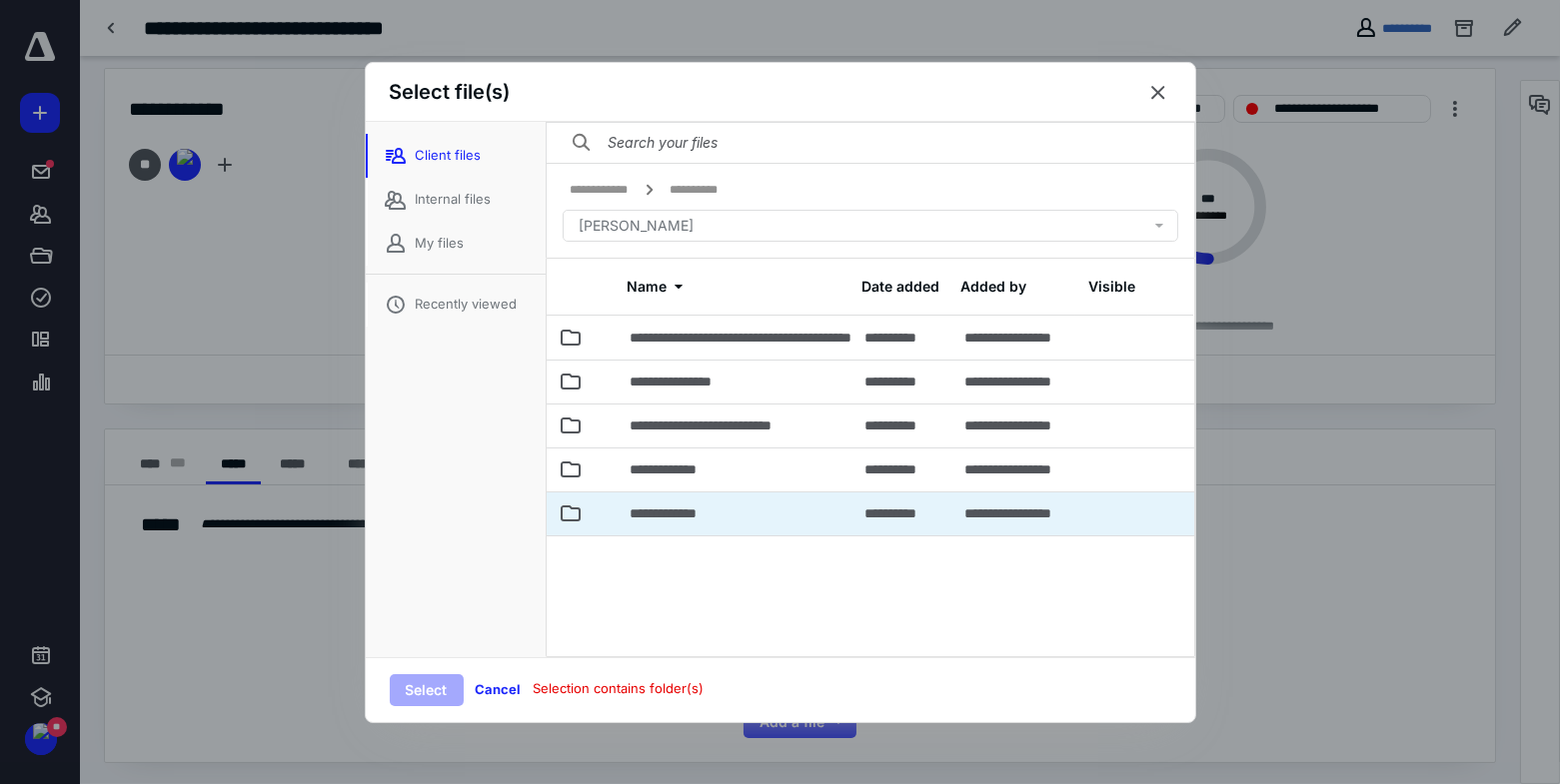 click on "**********" at bounding box center (682, 513) 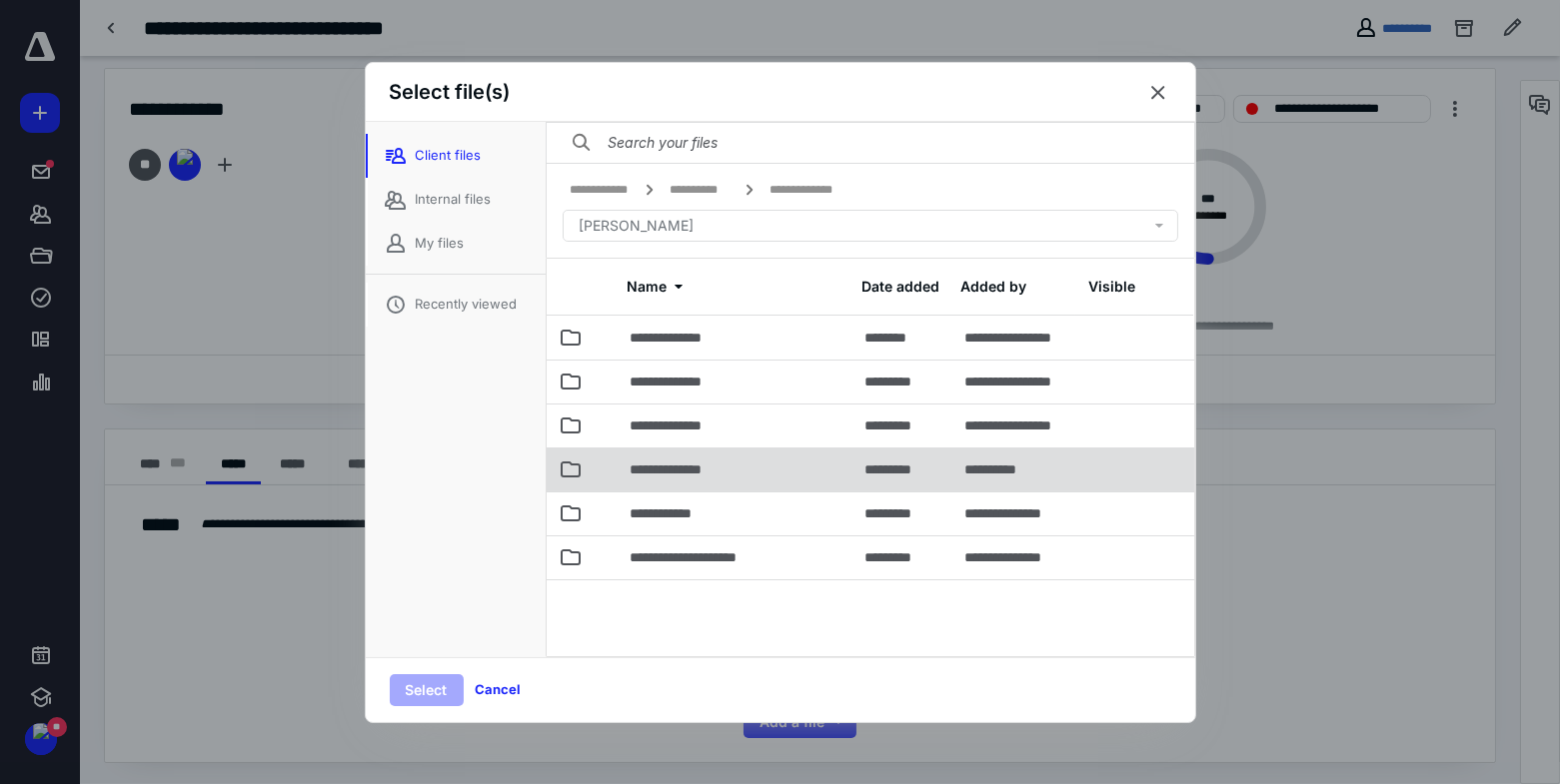 click on "**********" at bounding box center [687, 469] 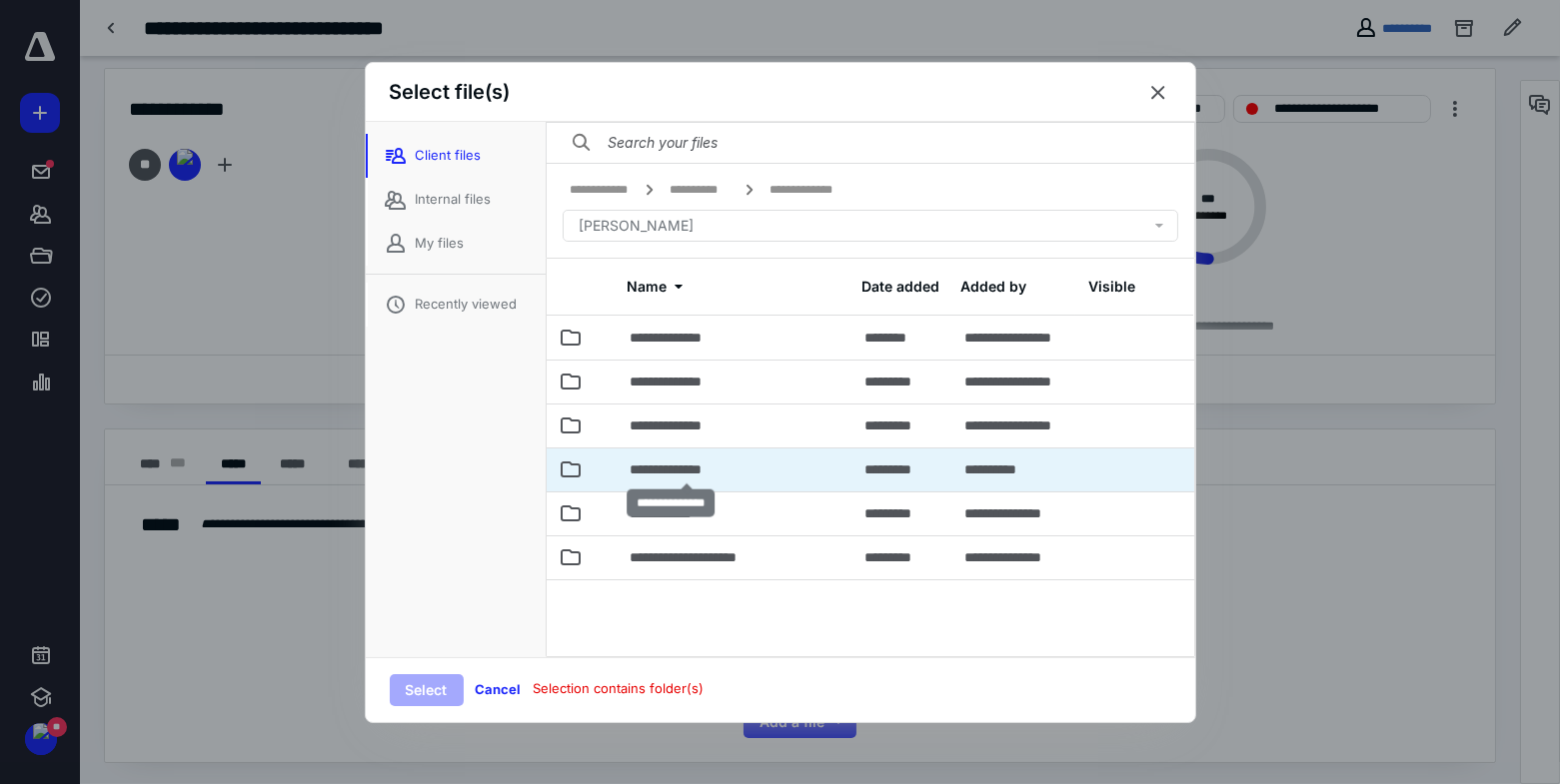 click on "**********" at bounding box center [687, 469] 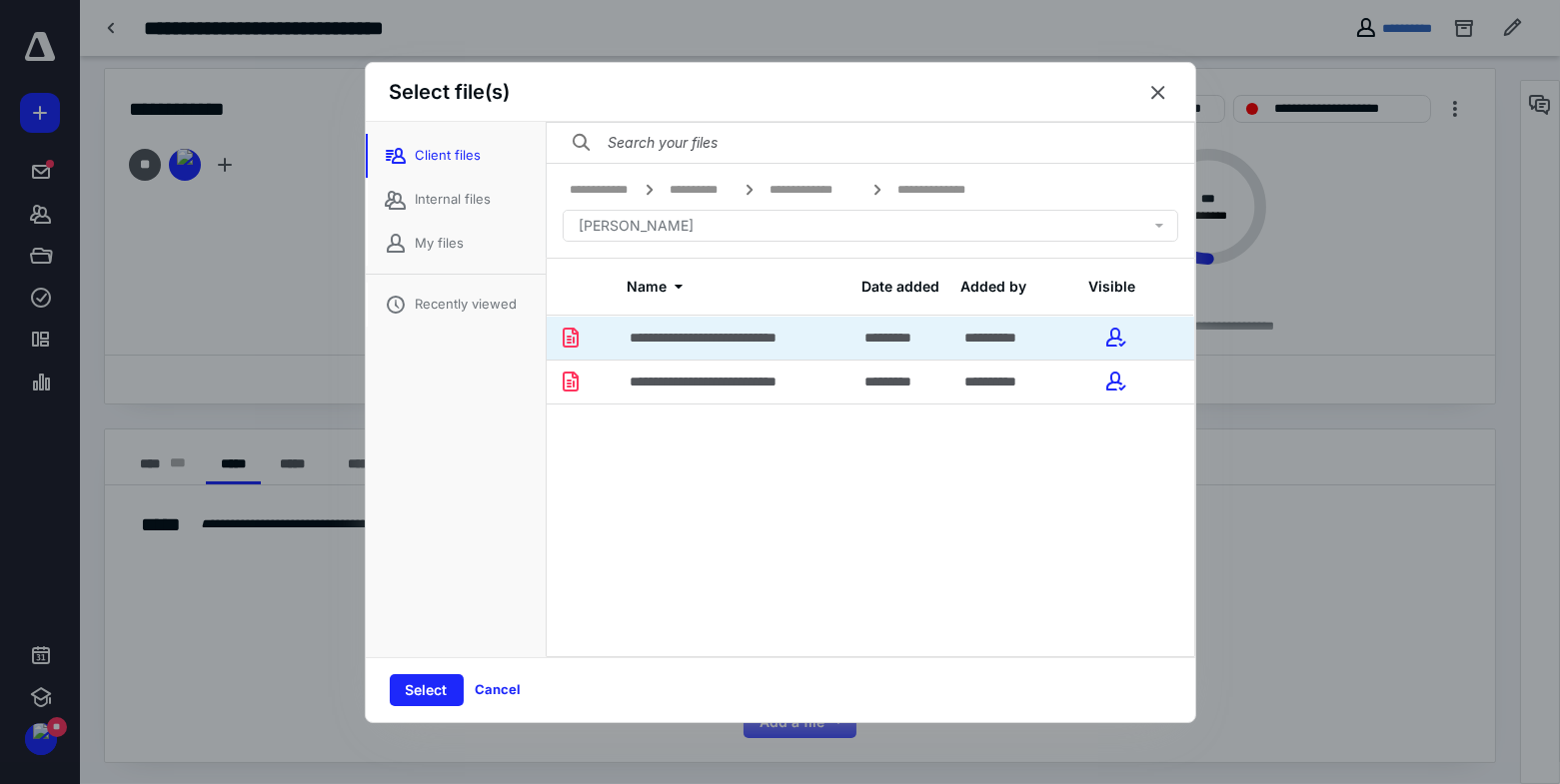 click on "**********" at bounding box center (736, 338) 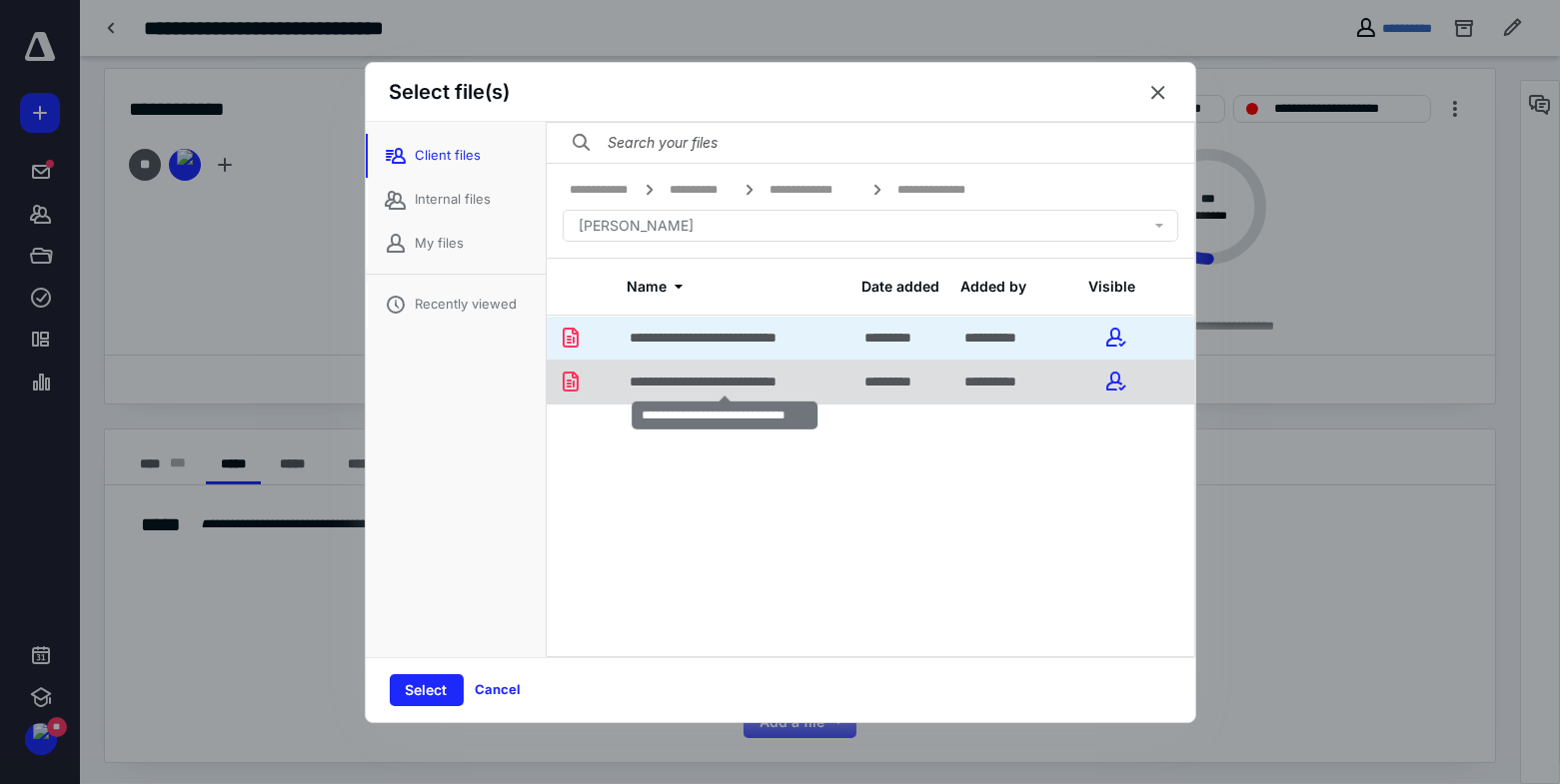 click on "**********" at bounding box center [727, 382] 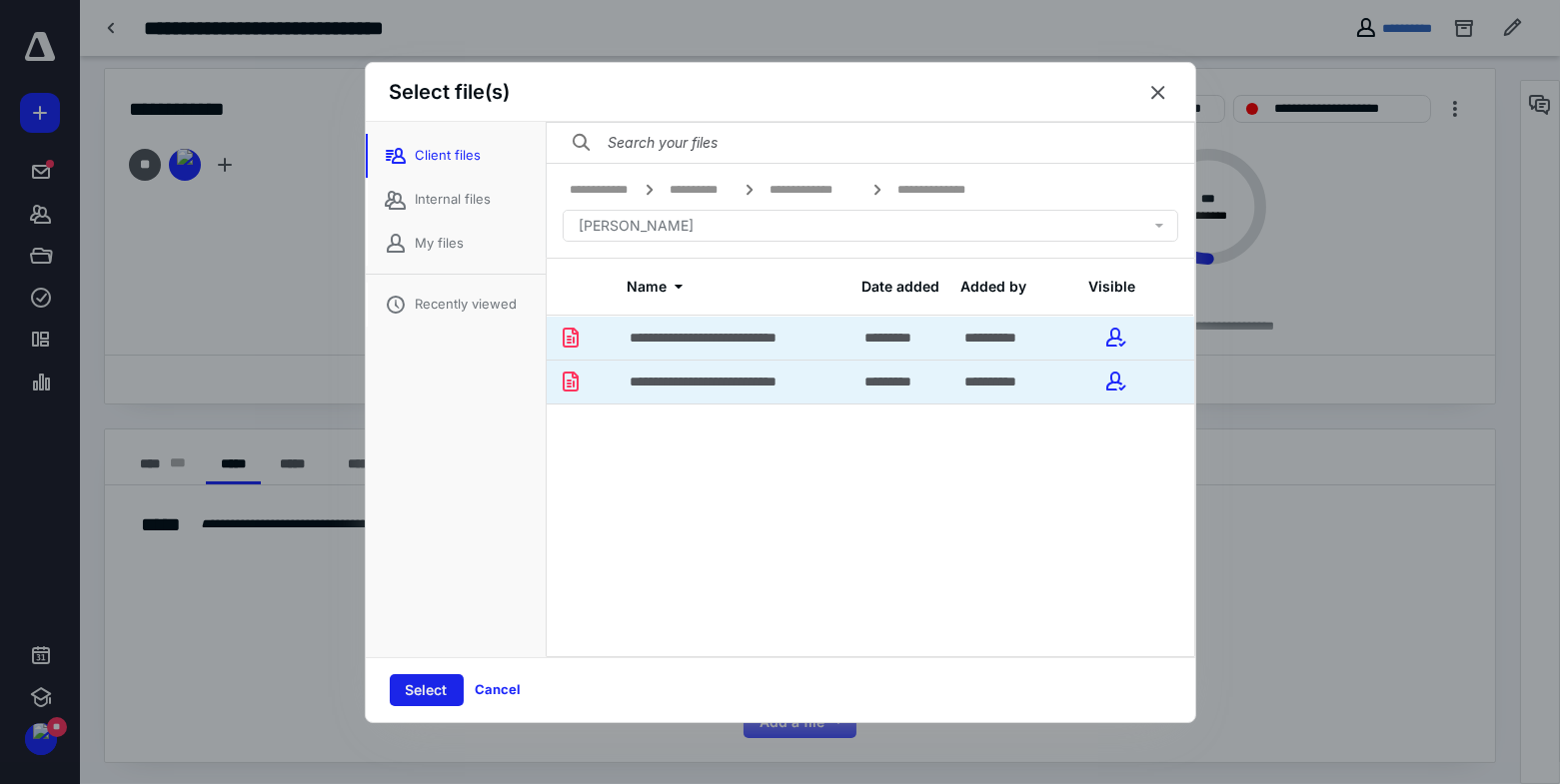 click on "Select" at bounding box center (427, 690) 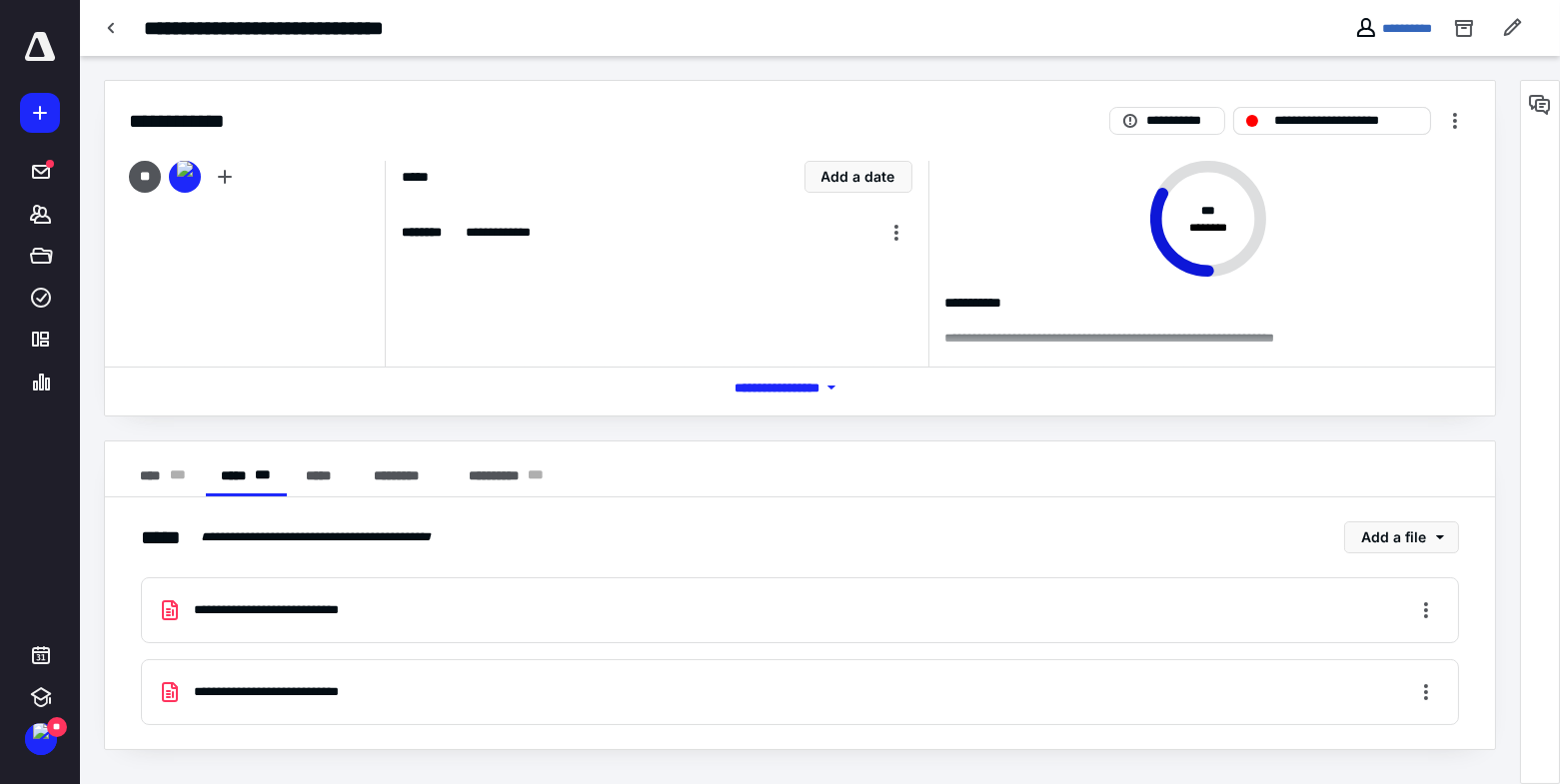 click on "**********" at bounding box center (1346, 121) 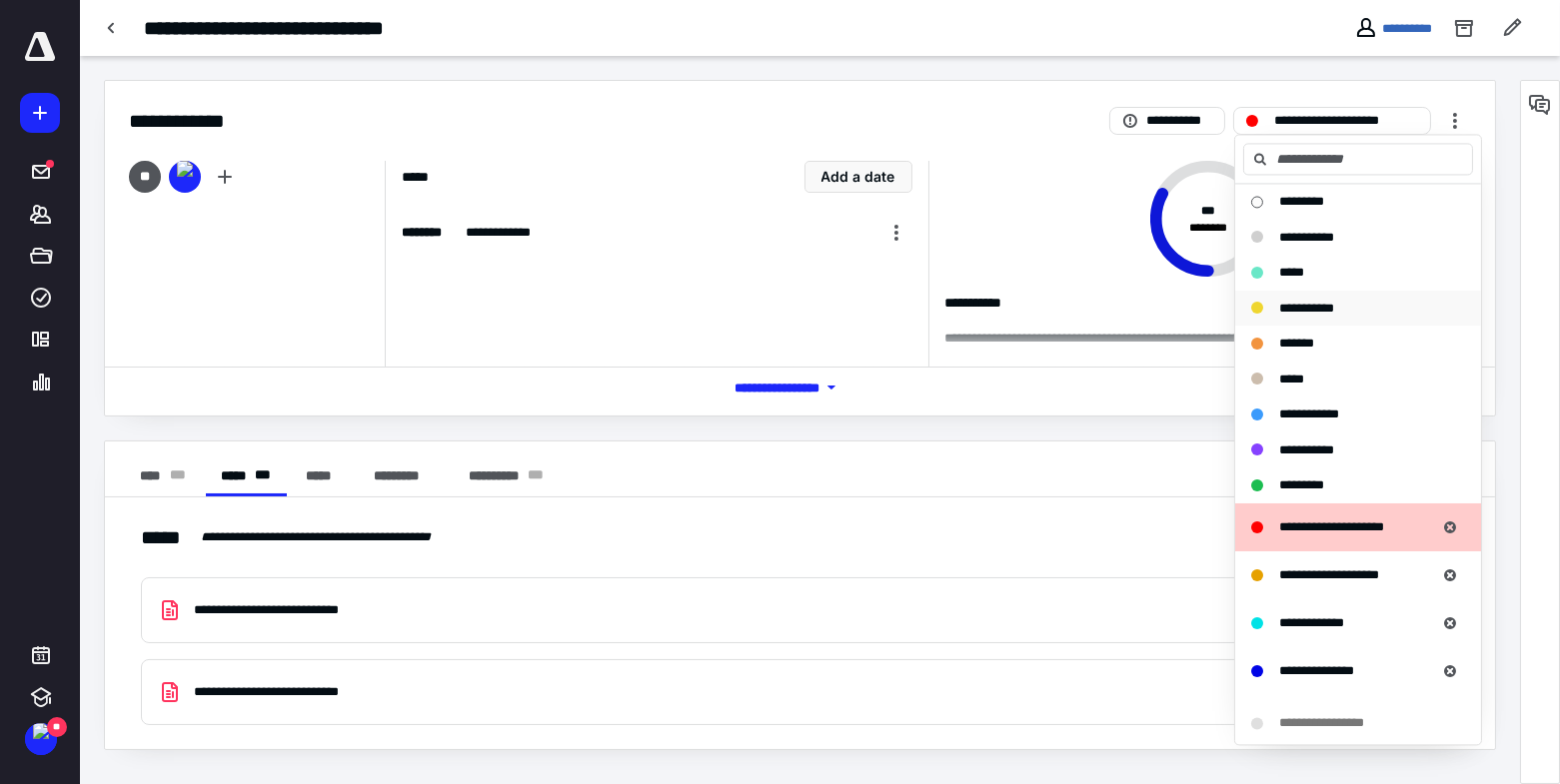 click on "**********" at bounding box center [1306, 308] 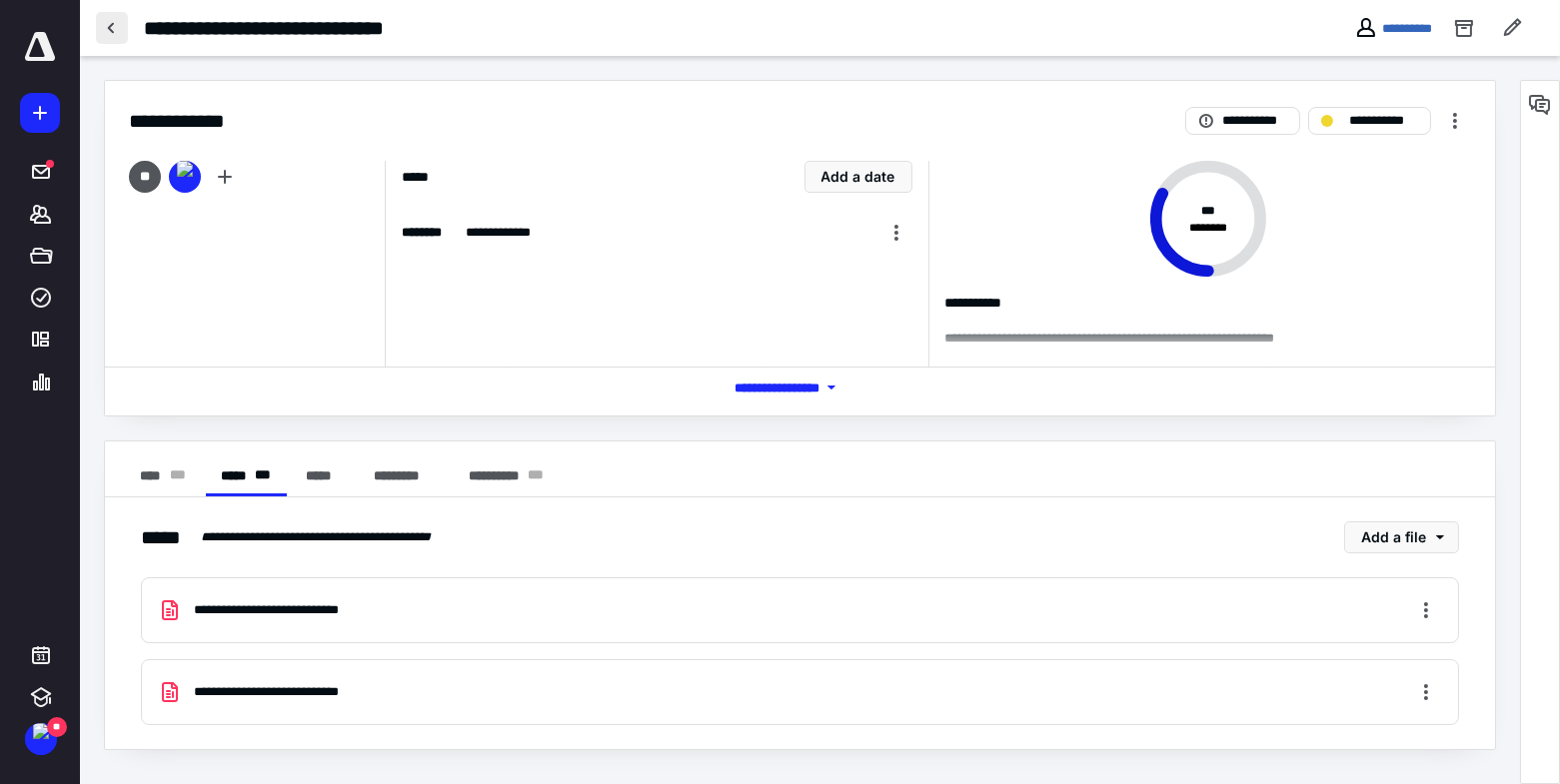 click at bounding box center [112, 28] 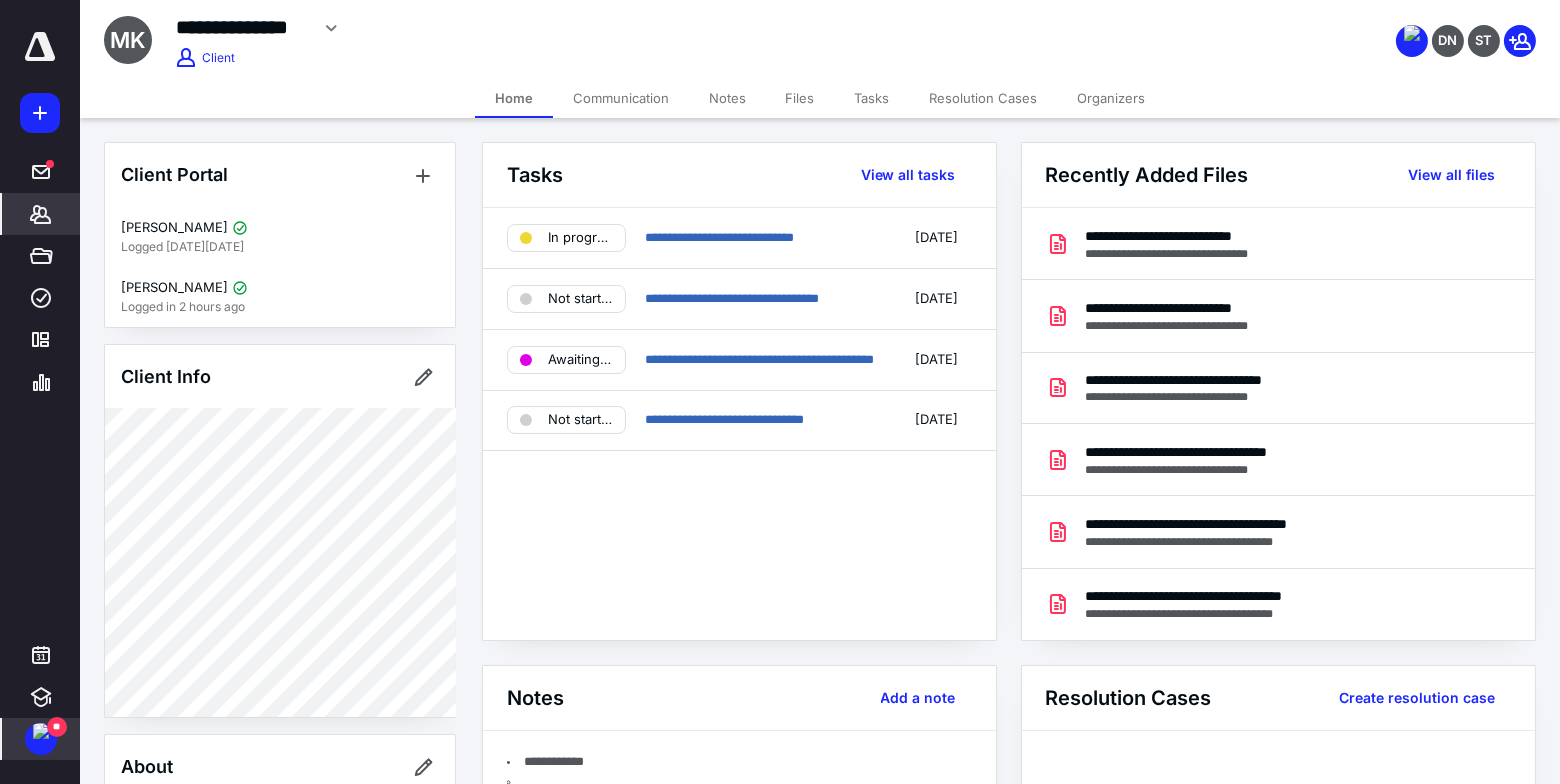 click at bounding box center (41, 731) 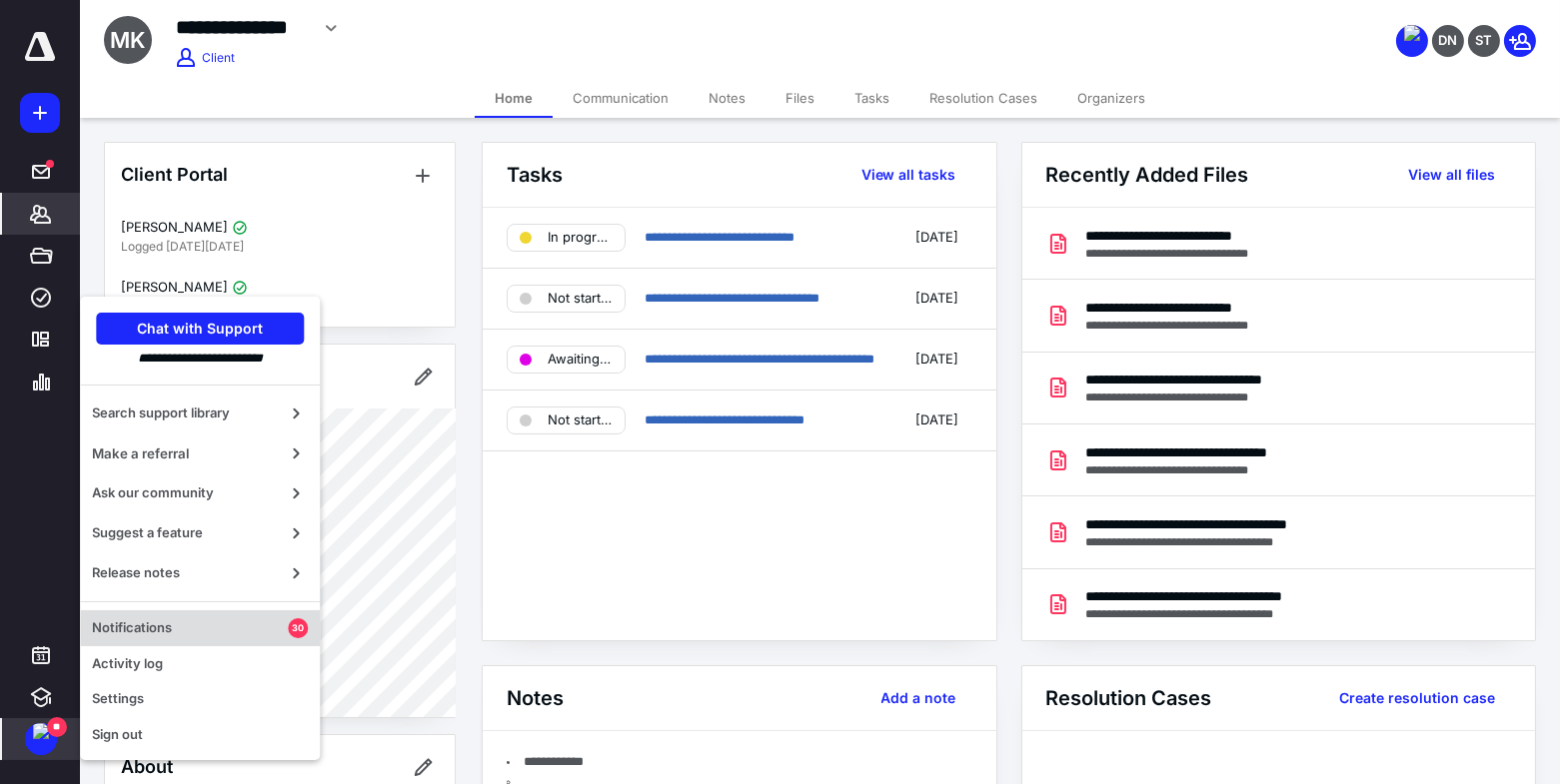 click on "Notifications" at bounding box center [190, 628] 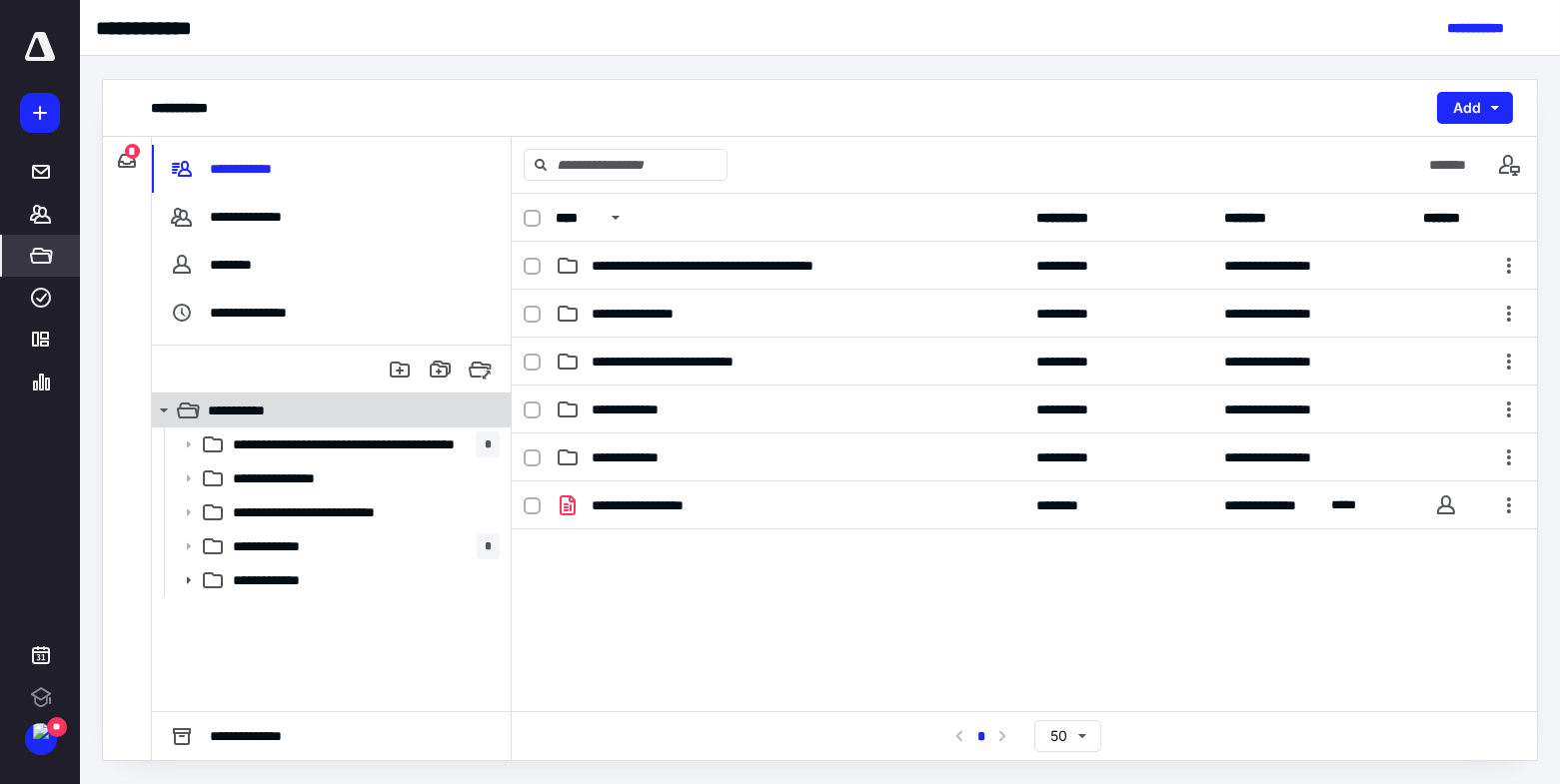 scroll, scrollTop: 0, scrollLeft: 0, axis: both 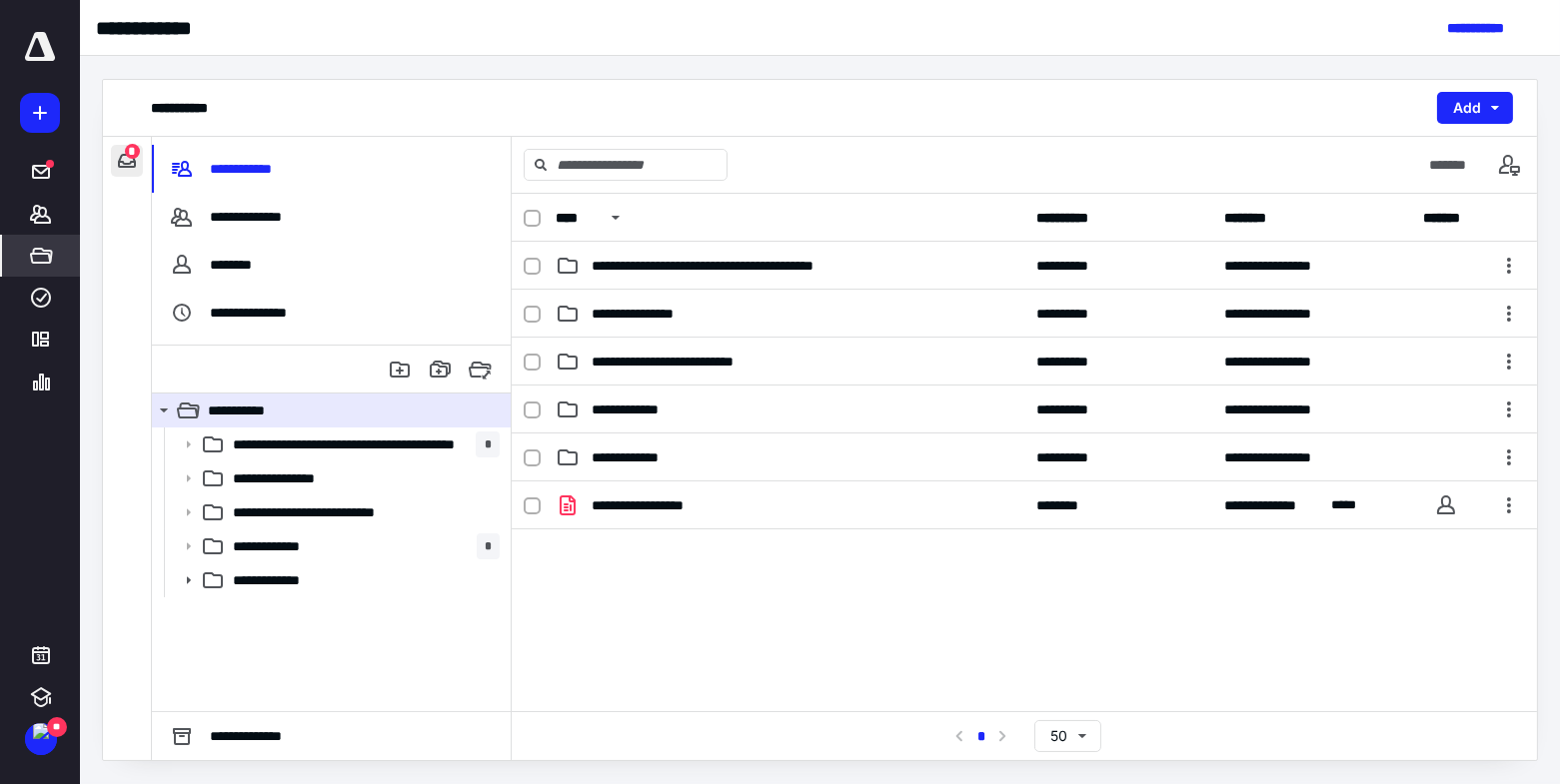 click on "**********" at bounding box center (127, 161) 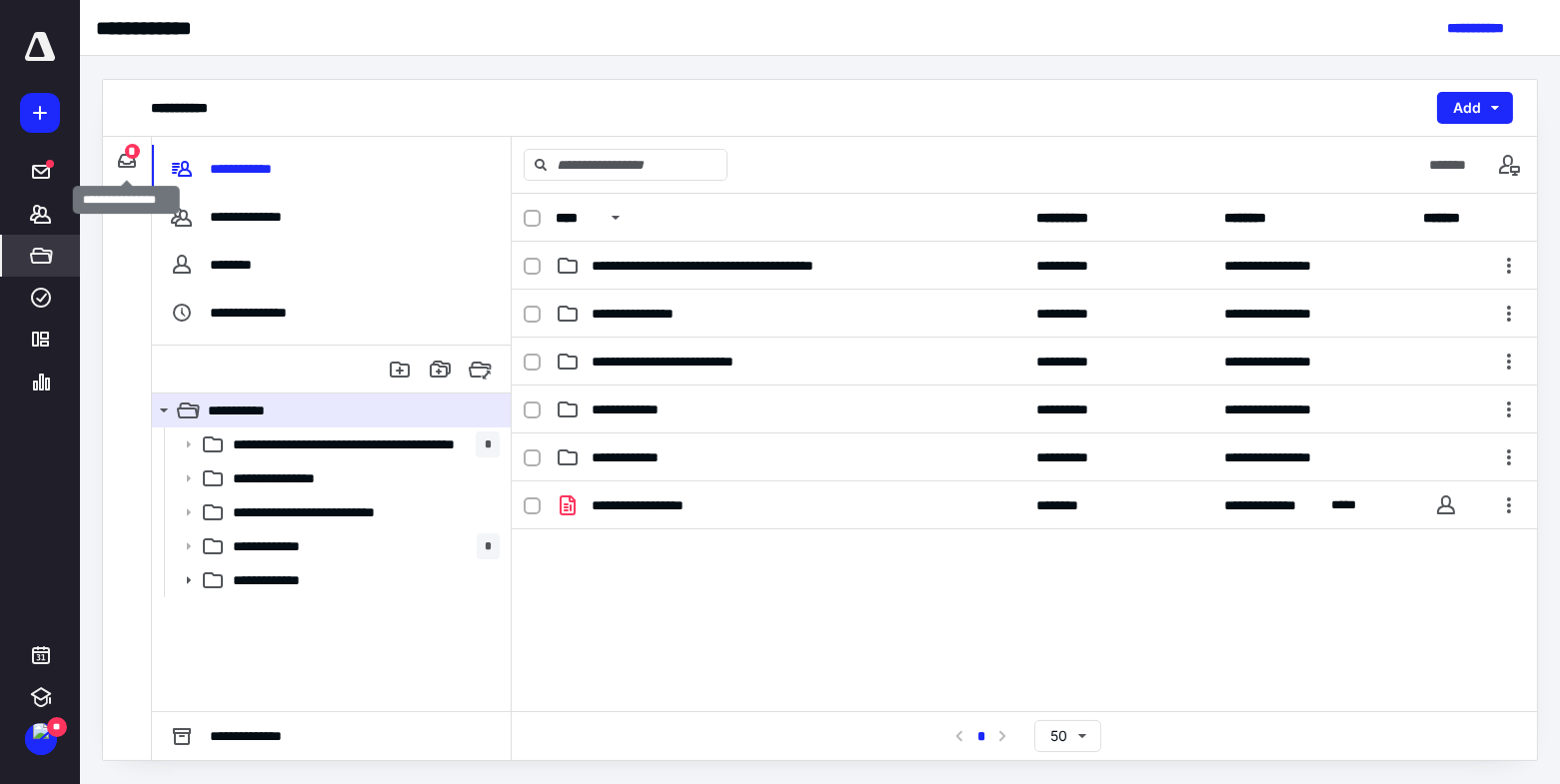 click on "*" at bounding box center (132, 151) 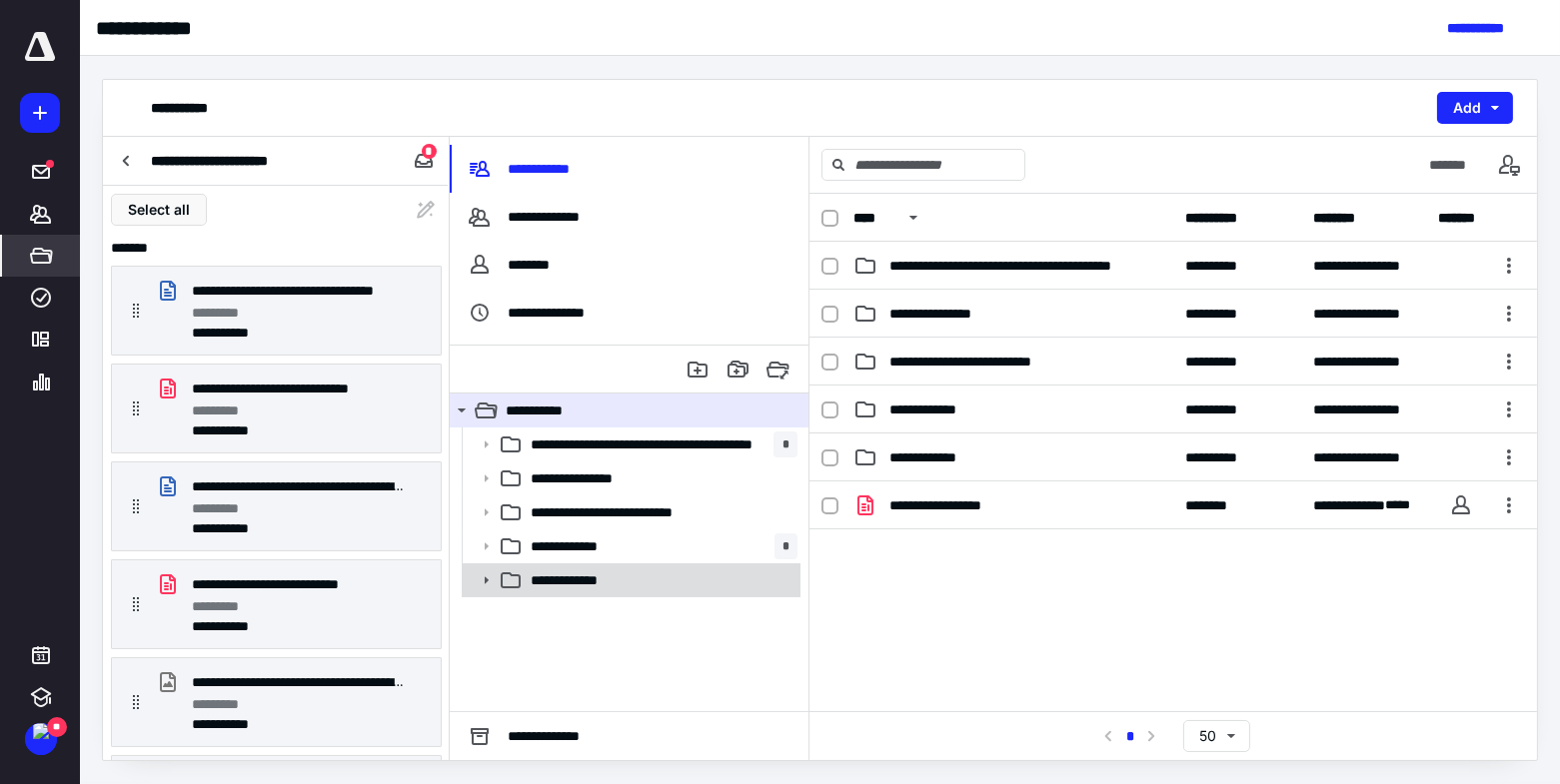 click 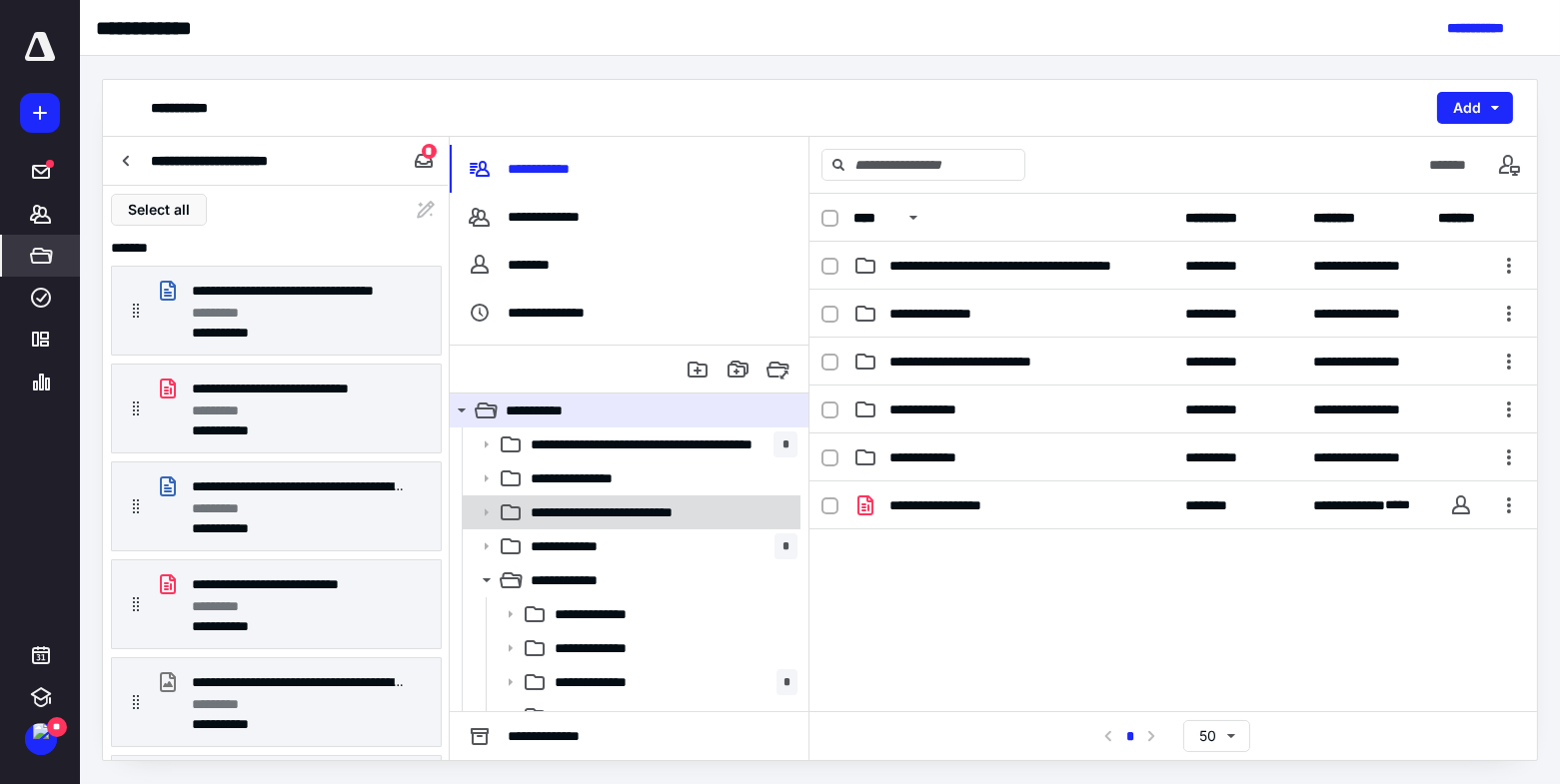 scroll, scrollTop: 121, scrollLeft: 0, axis: vertical 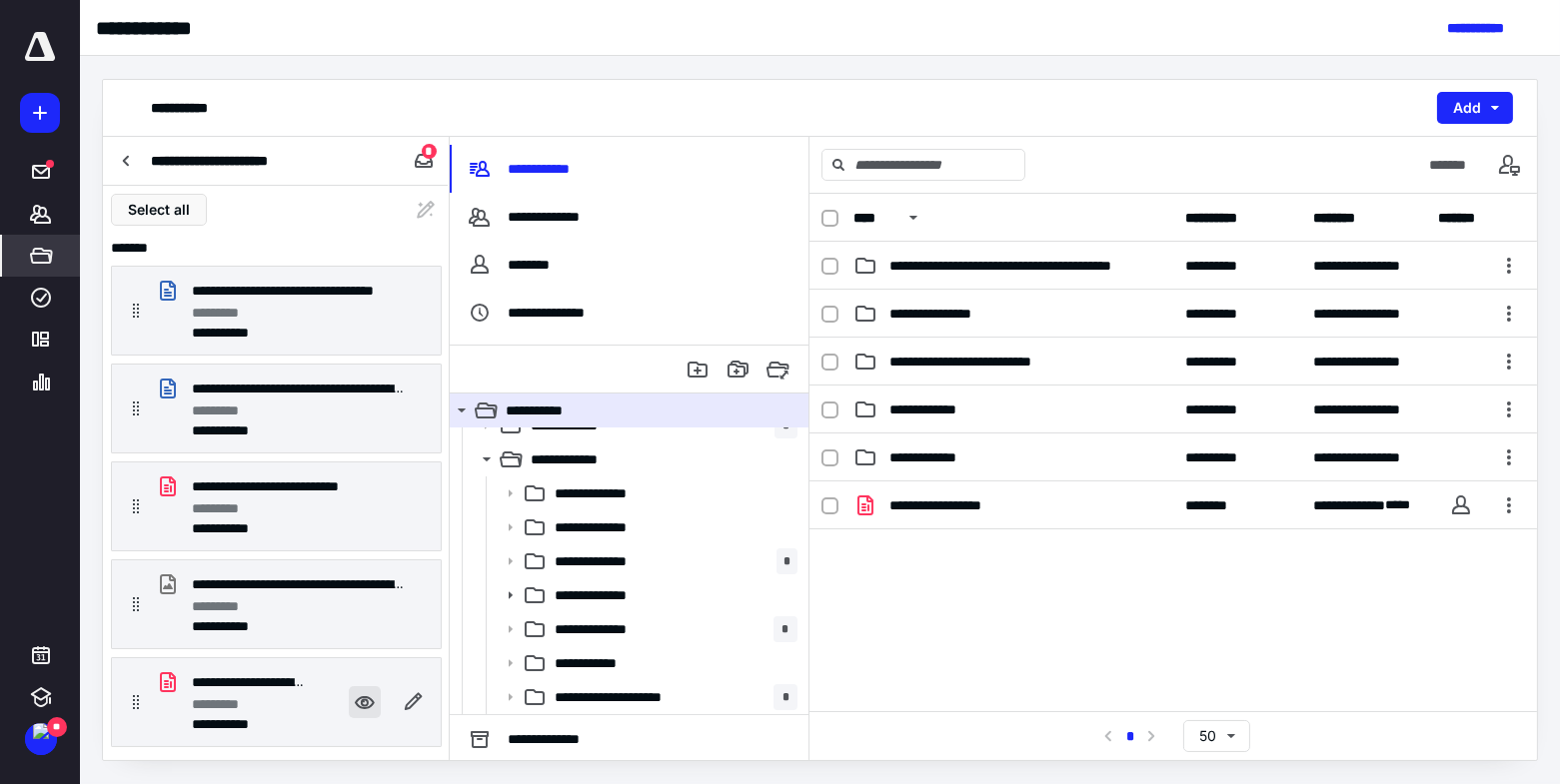 click at bounding box center [365, 702] 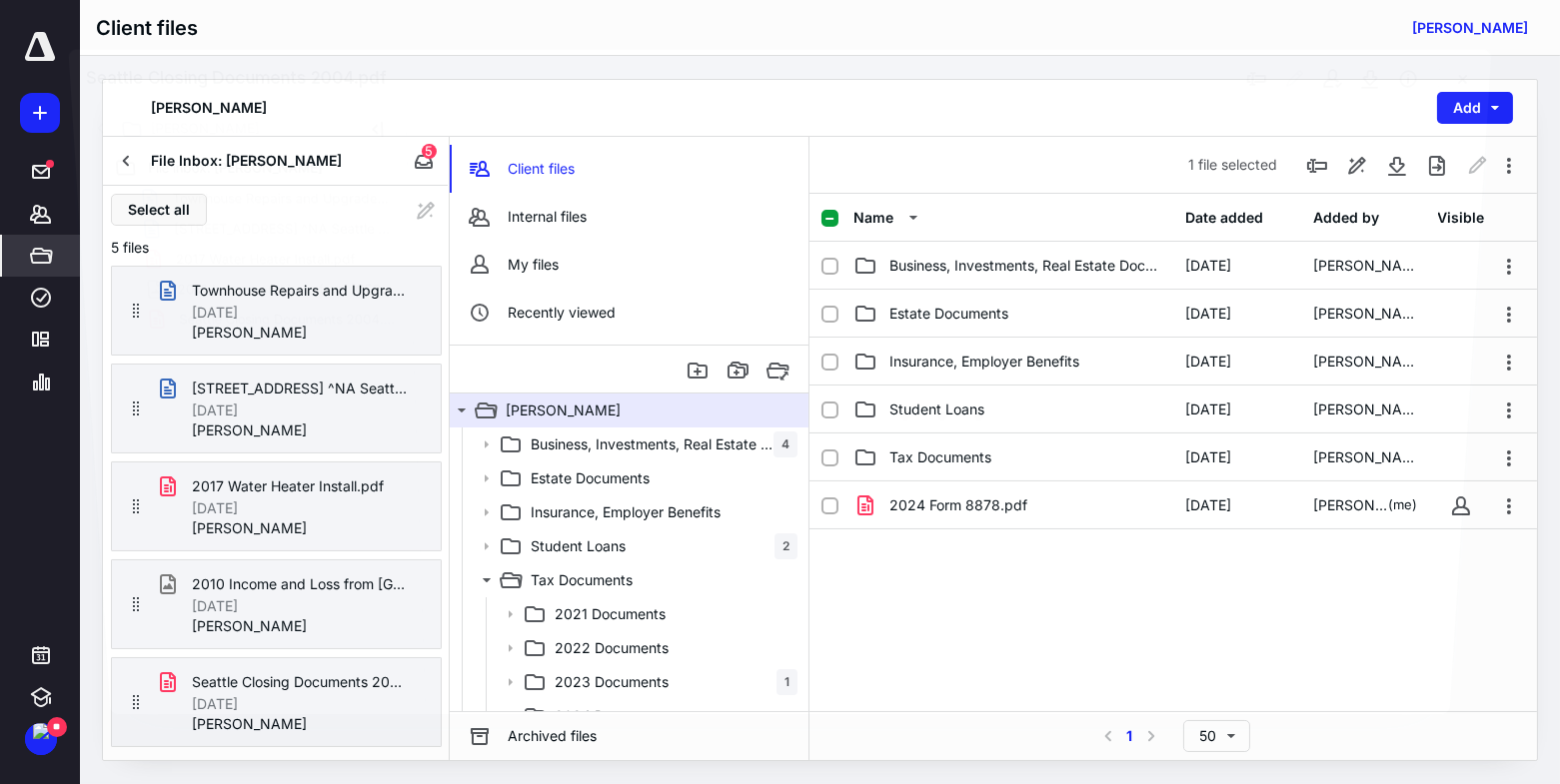 scroll, scrollTop: 121, scrollLeft: 0, axis: vertical 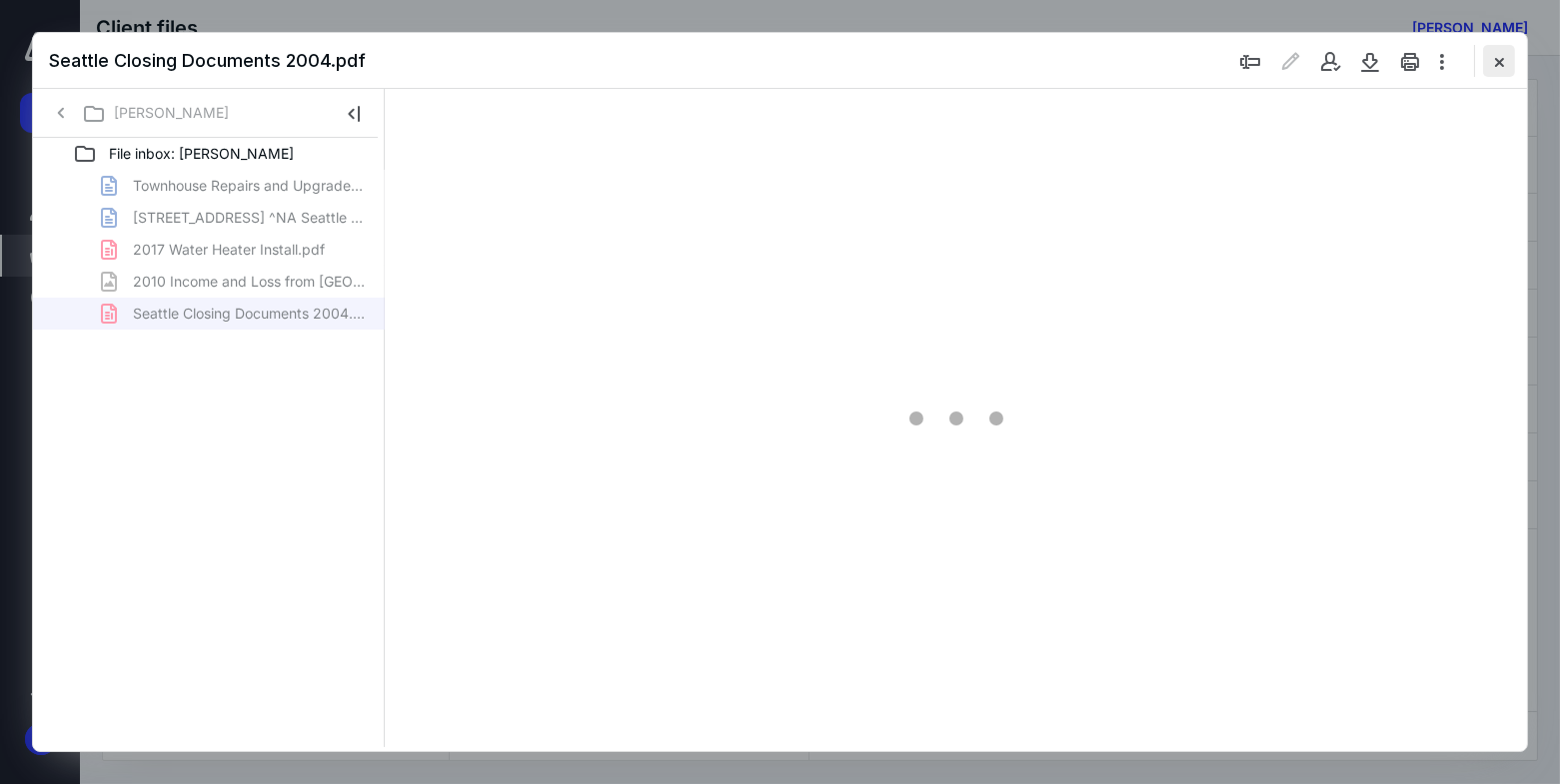 type on "58" 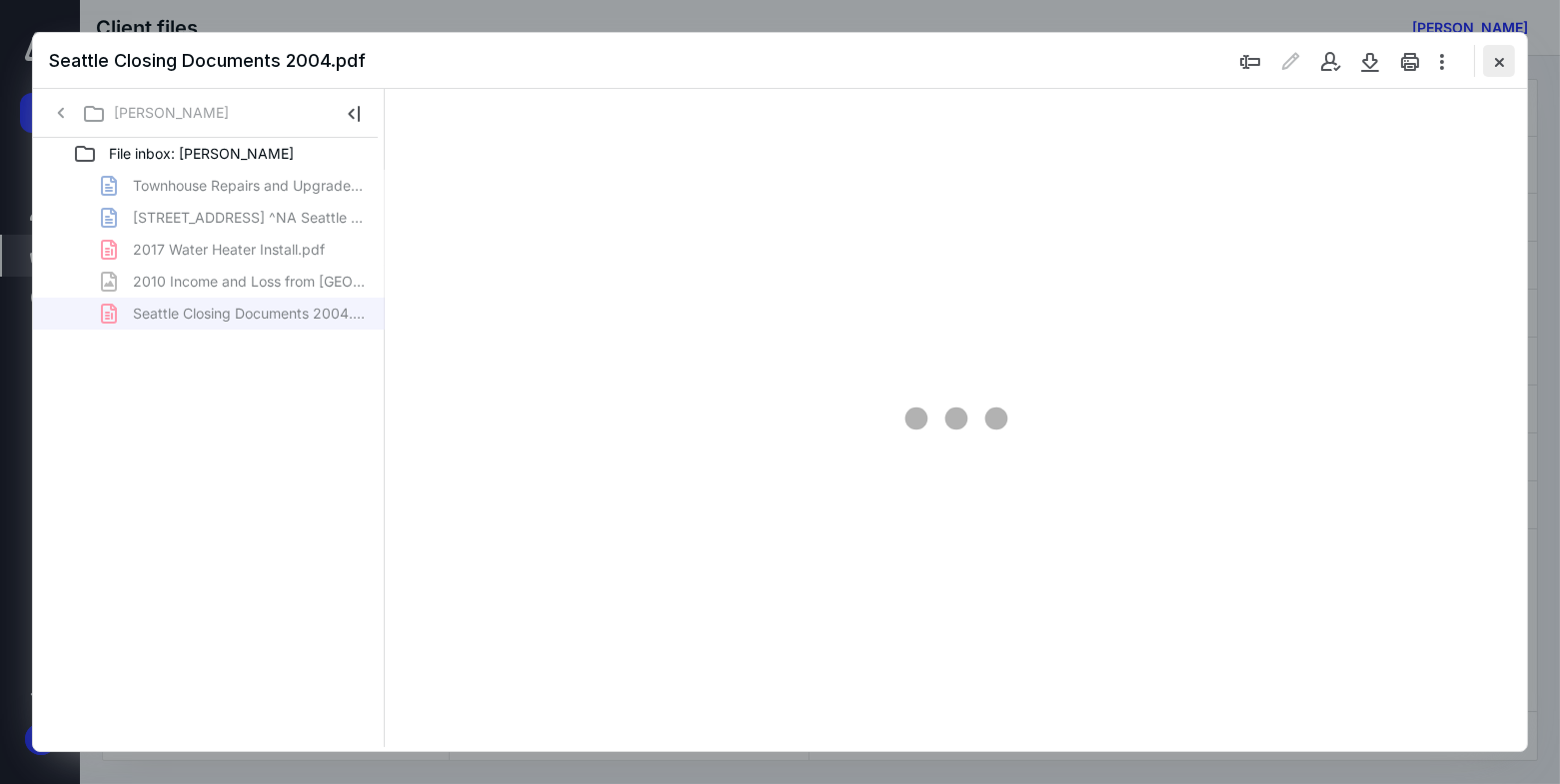 scroll, scrollTop: 77, scrollLeft: 0, axis: vertical 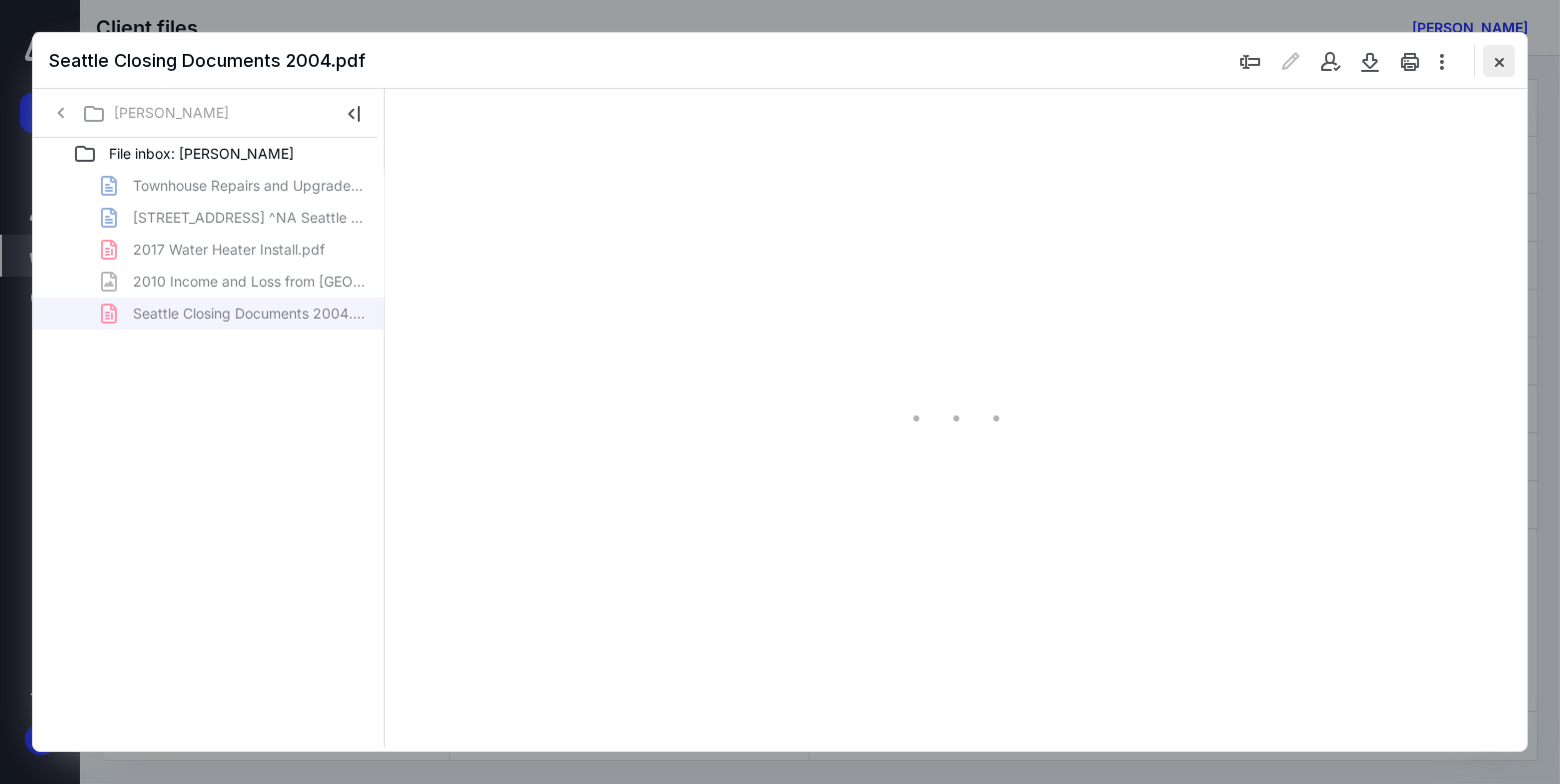 click at bounding box center [1499, 61] 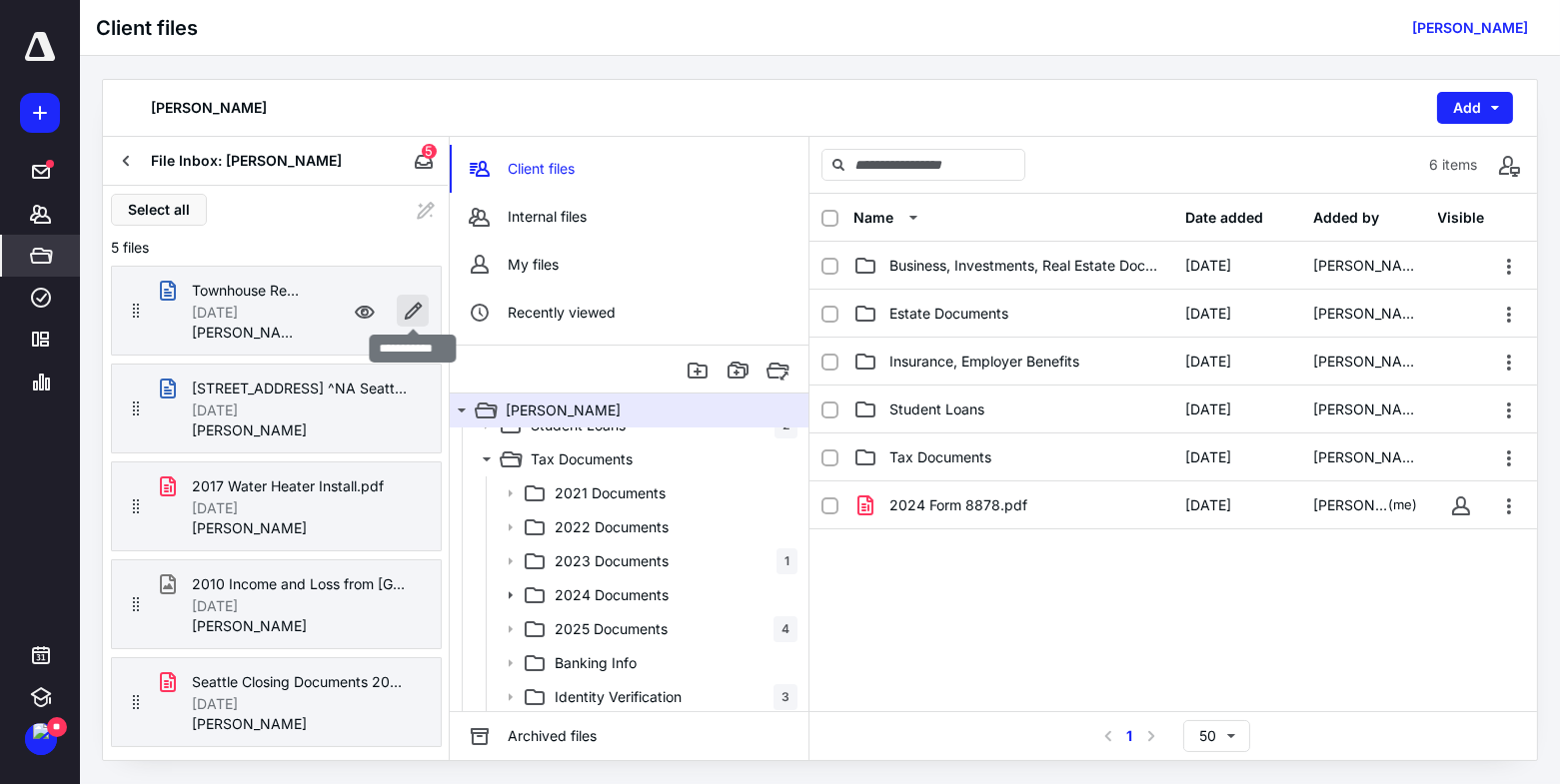 click at bounding box center (413, 311) 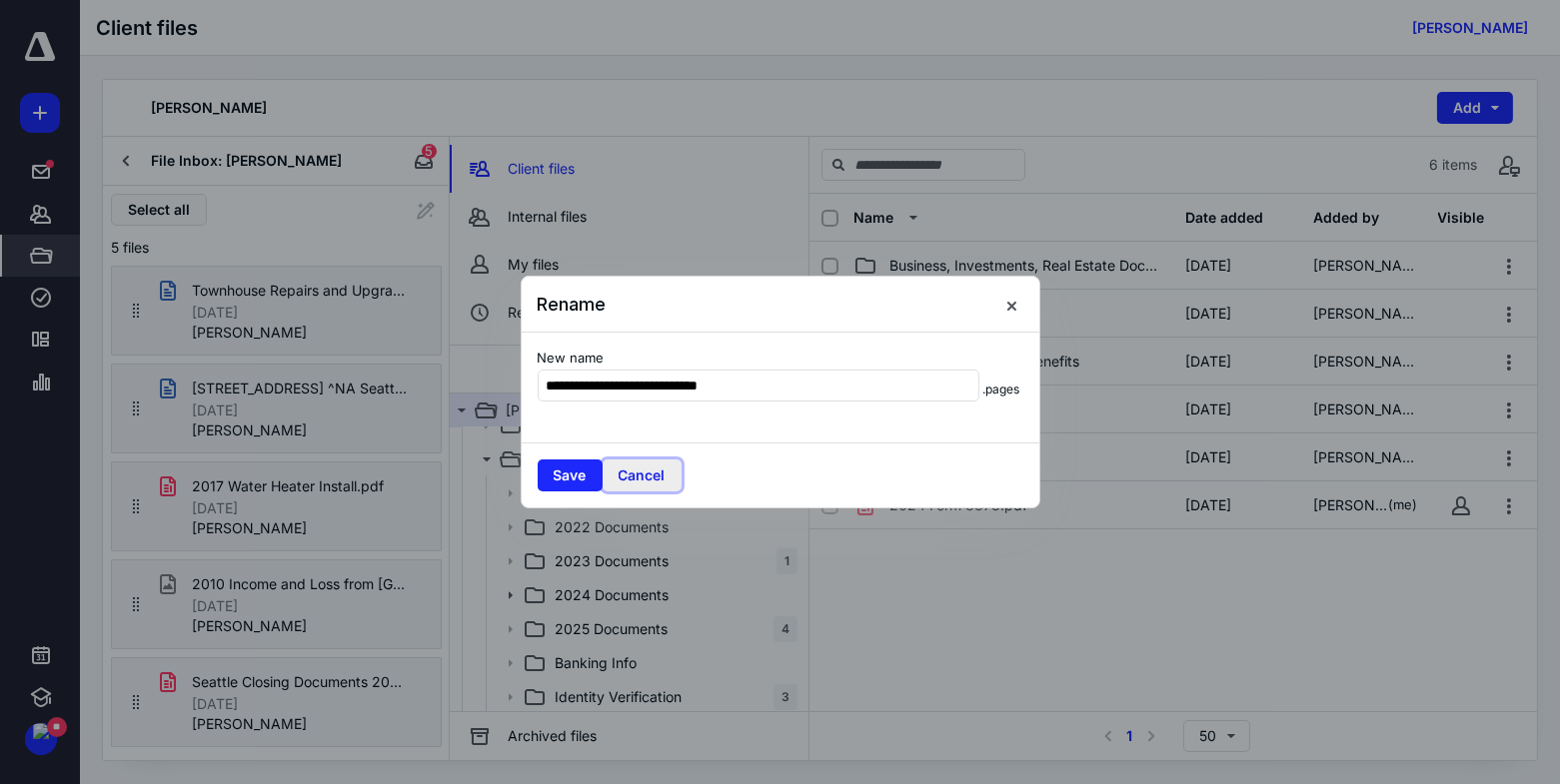 click on "Cancel" at bounding box center (642, 475) 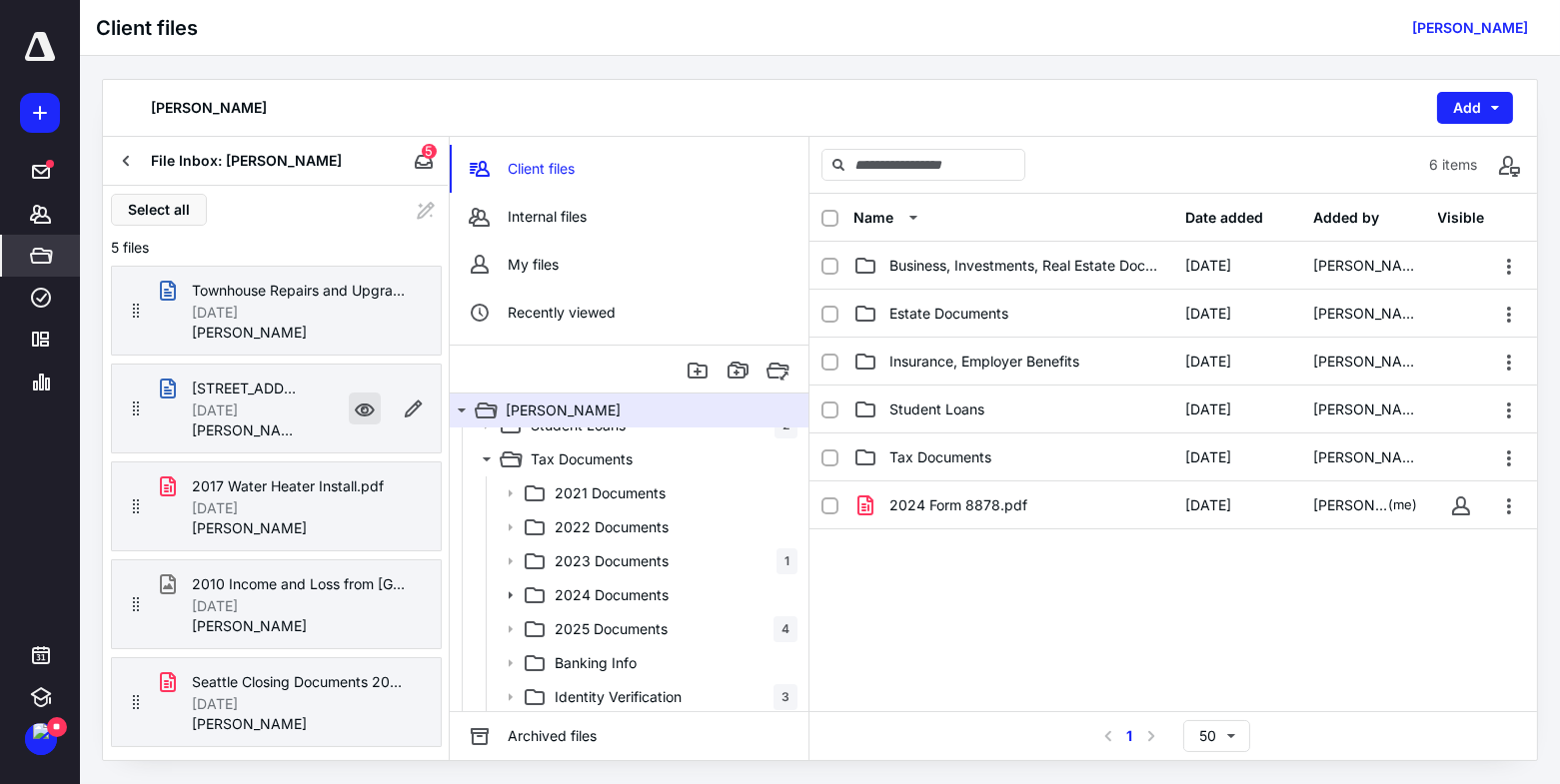 click at bounding box center [365, 408] 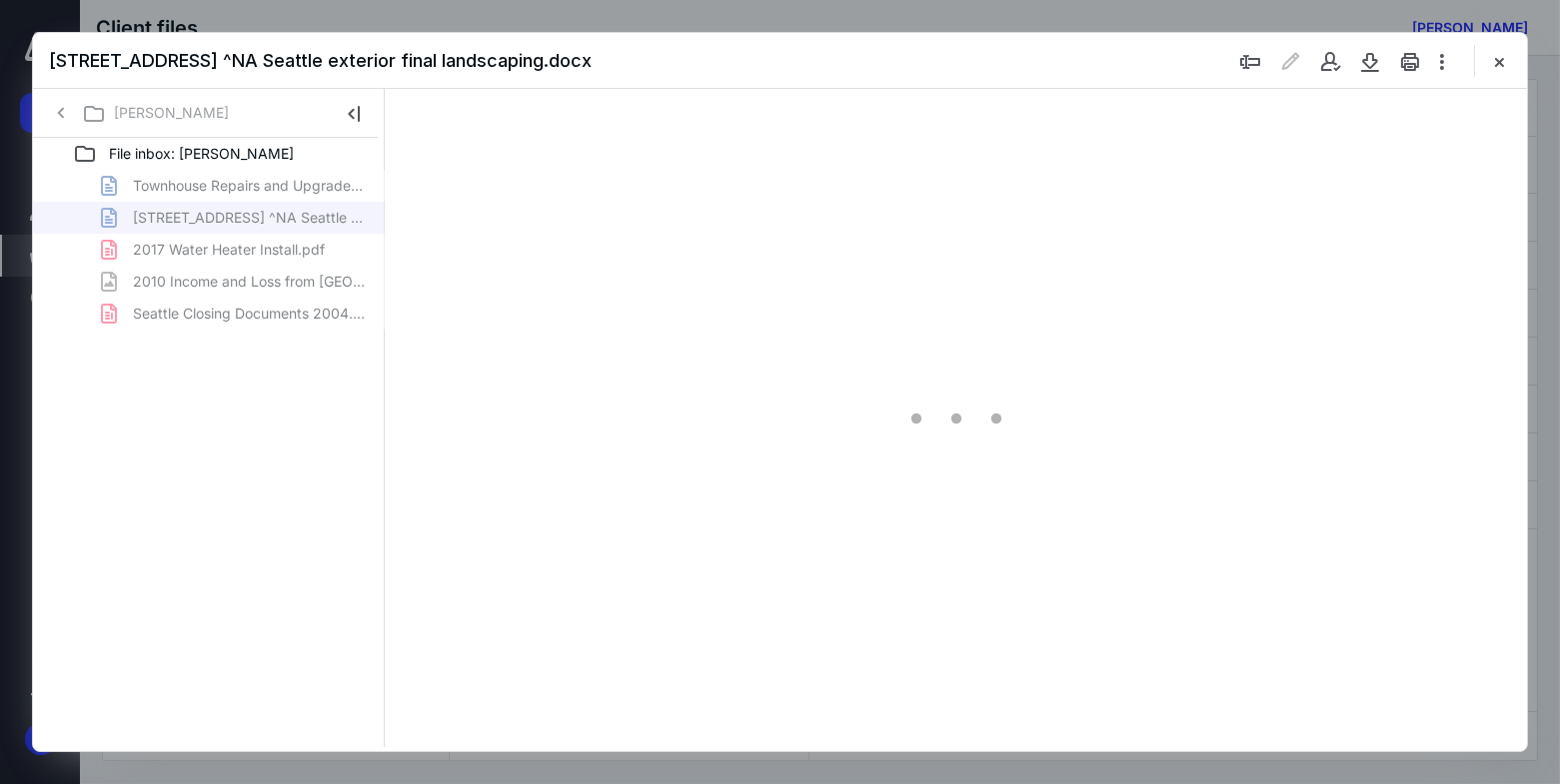 scroll, scrollTop: 0, scrollLeft: 0, axis: both 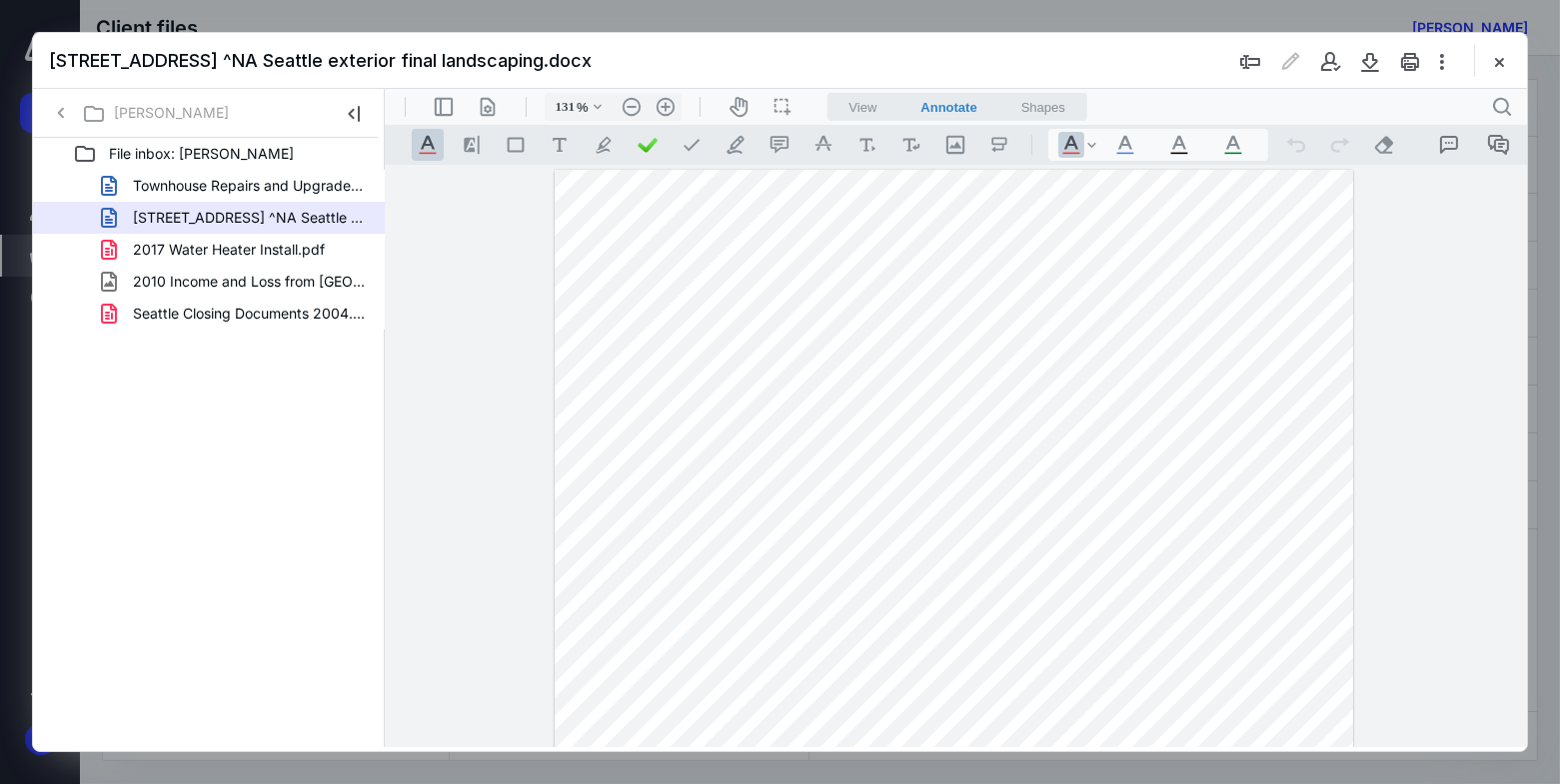 type on "156" 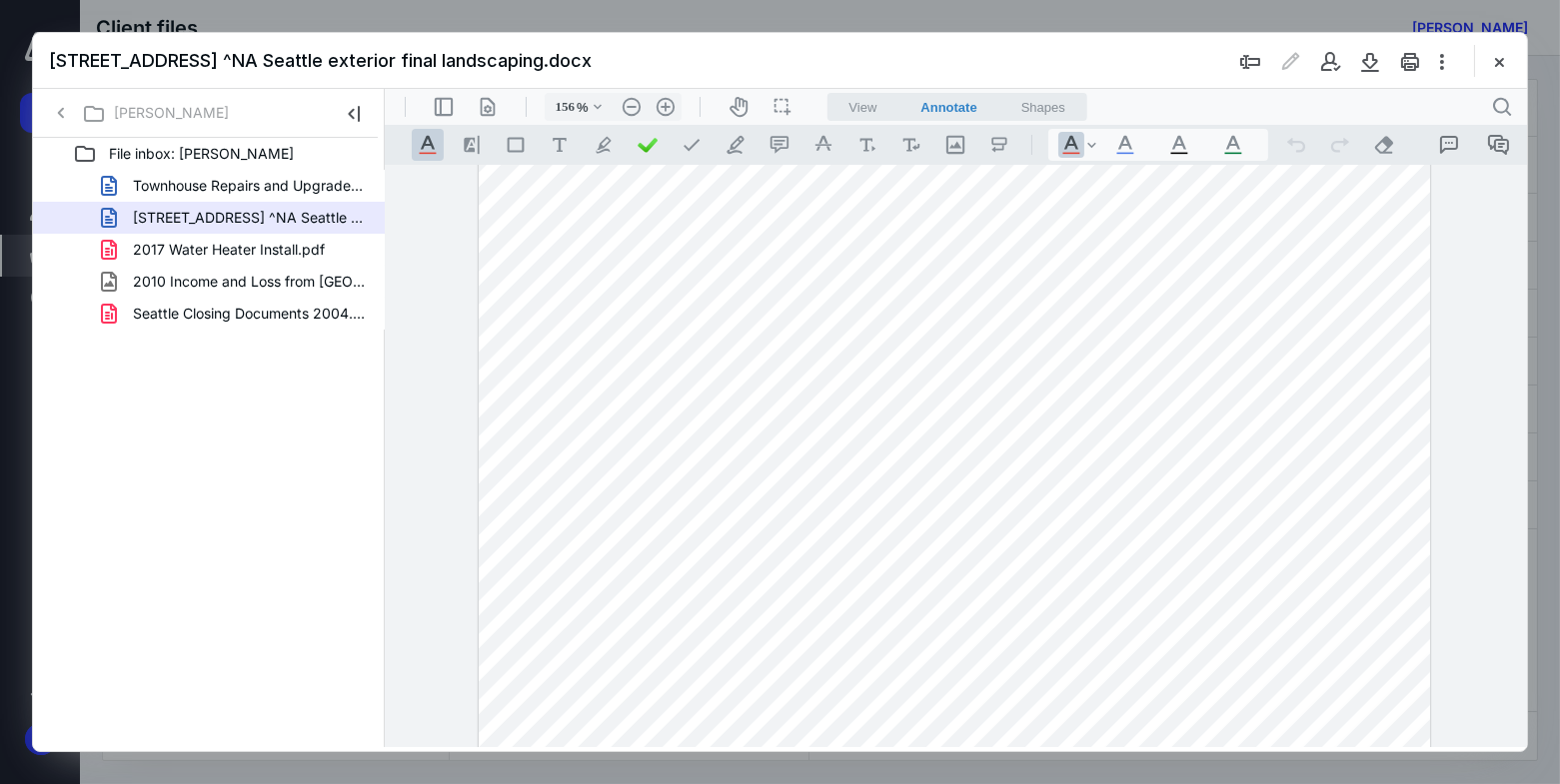 scroll, scrollTop: 0, scrollLeft: 0, axis: both 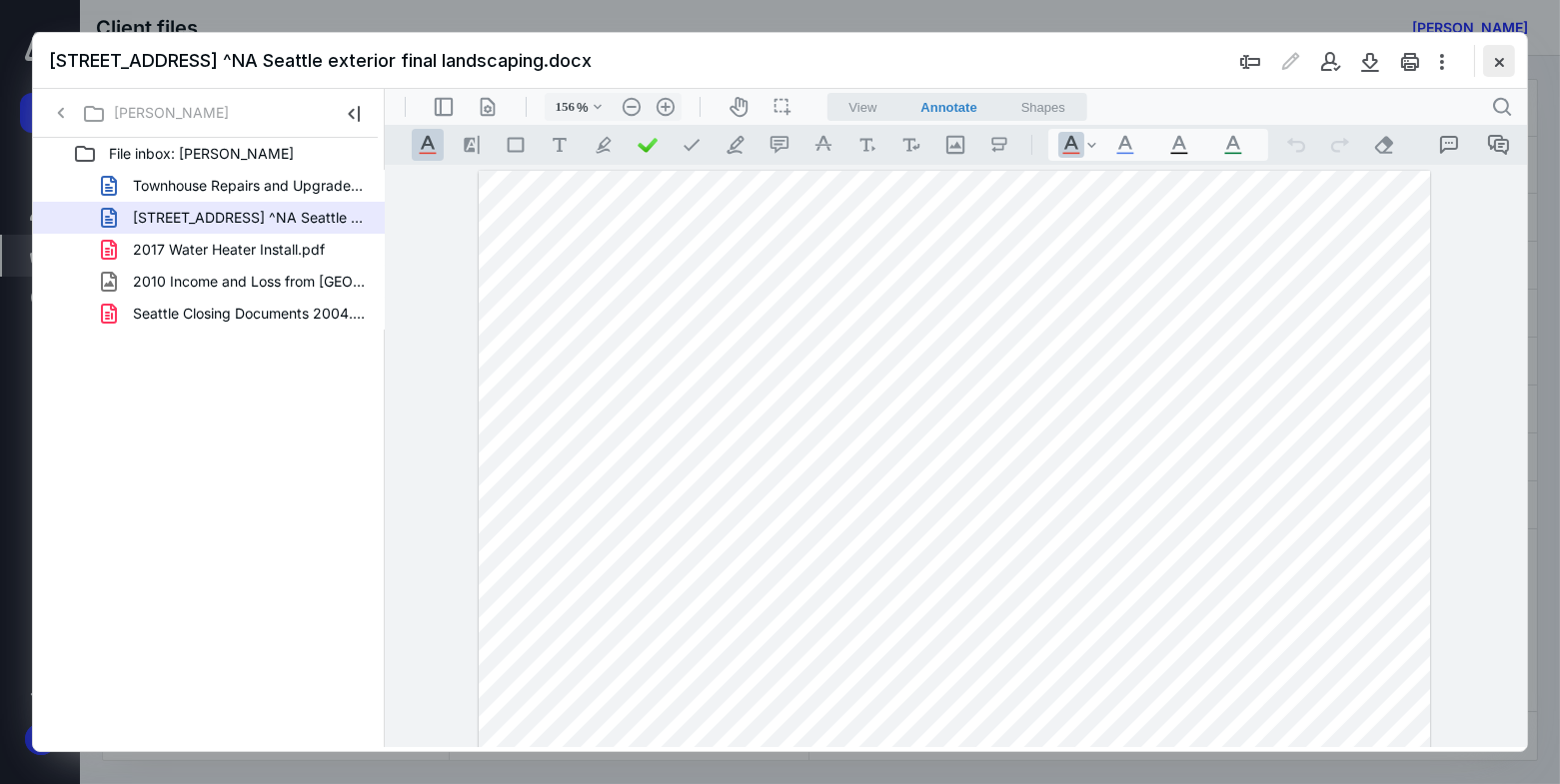 click at bounding box center (1499, 61) 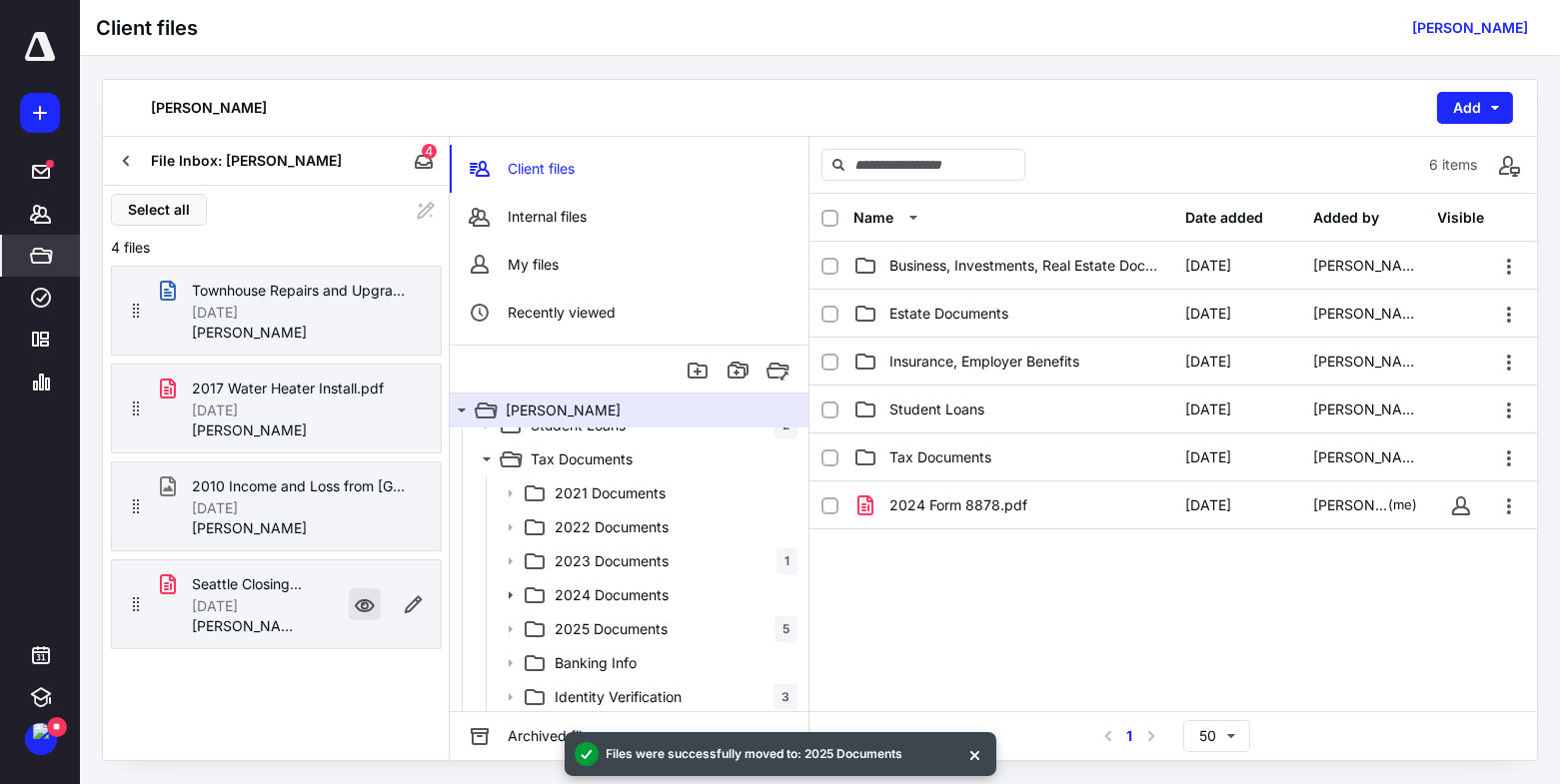 click at bounding box center (365, 604) 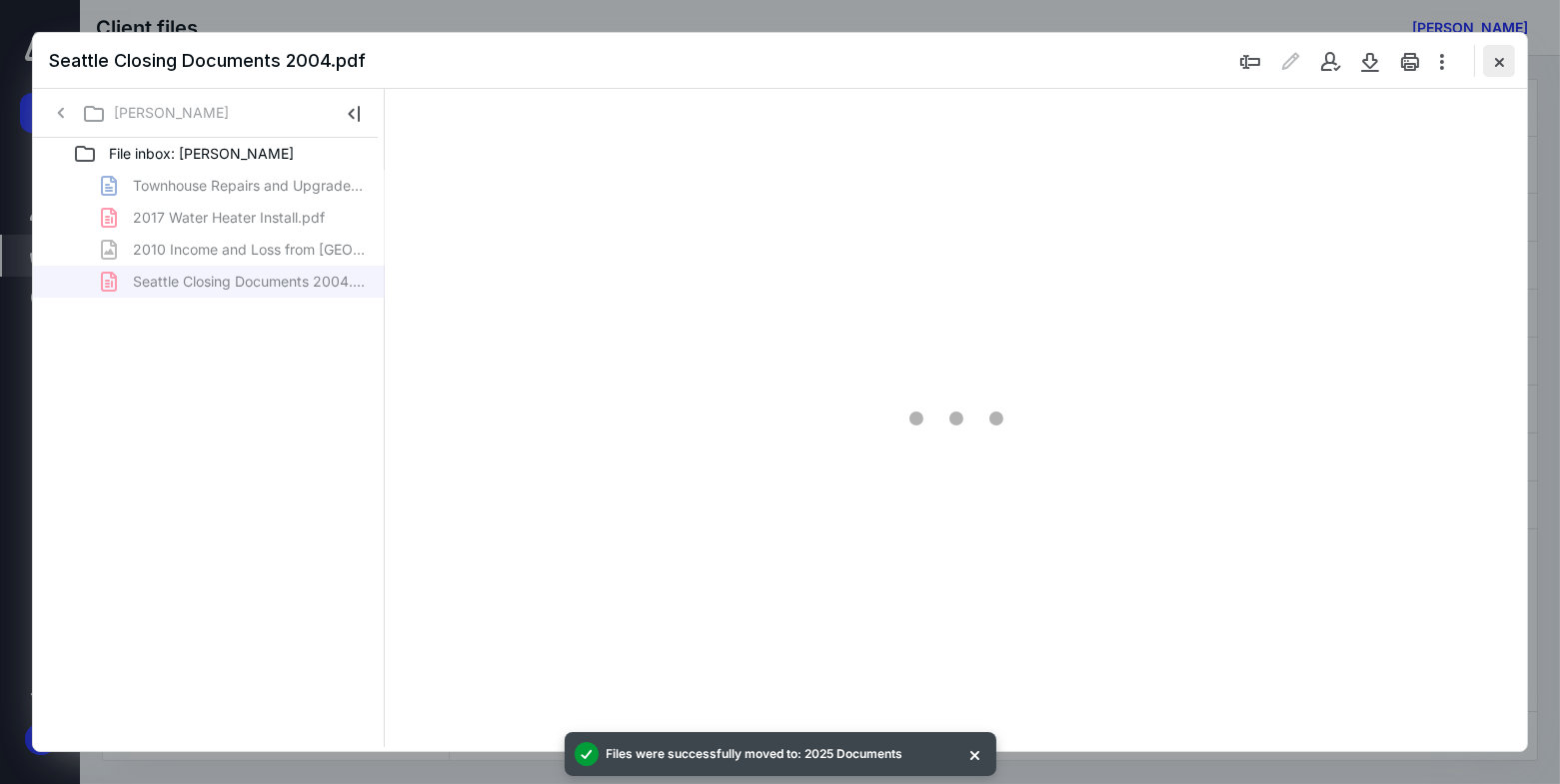 scroll, scrollTop: 0, scrollLeft: 0, axis: both 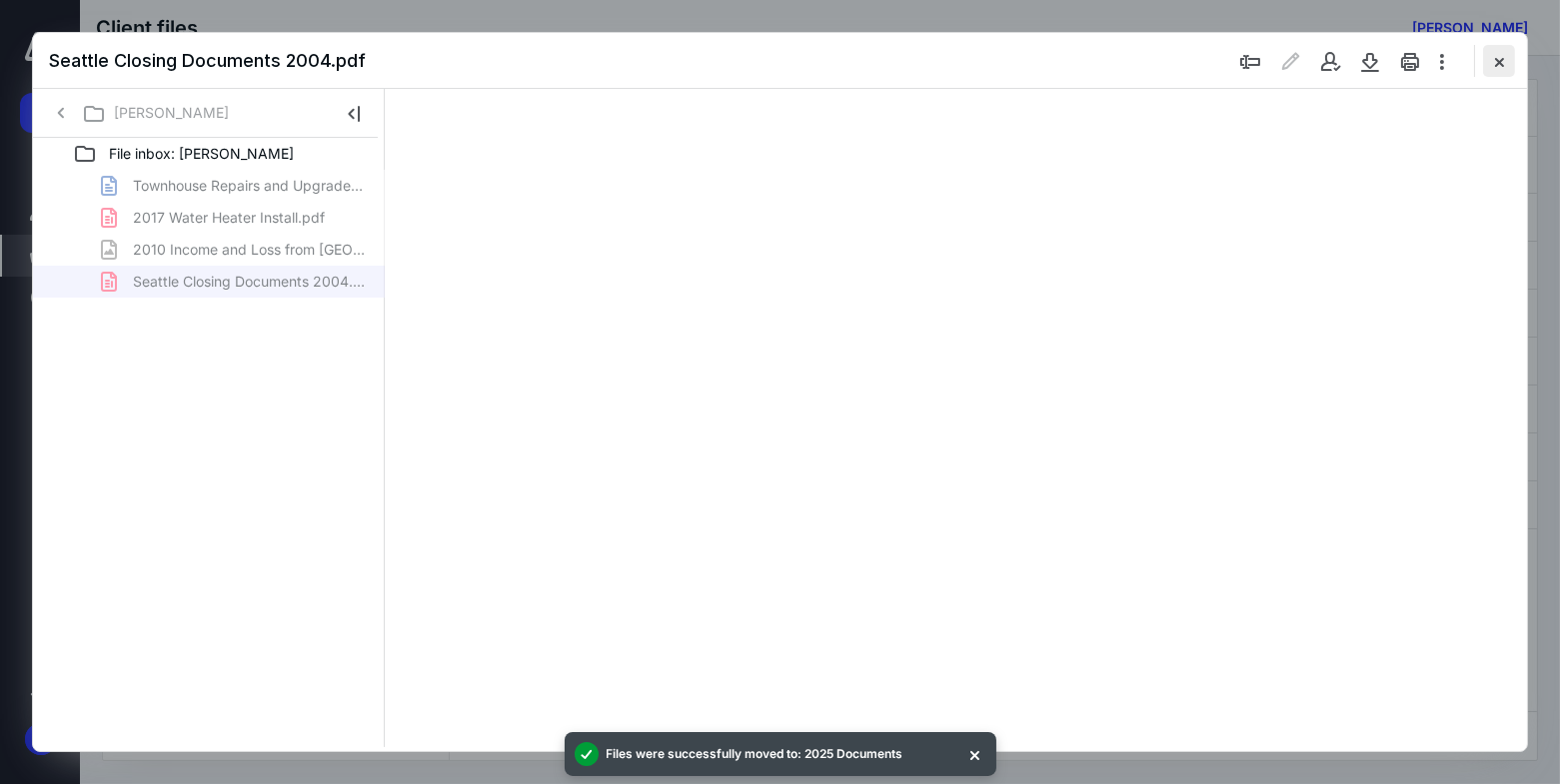click at bounding box center [1499, 61] 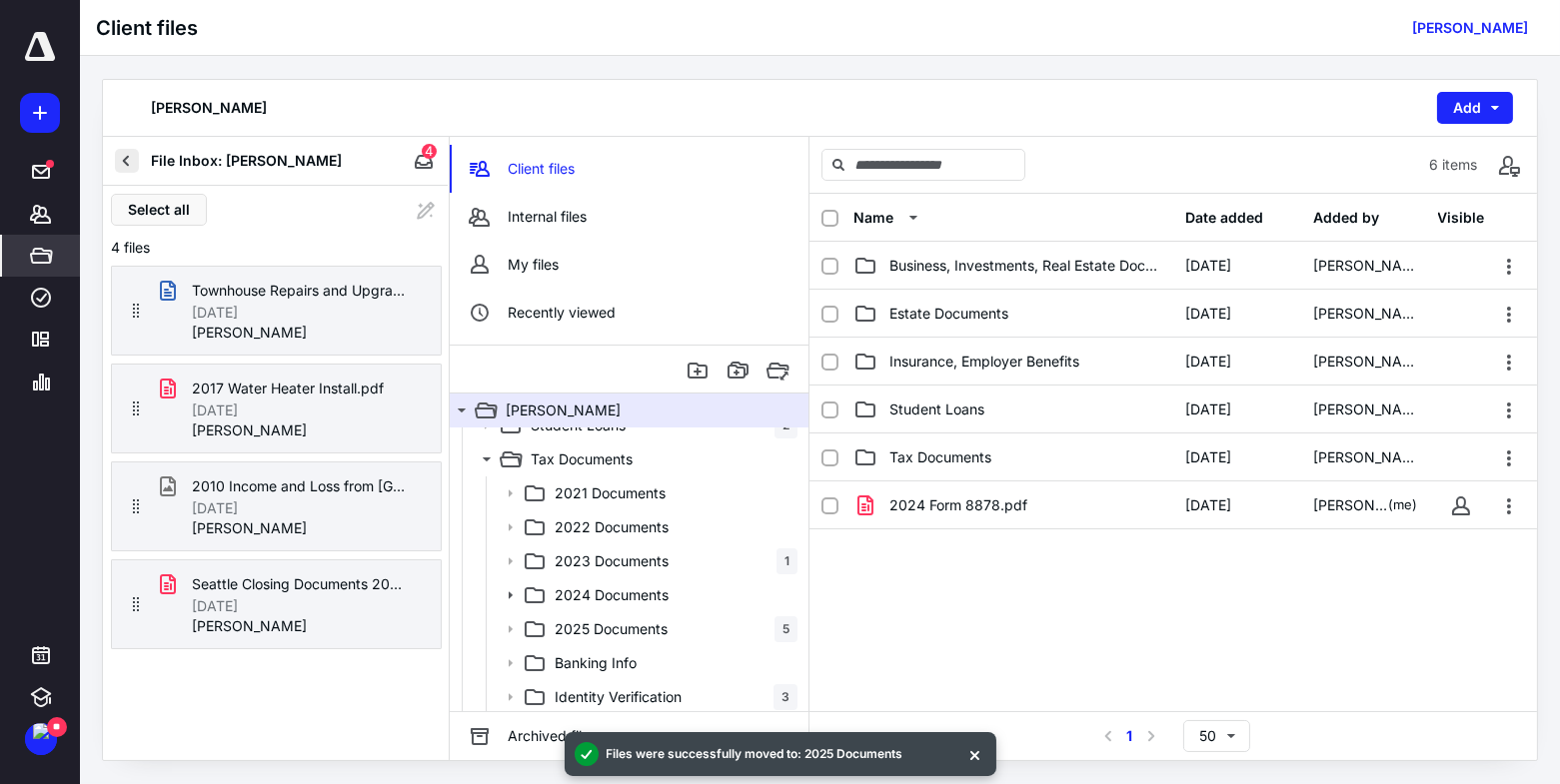 click at bounding box center [127, 161] 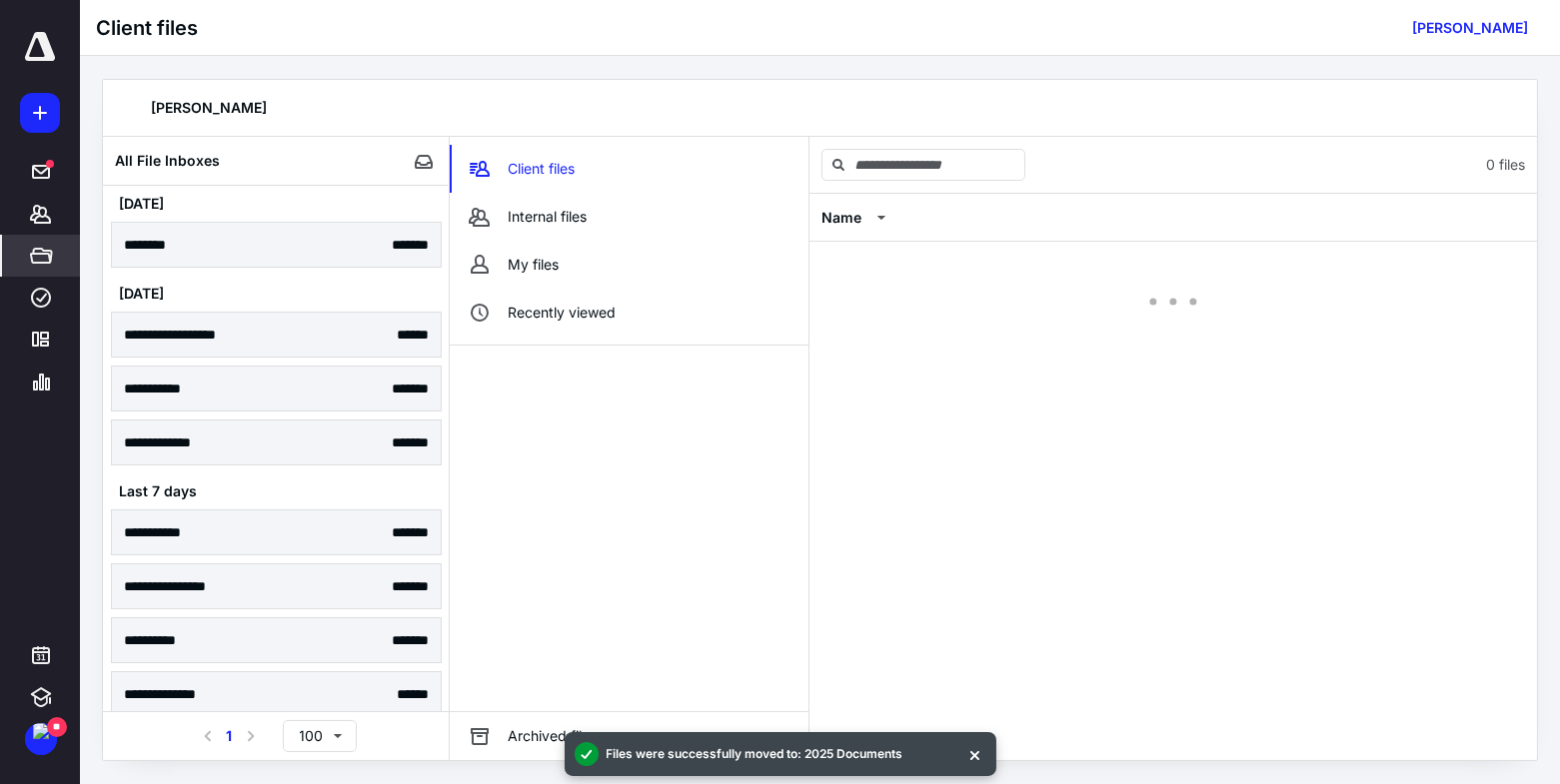 scroll, scrollTop: 0, scrollLeft: 0, axis: both 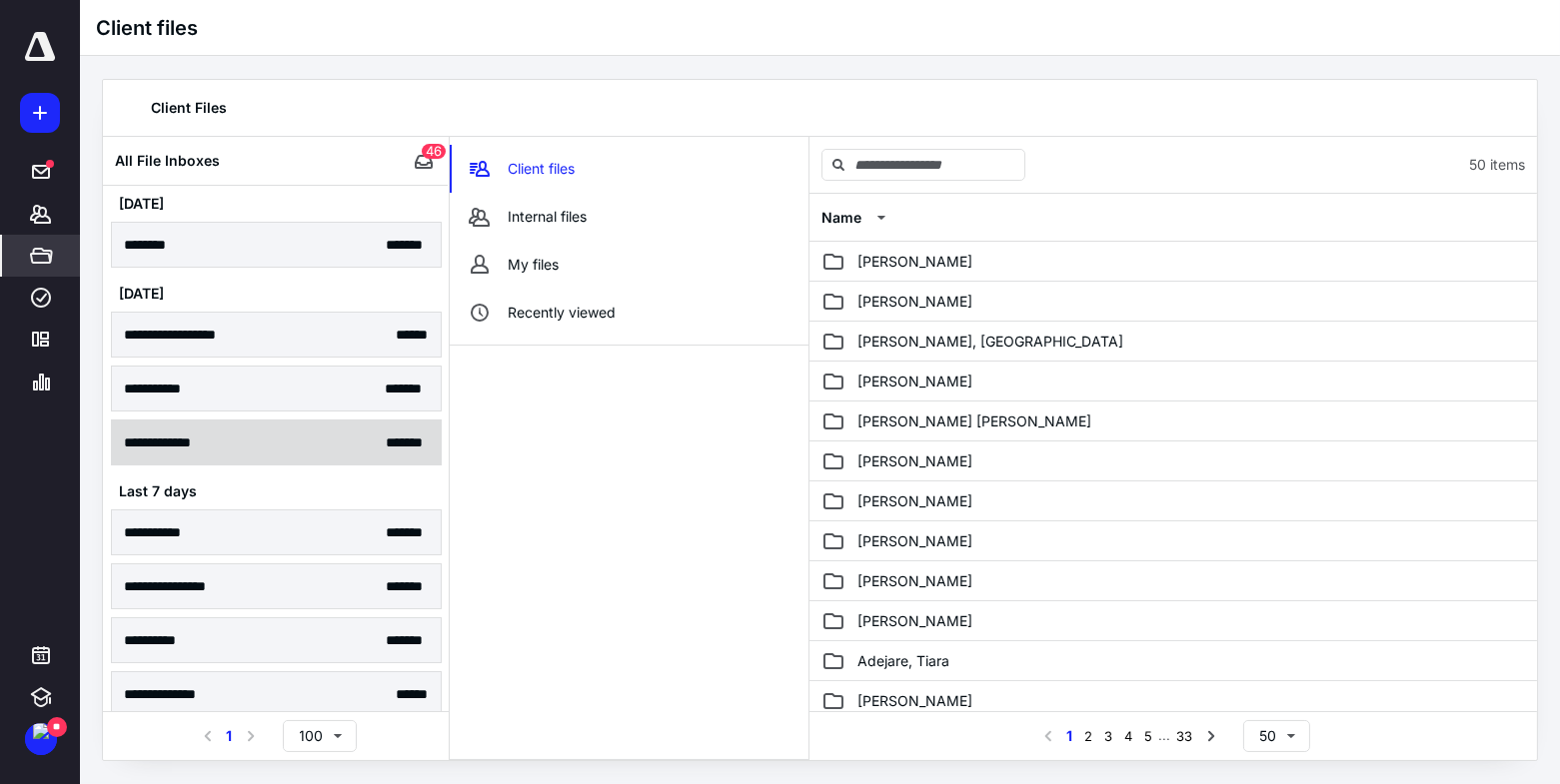 click on "**********" at bounding box center (276, 442) 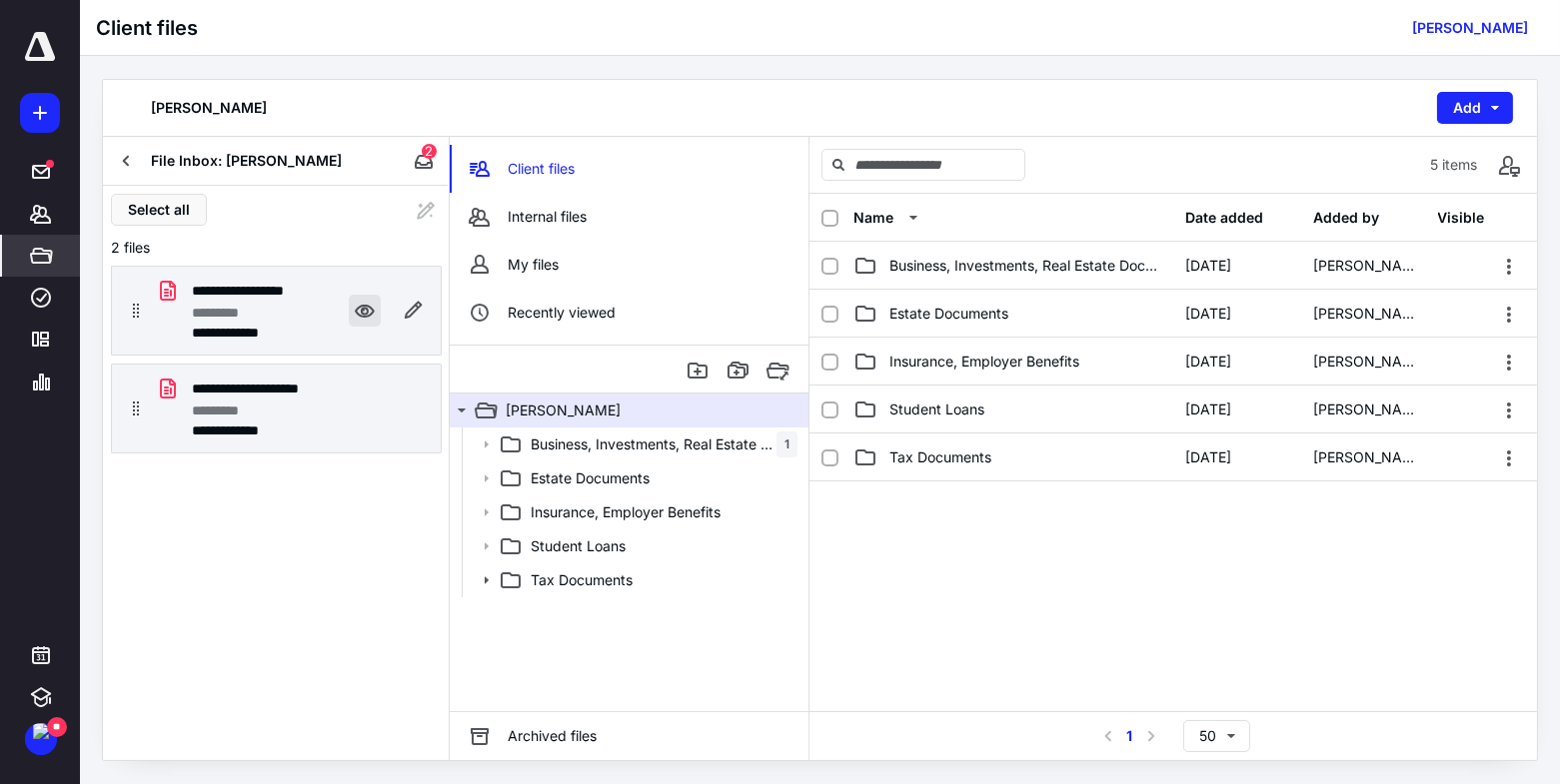 click at bounding box center [365, 311] 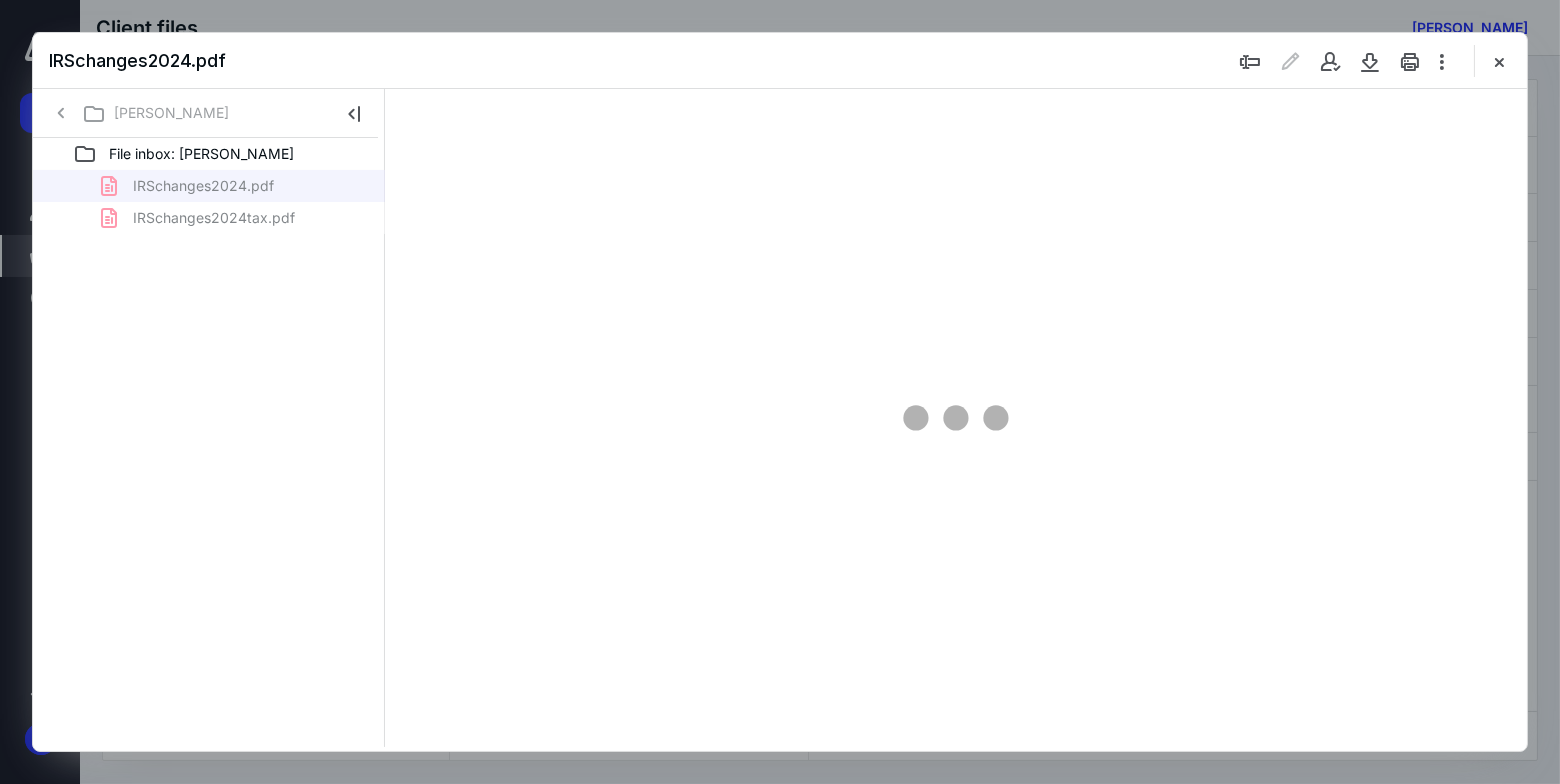 scroll, scrollTop: 0, scrollLeft: 0, axis: both 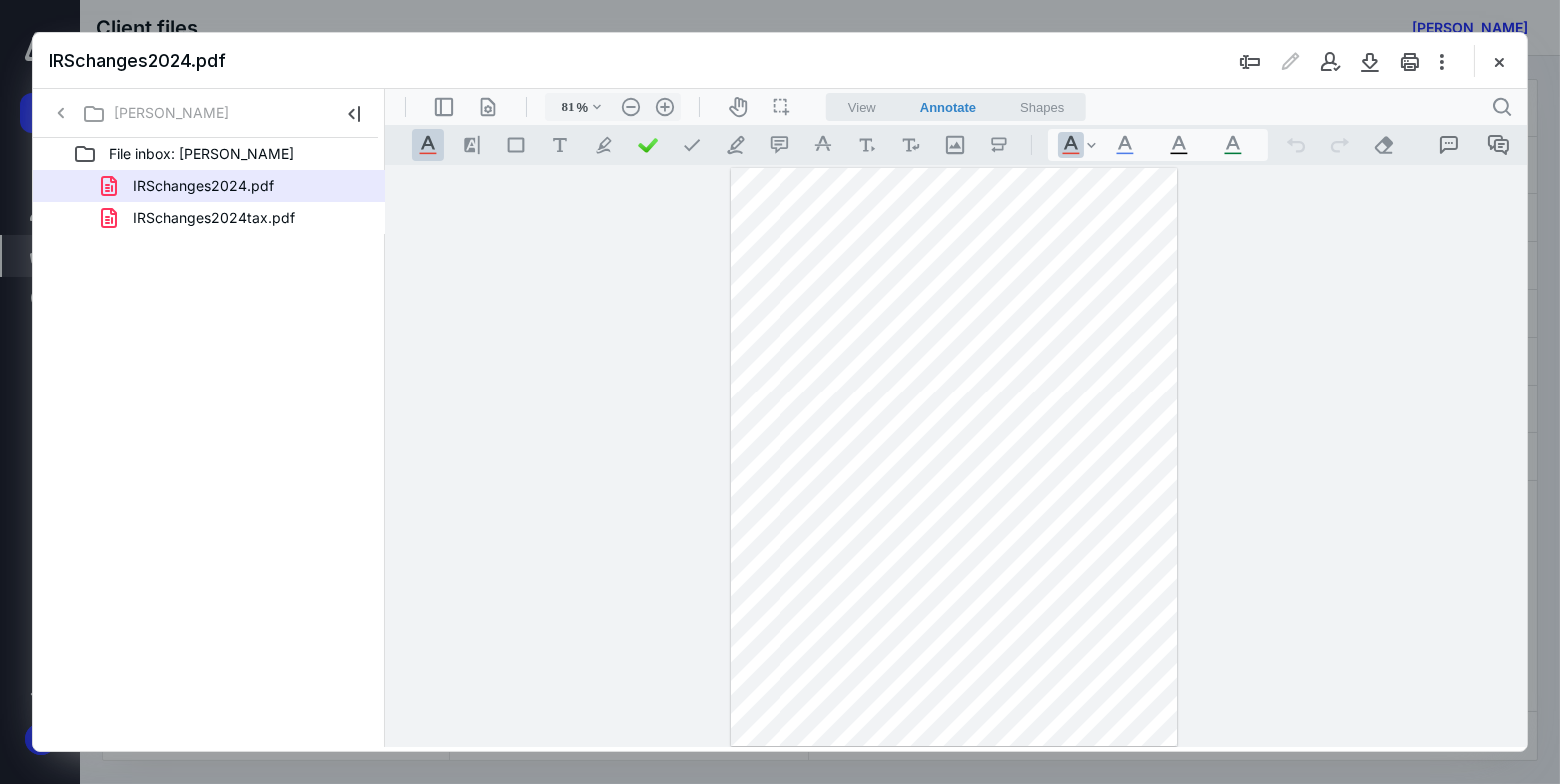 type on "106" 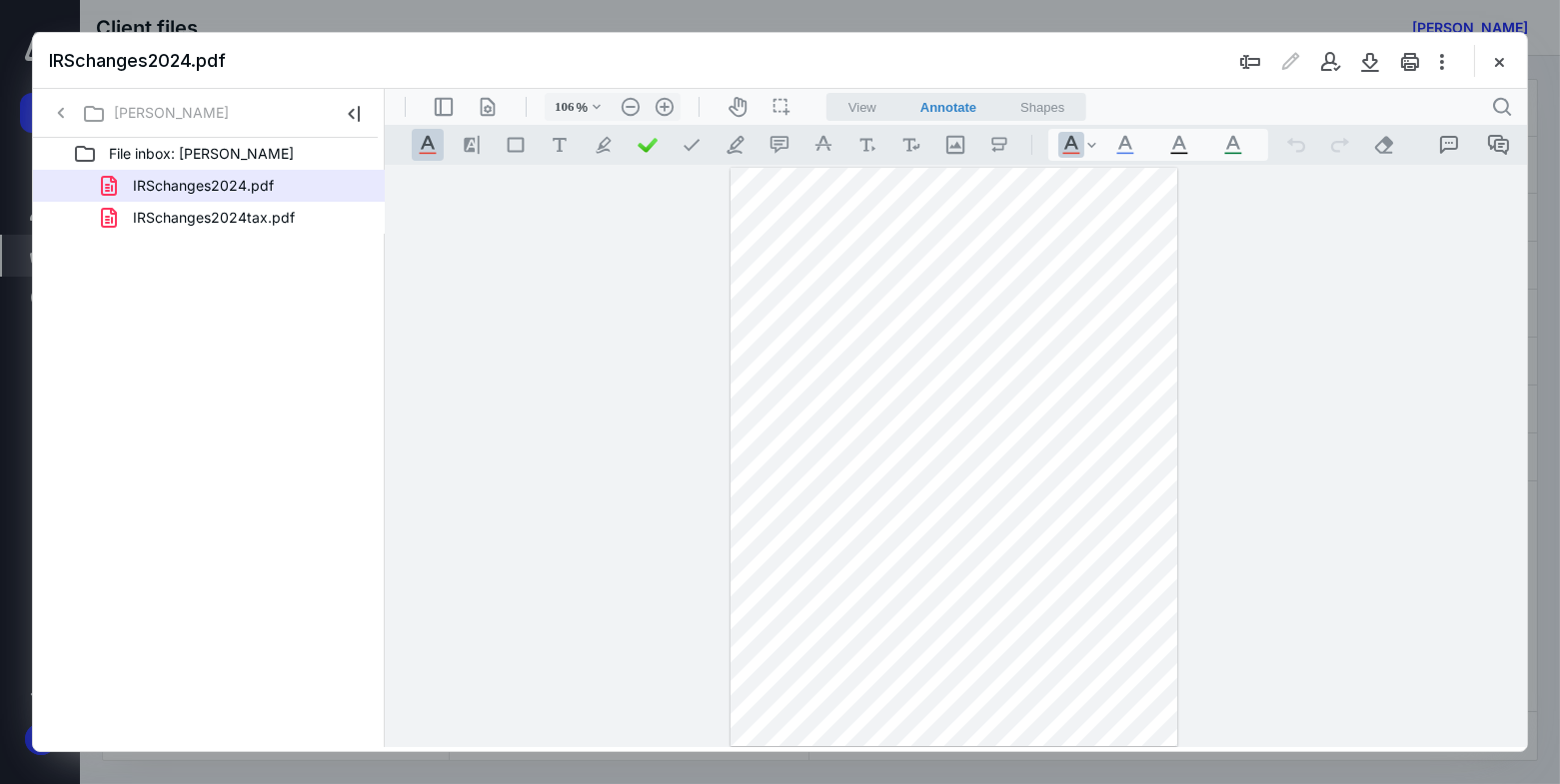 scroll, scrollTop: 40, scrollLeft: 0, axis: vertical 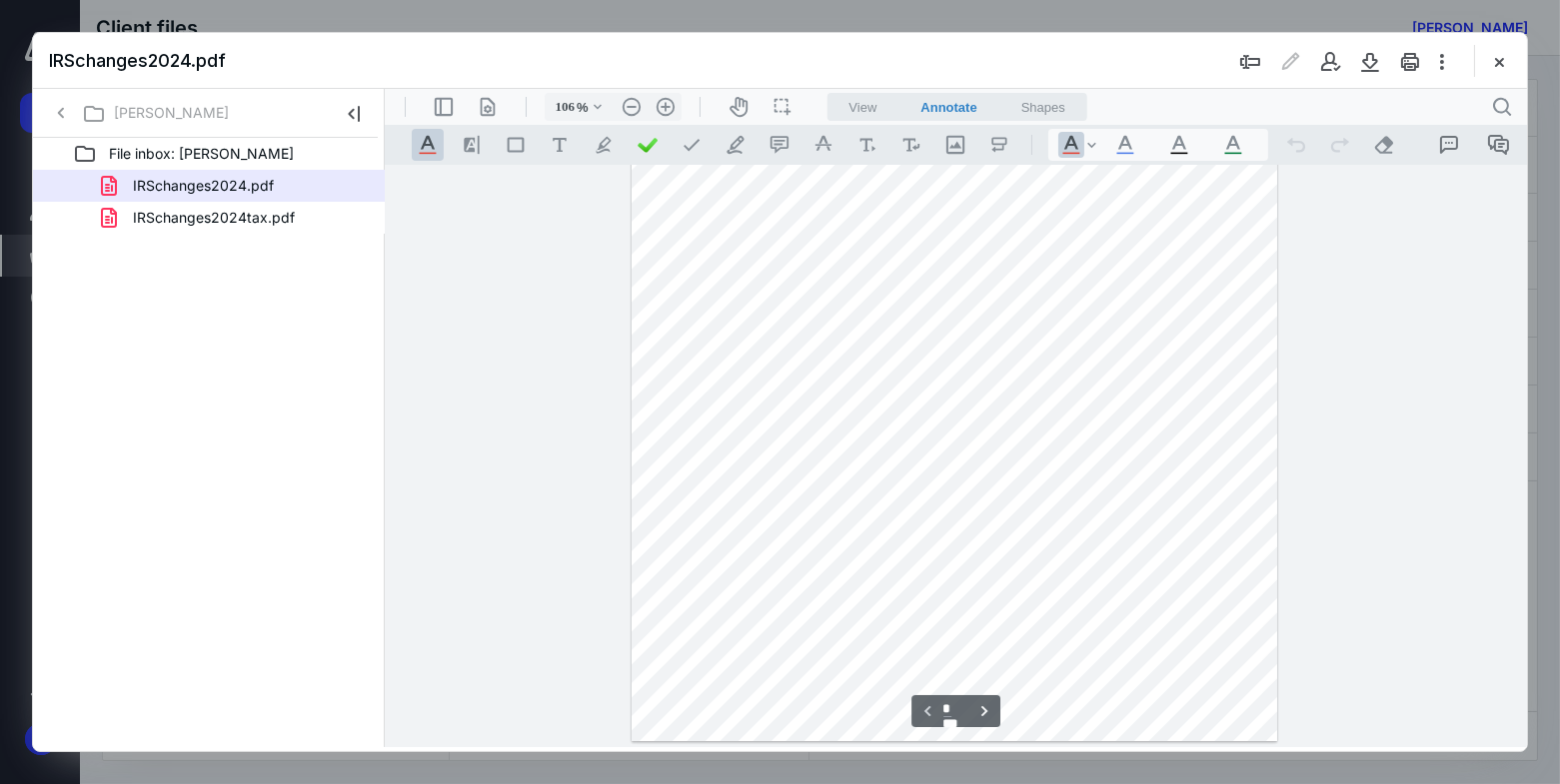type on "*" 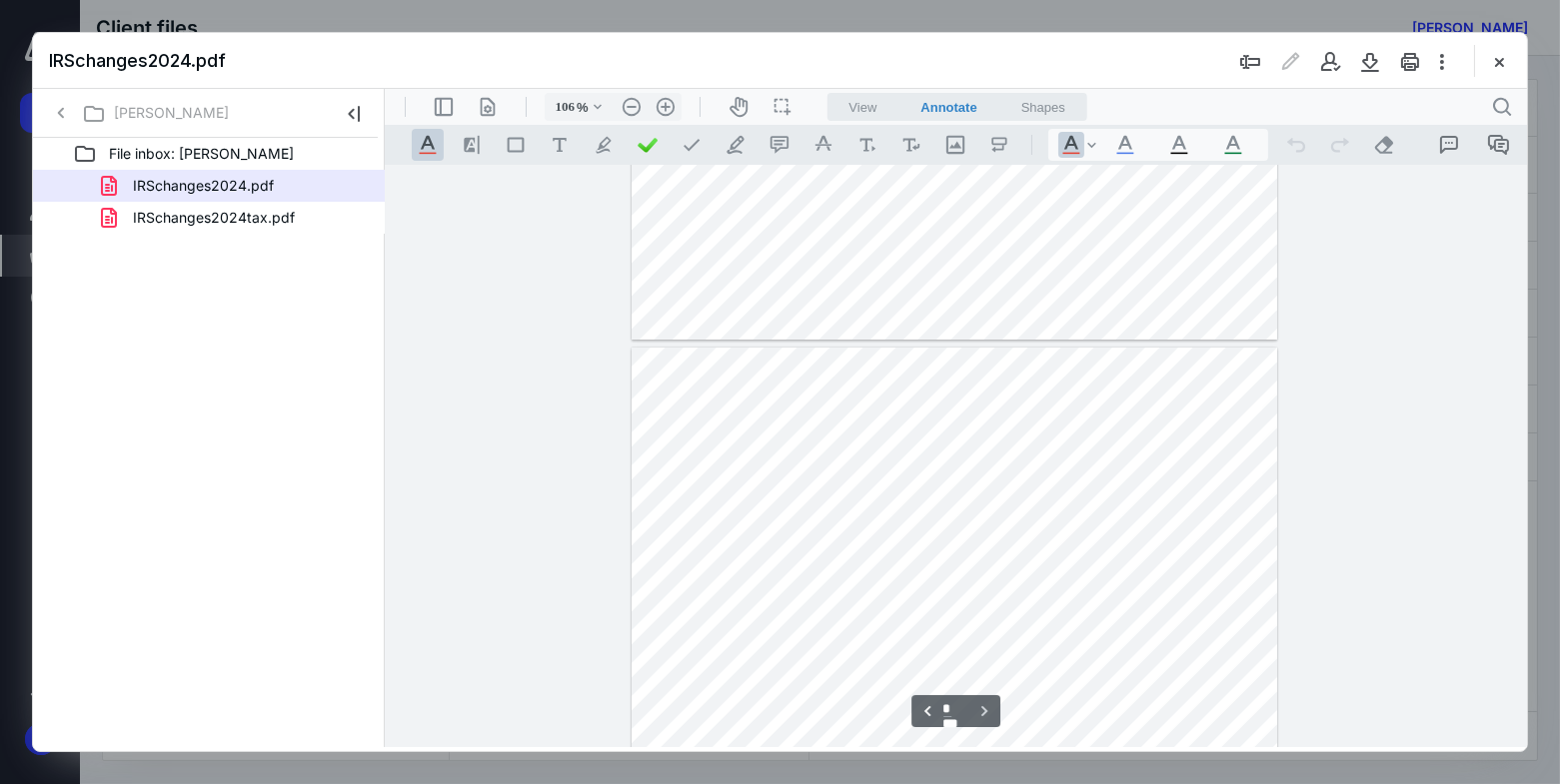 scroll, scrollTop: 1102, scrollLeft: 0, axis: vertical 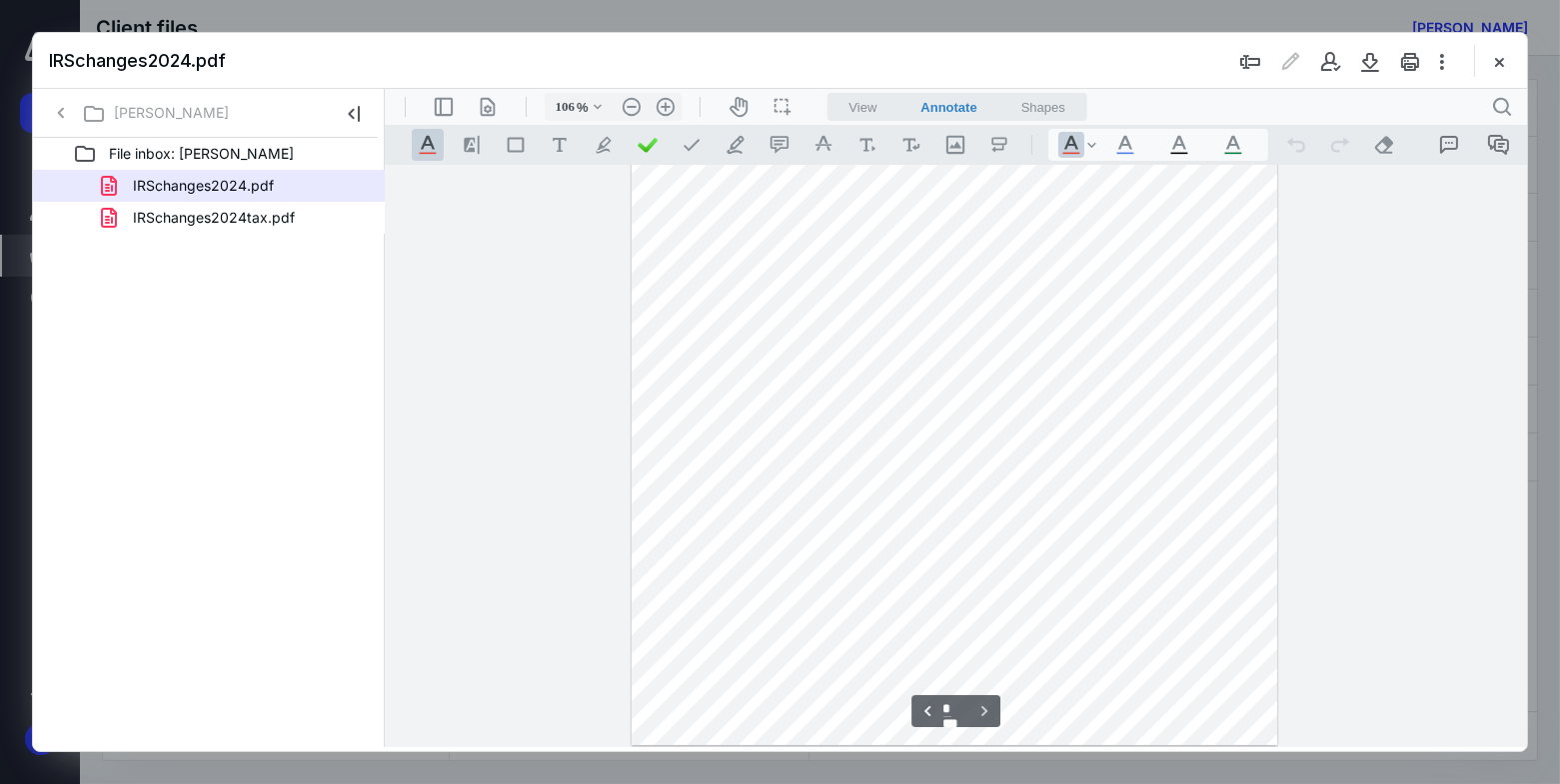 click on "File inbox: Robert Poling IRSchanges2024.pdf IRSchanges2024tax.pdf" at bounding box center (209, 442) 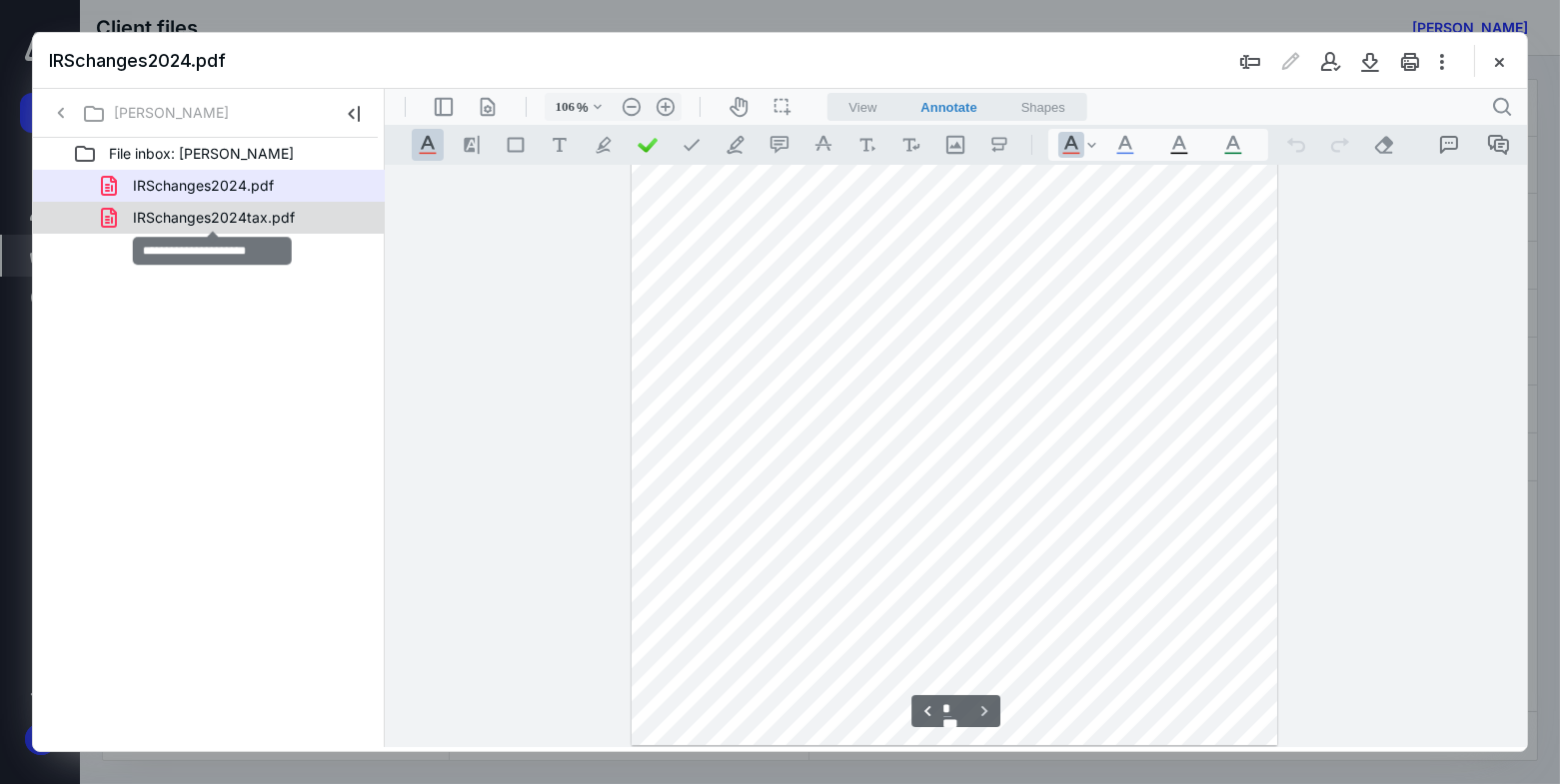click on "IRSchanges2024tax.pdf" at bounding box center (214, 218) 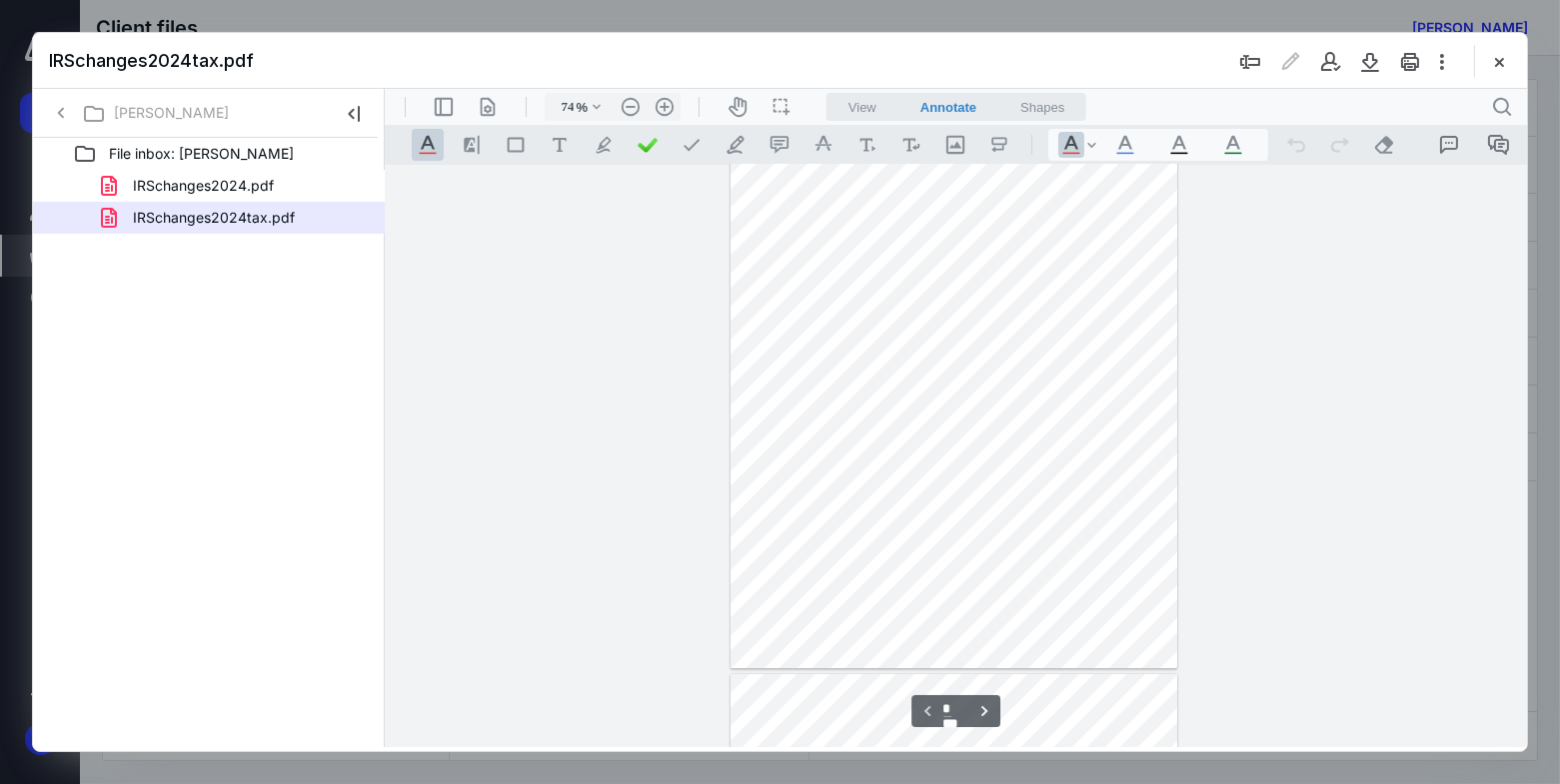 scroll, scrollTop: 0, scrollLeft: 0, axis: both 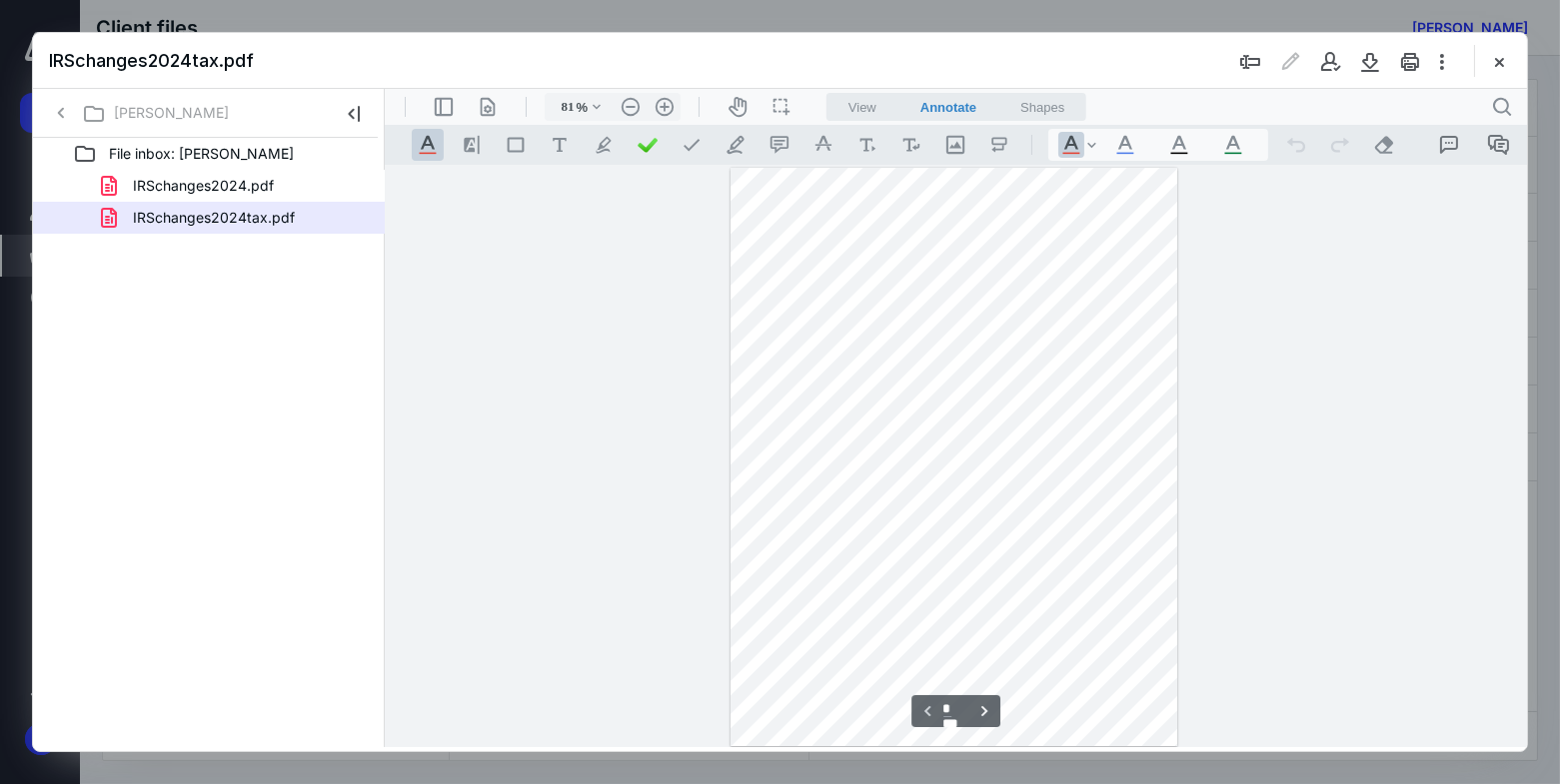 type on "106" 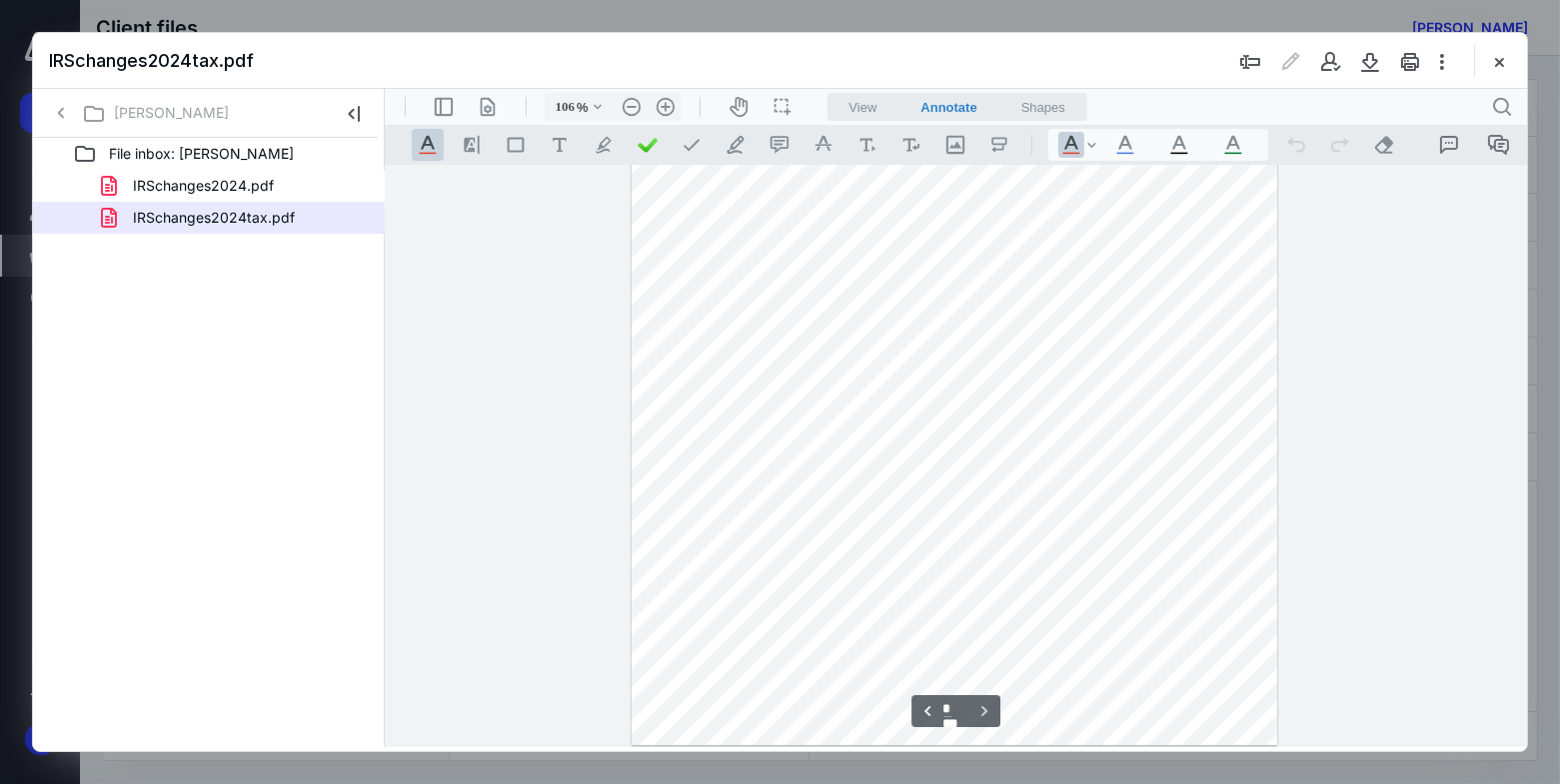 scroll, scrollTop: 872, scrollLeft: 0, axis: vertical 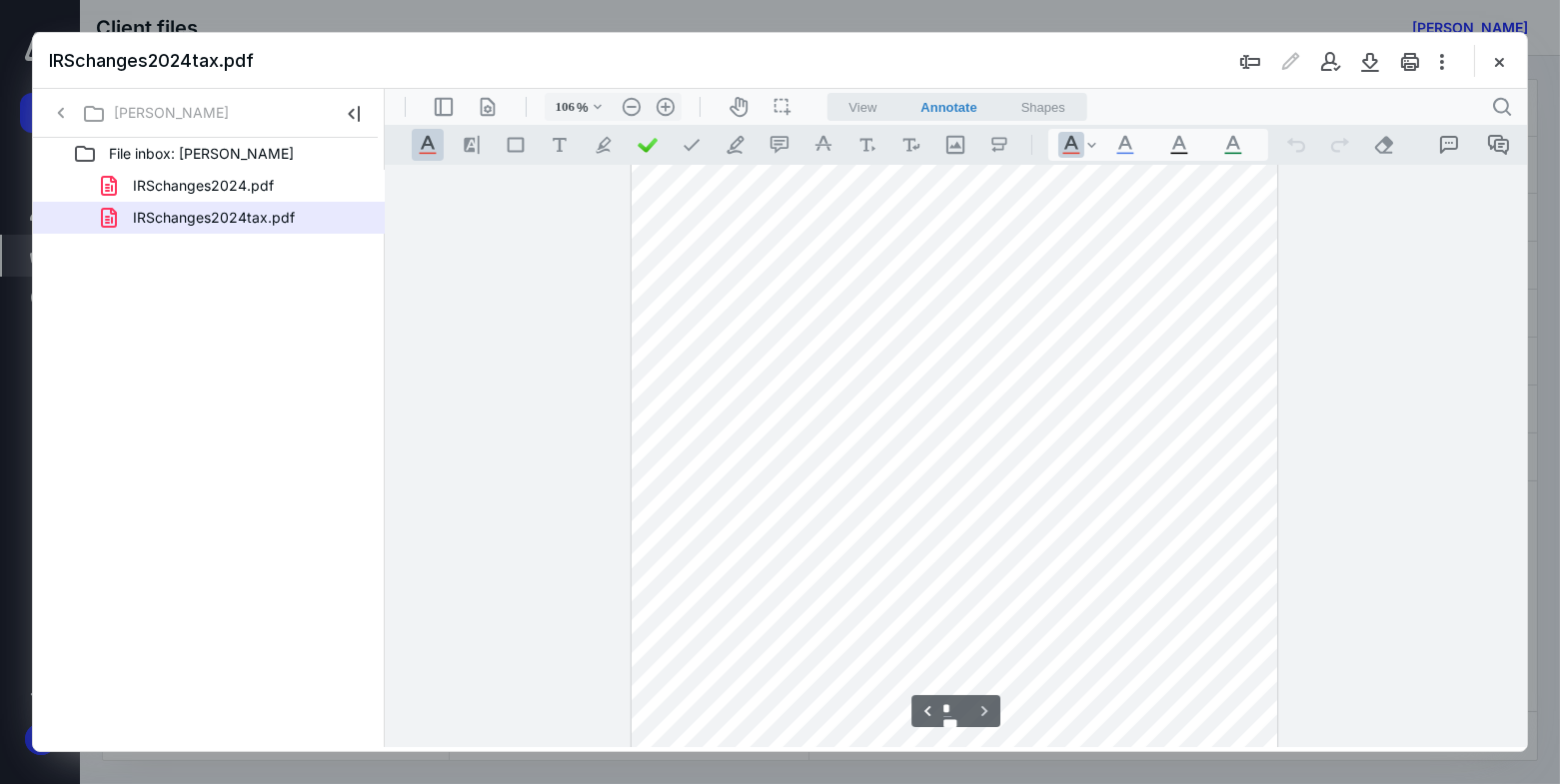 type on "*" 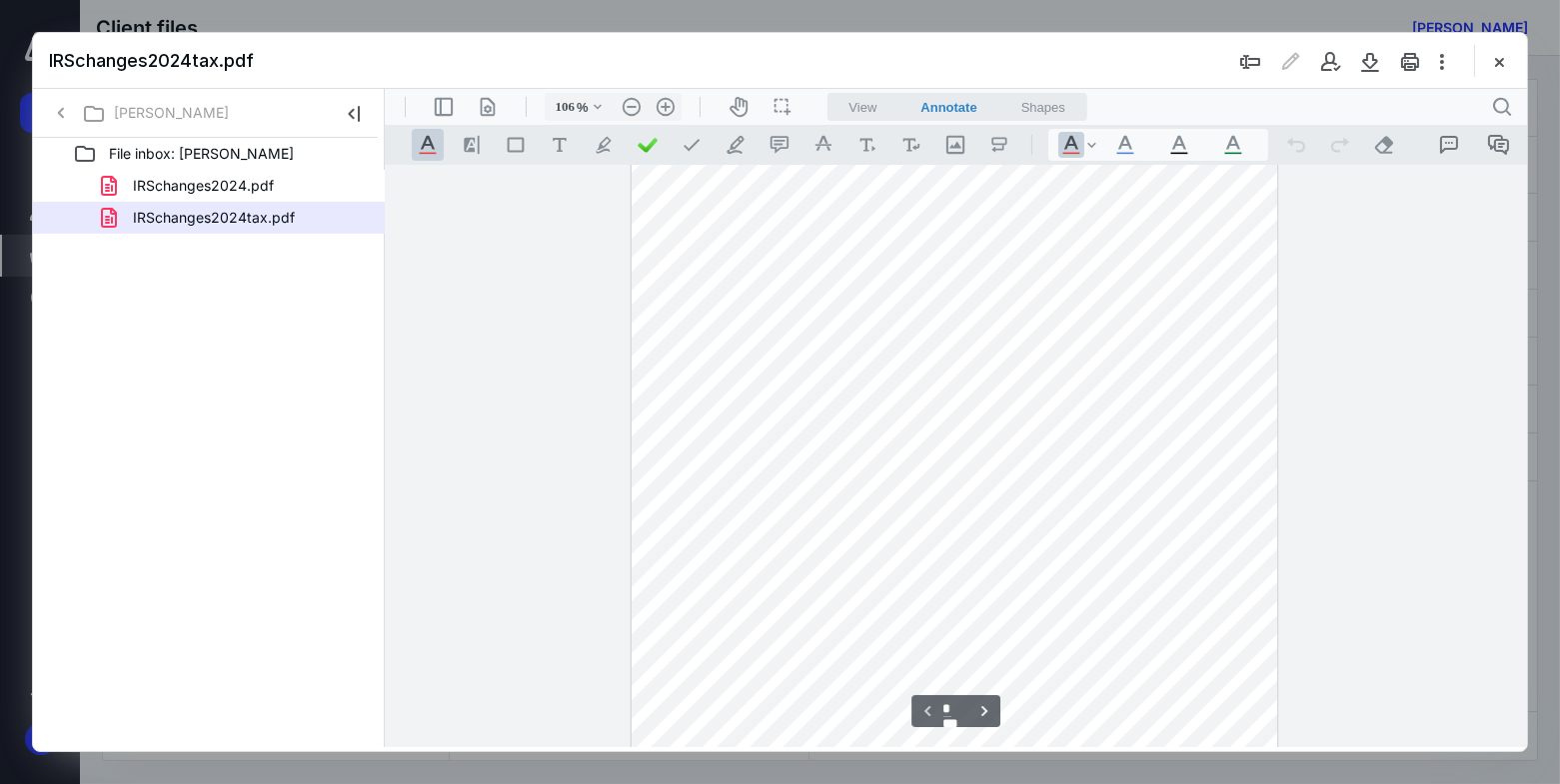 scroll, scrollTop: 0, scrollLeft: 0, axis: both 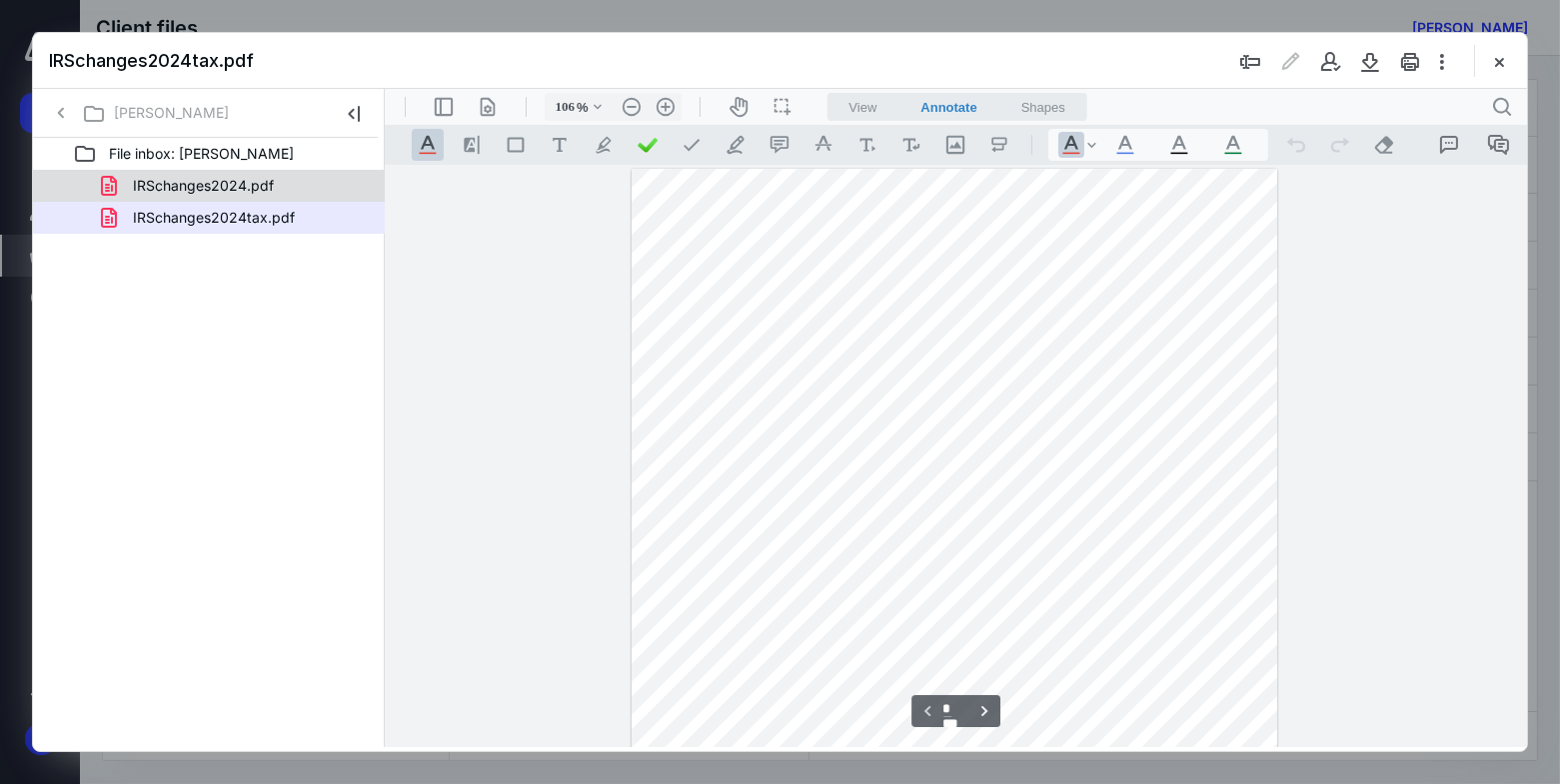 click on "IRSchanges2024.pdf" at bounding box center (237, 186) 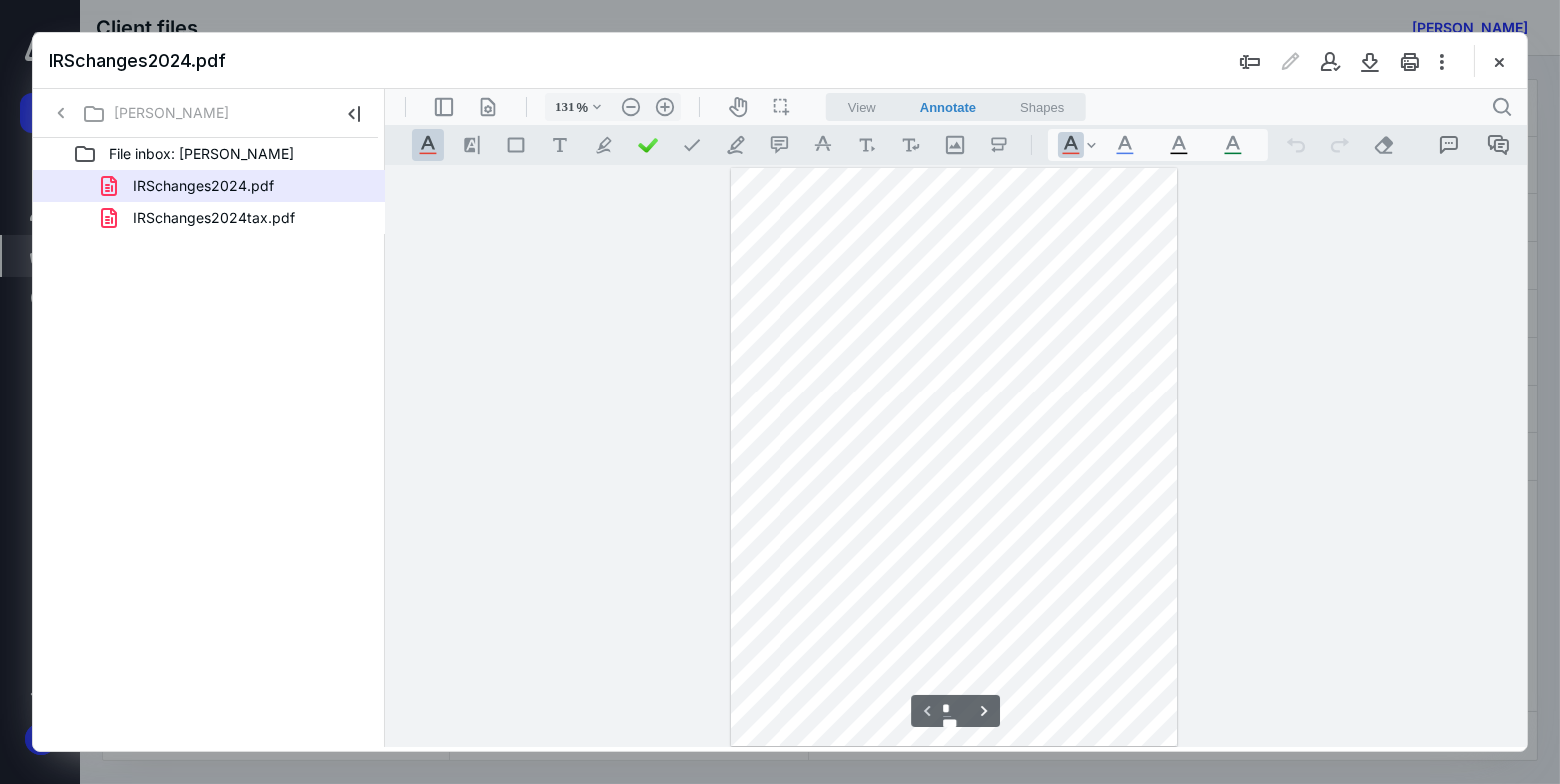 type on "156" 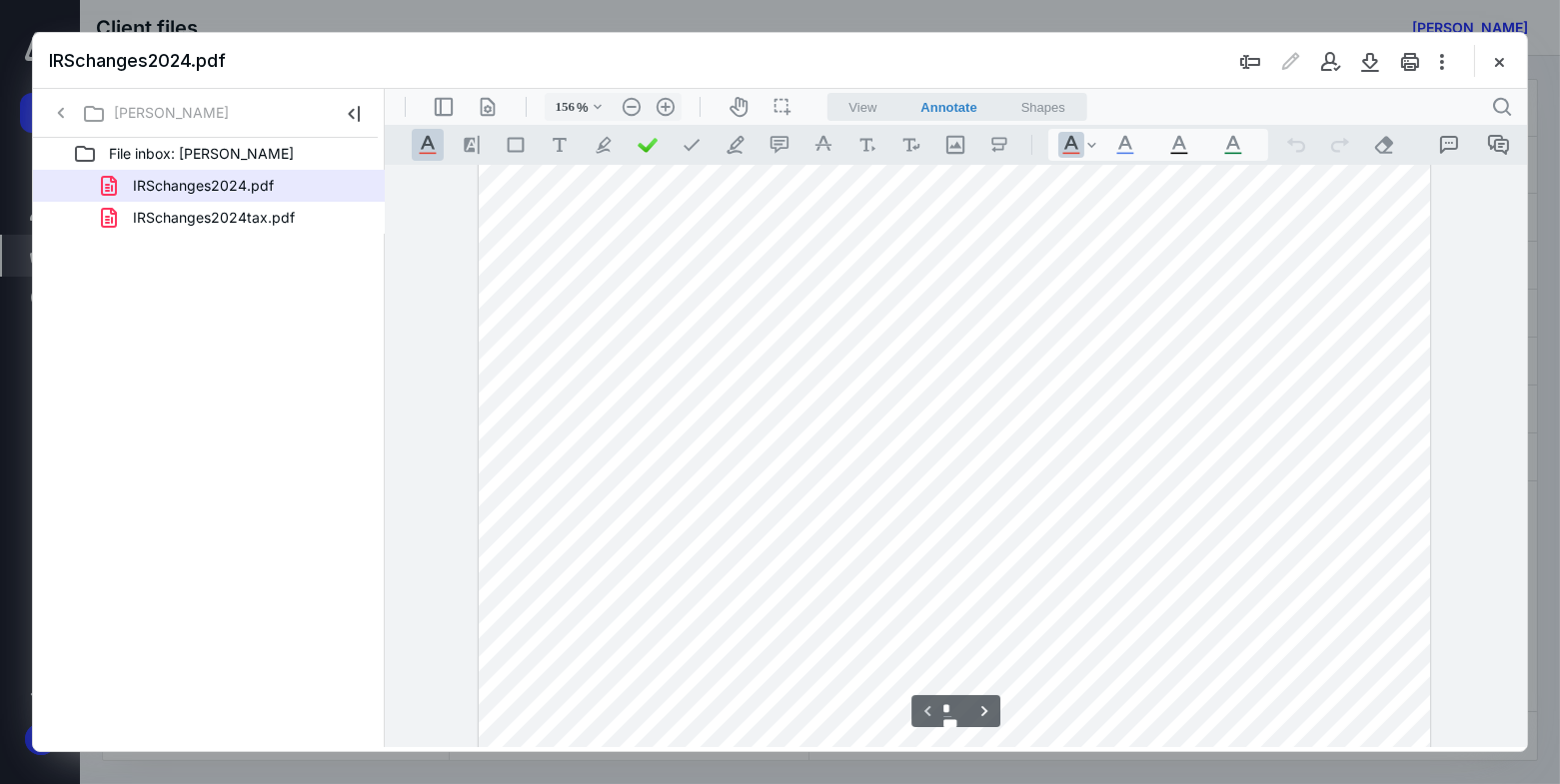 scroll, scrollTop: 0, scrollLeft: 0, axis: both 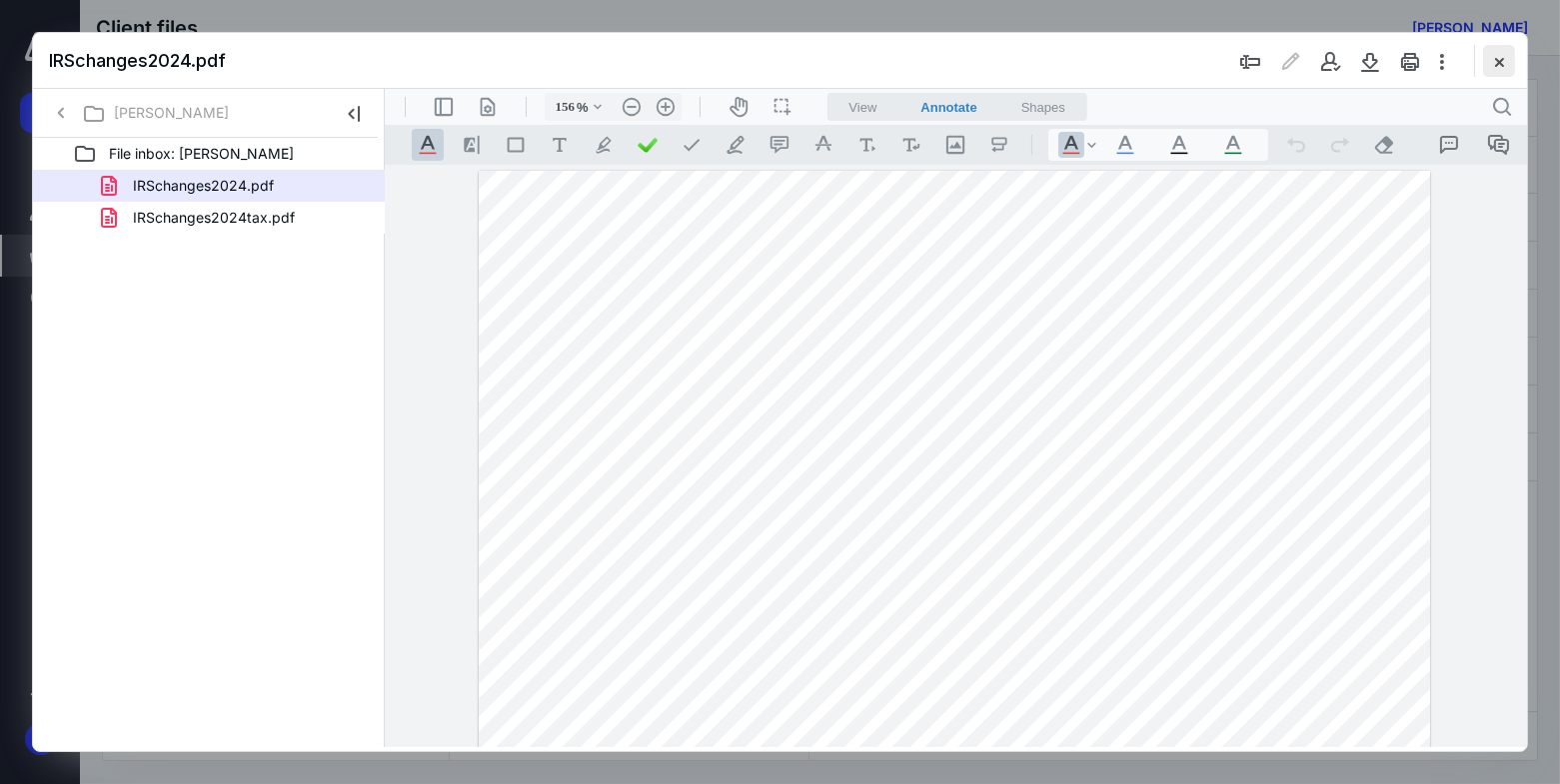 click at bounding box center [1499, 61] 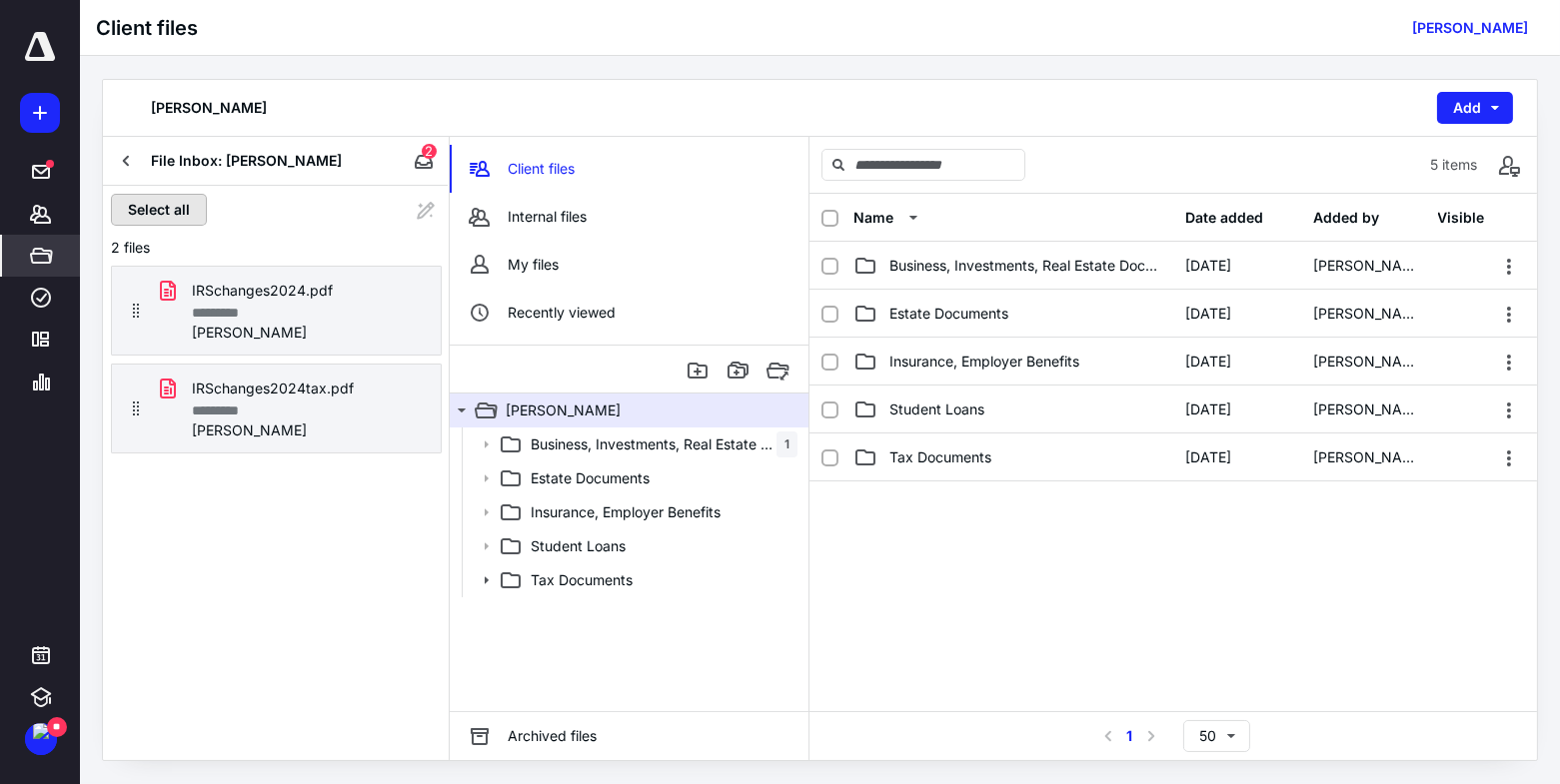 click on "Select all" at bounding box center [159, 210] 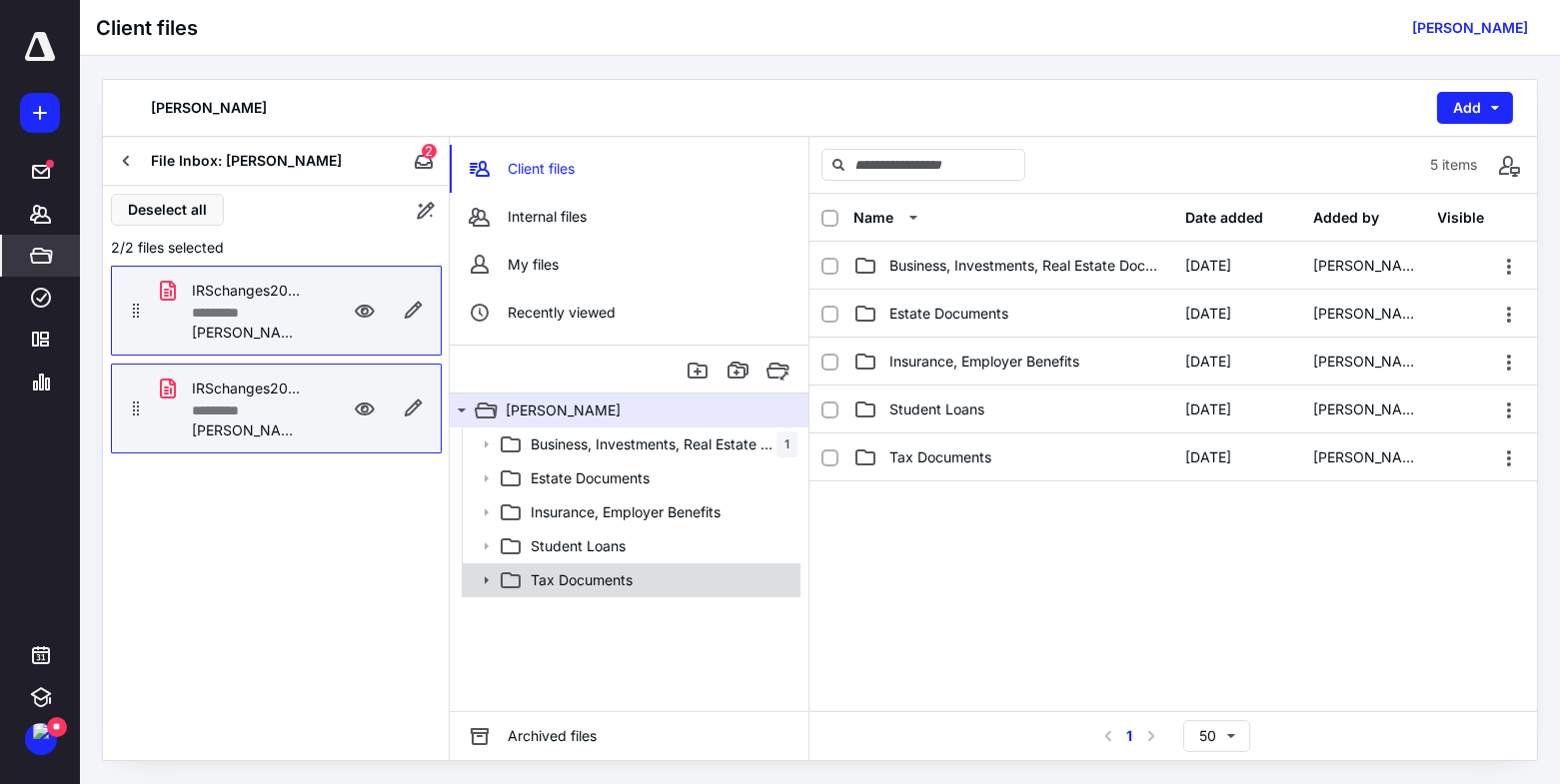 click 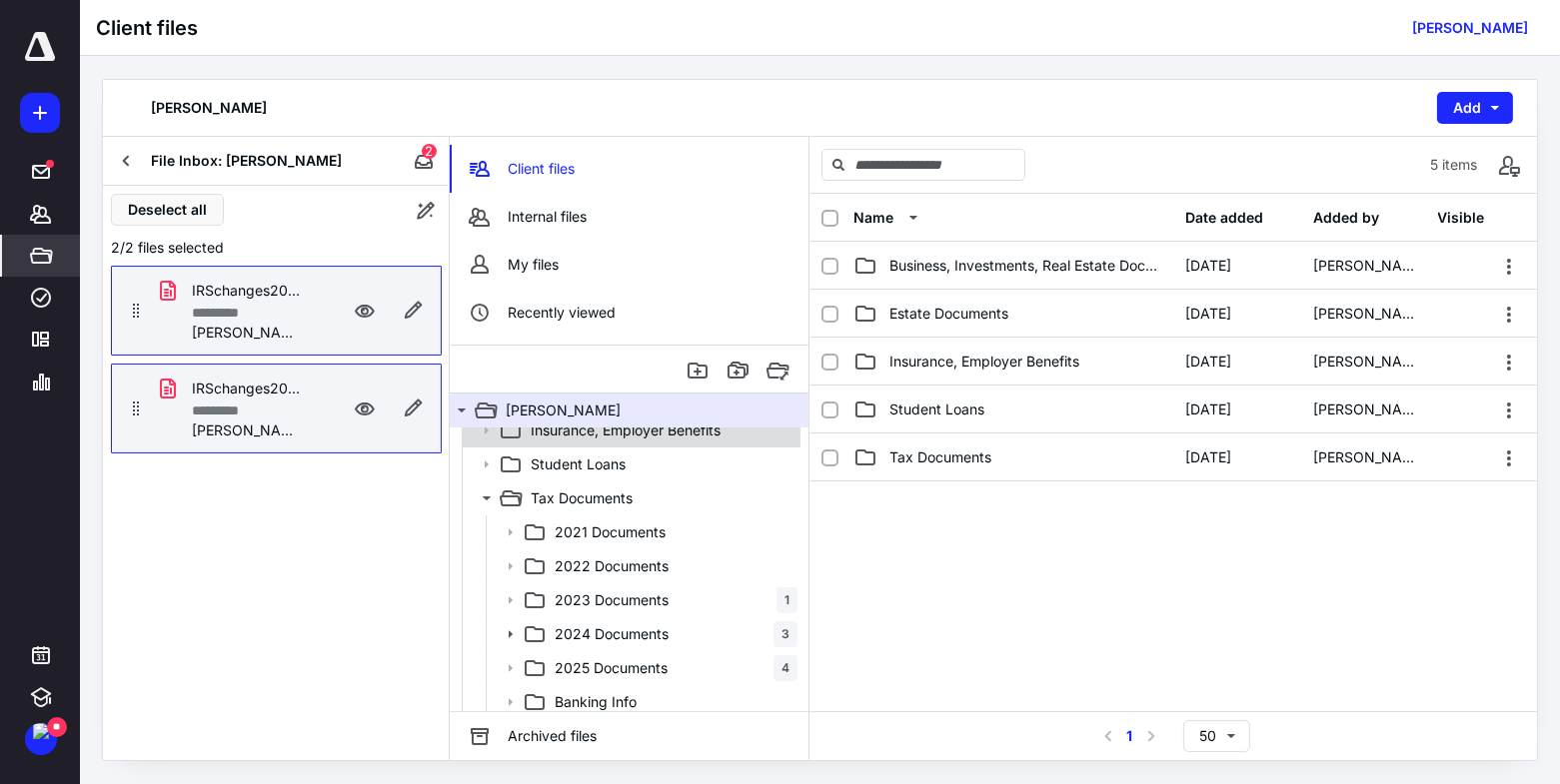 scroll, scrollTop: 92, scrollLeft: 0, axis: vertical 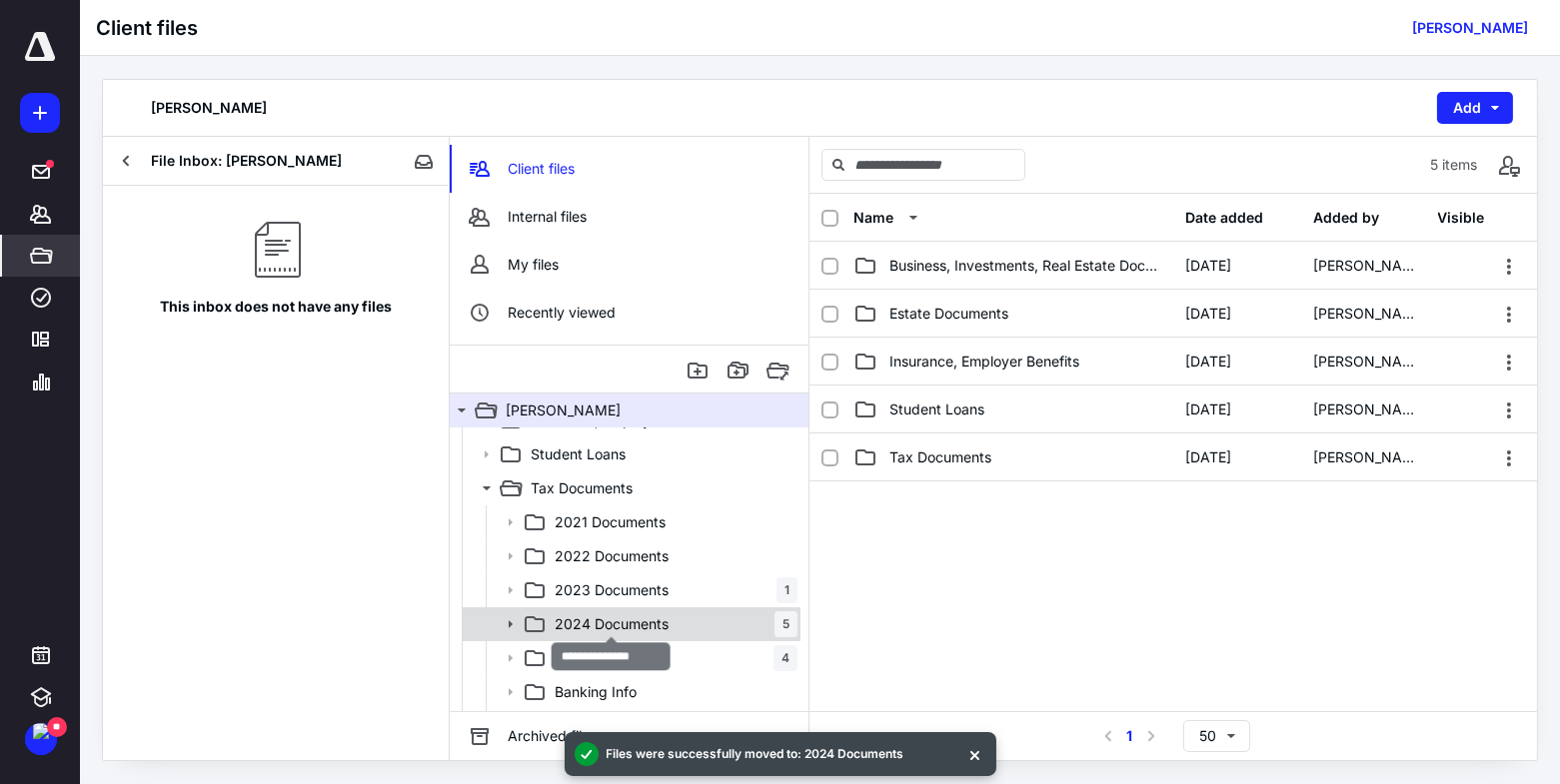 click on "2024 Documents" at bounding box center (612, 624) 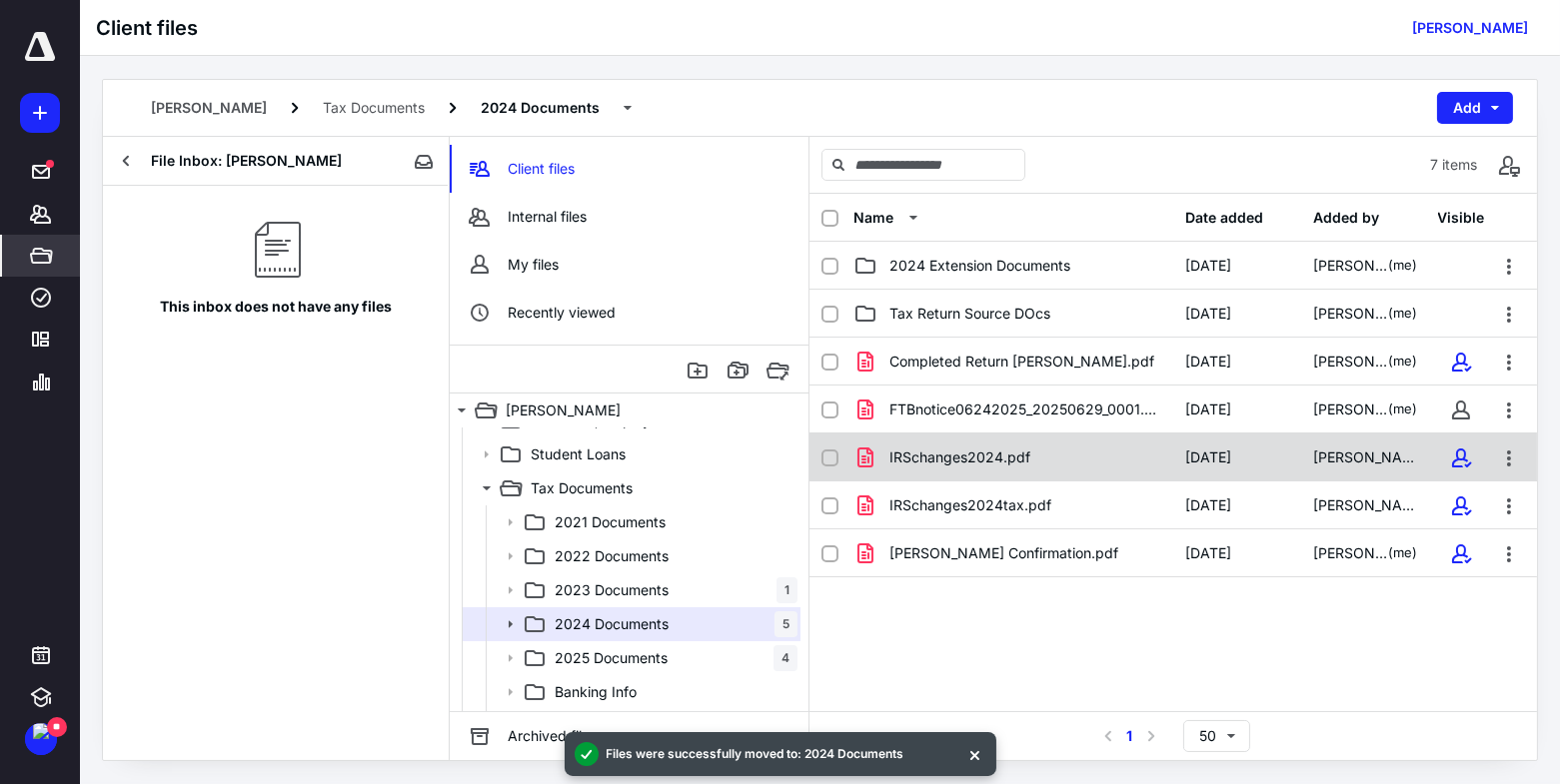 click on "IRSchanges2024.pdf 7/12/2025 Robert Poling" at bounding box center (1173, 457) 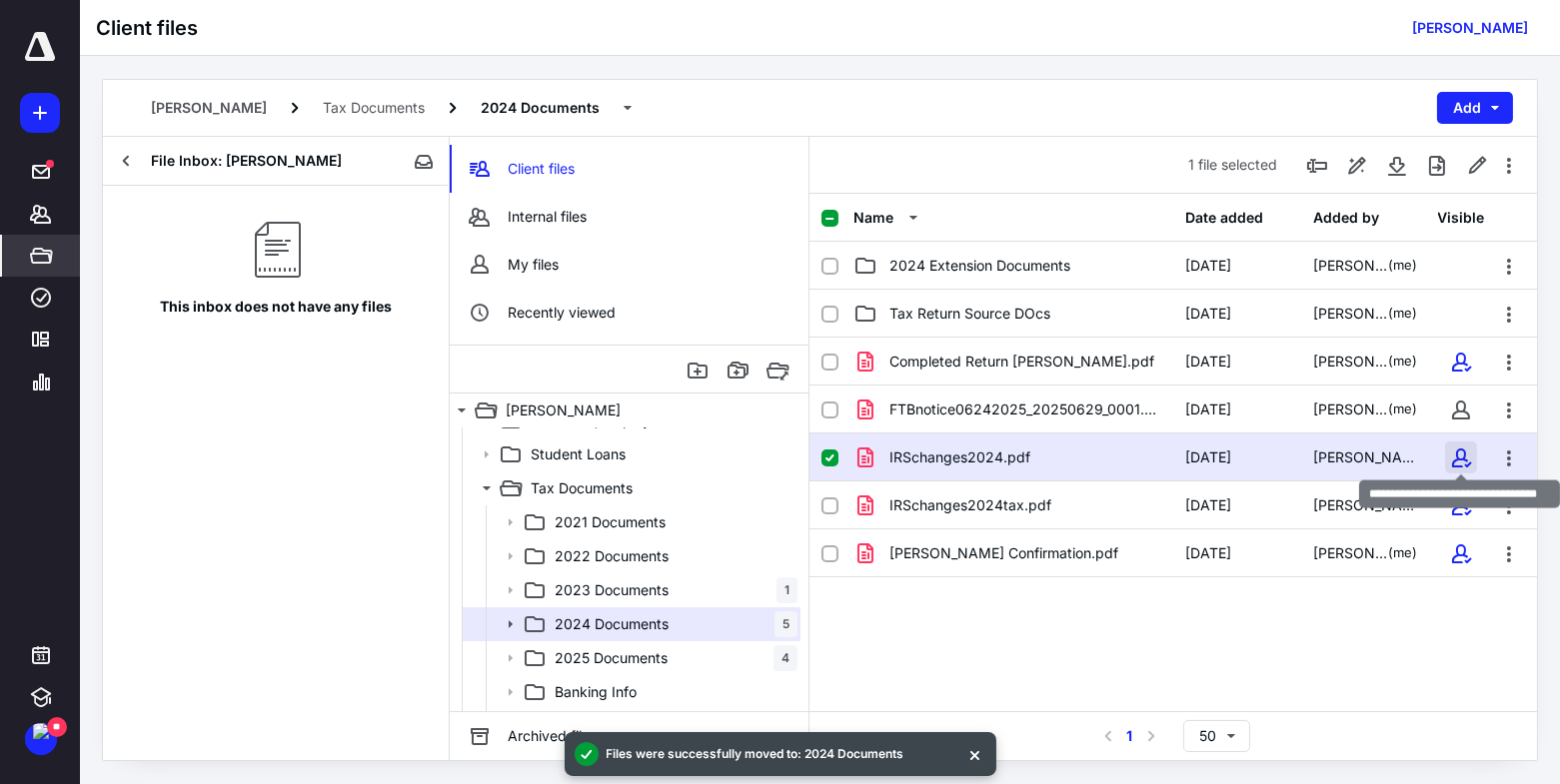 click at bounding box center (1461, 457) 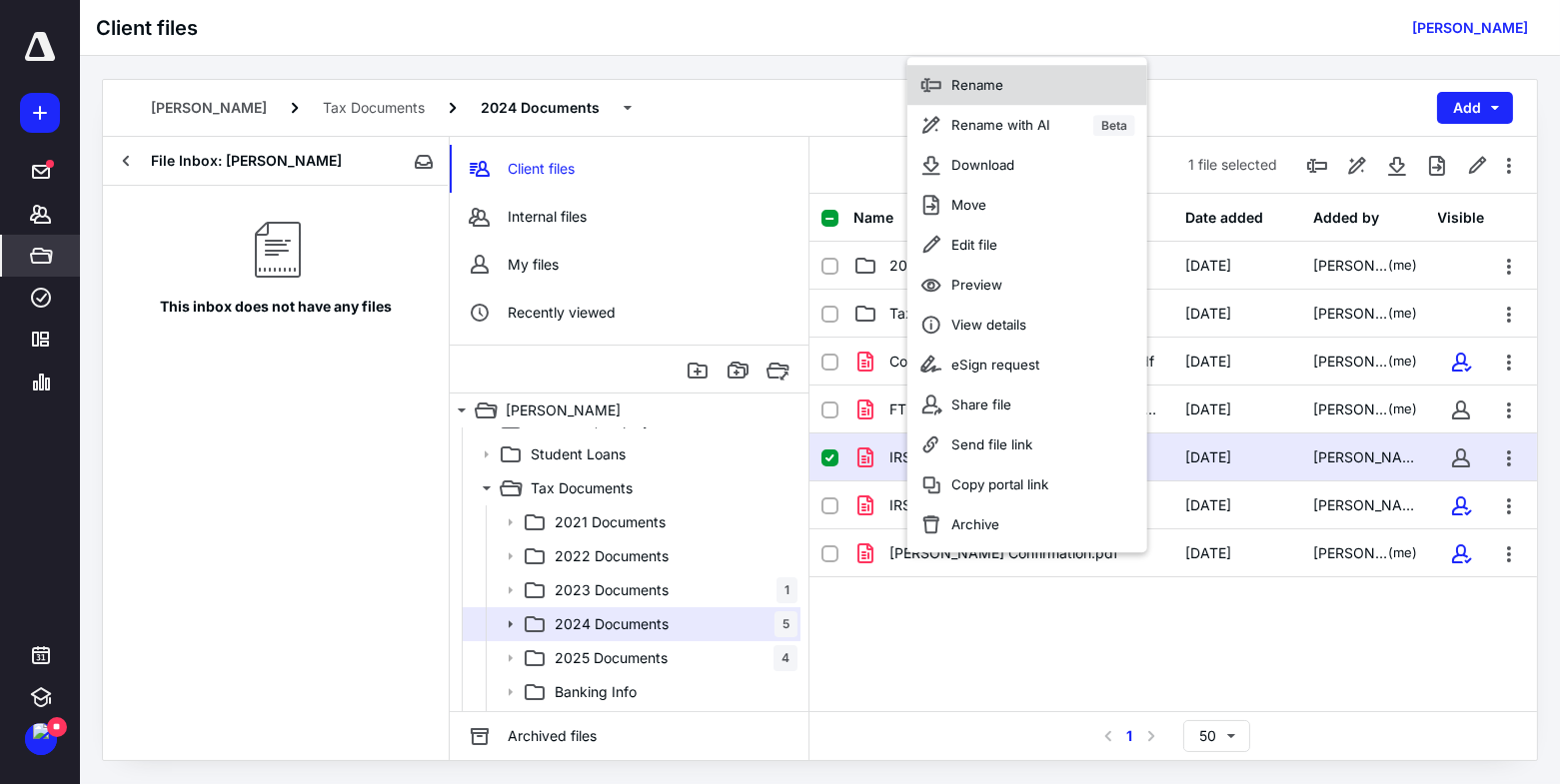 click on "Rename" at bounding box center (1027, 85) 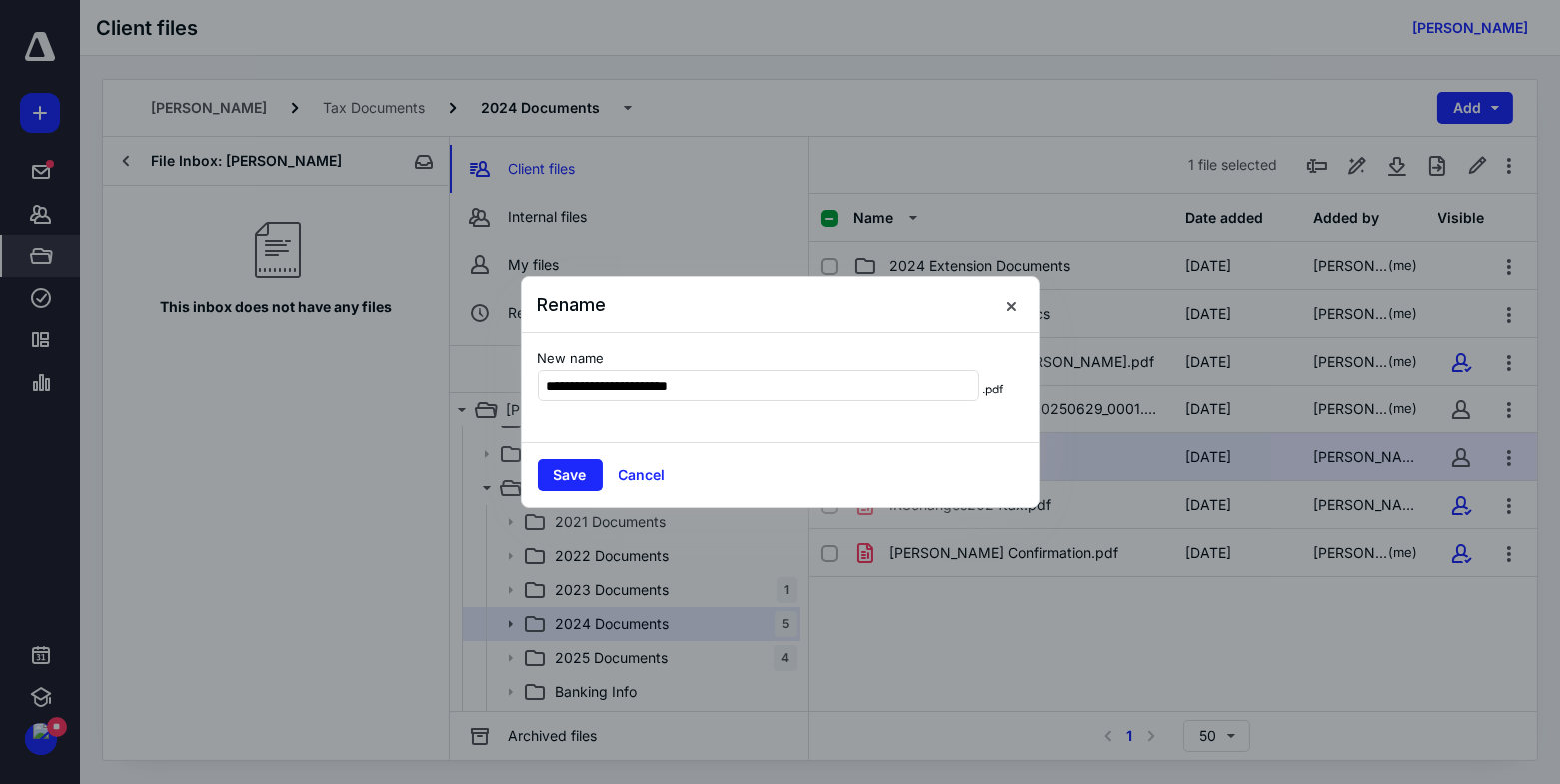 type on "**********" 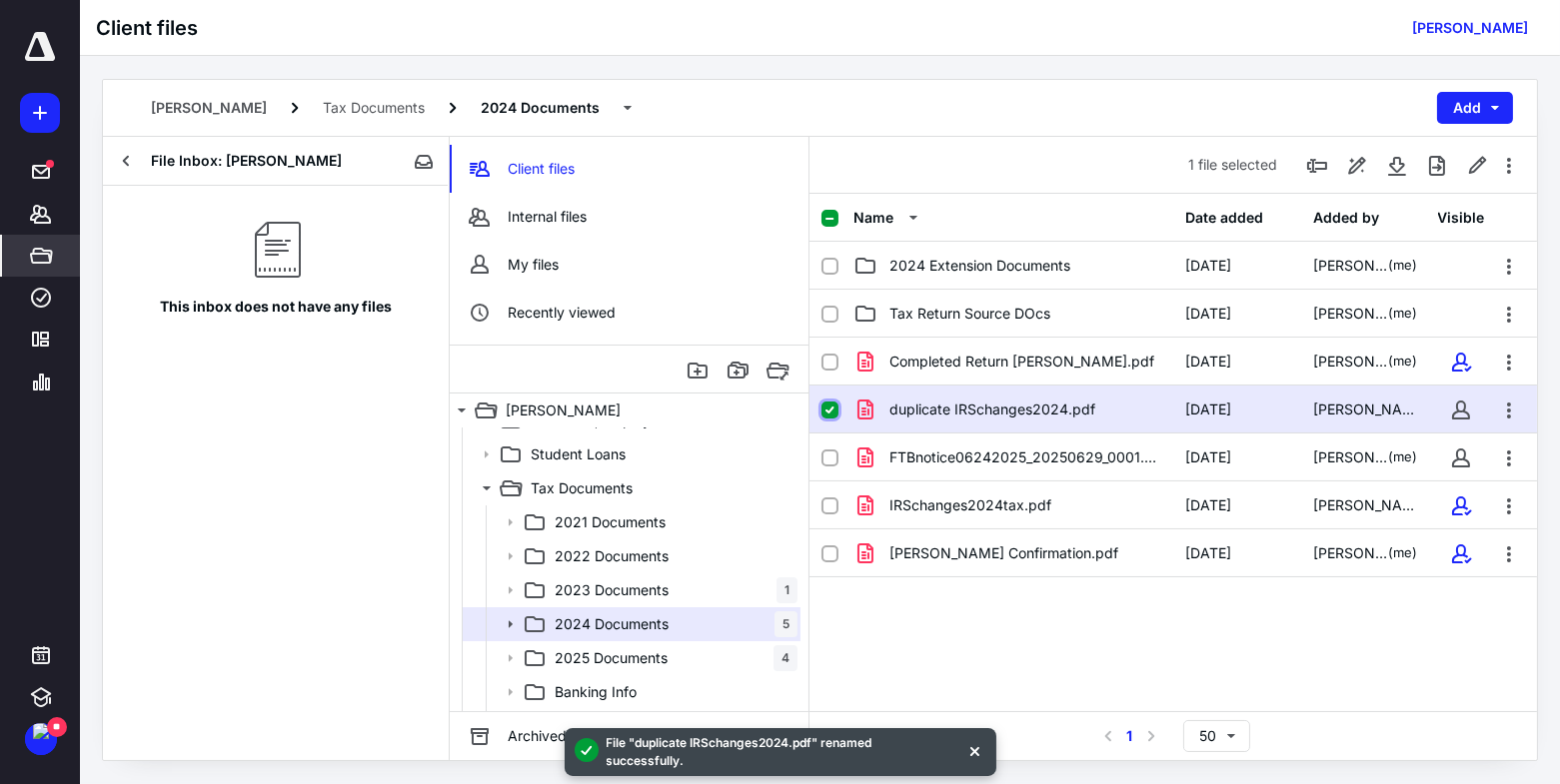 click at bounding box center [829, 410] 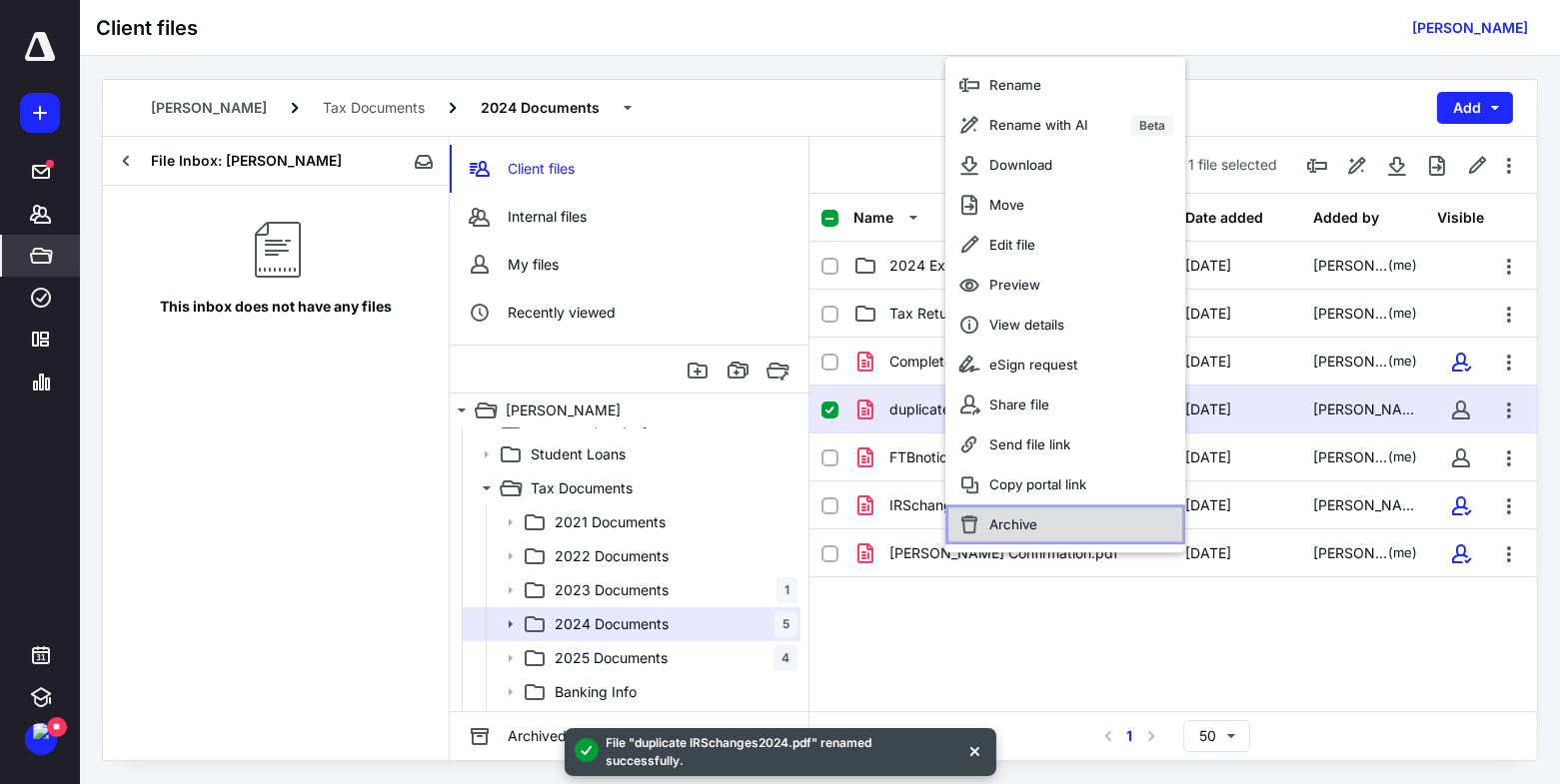 click on "Archive" at bounding box center [1065, 524] 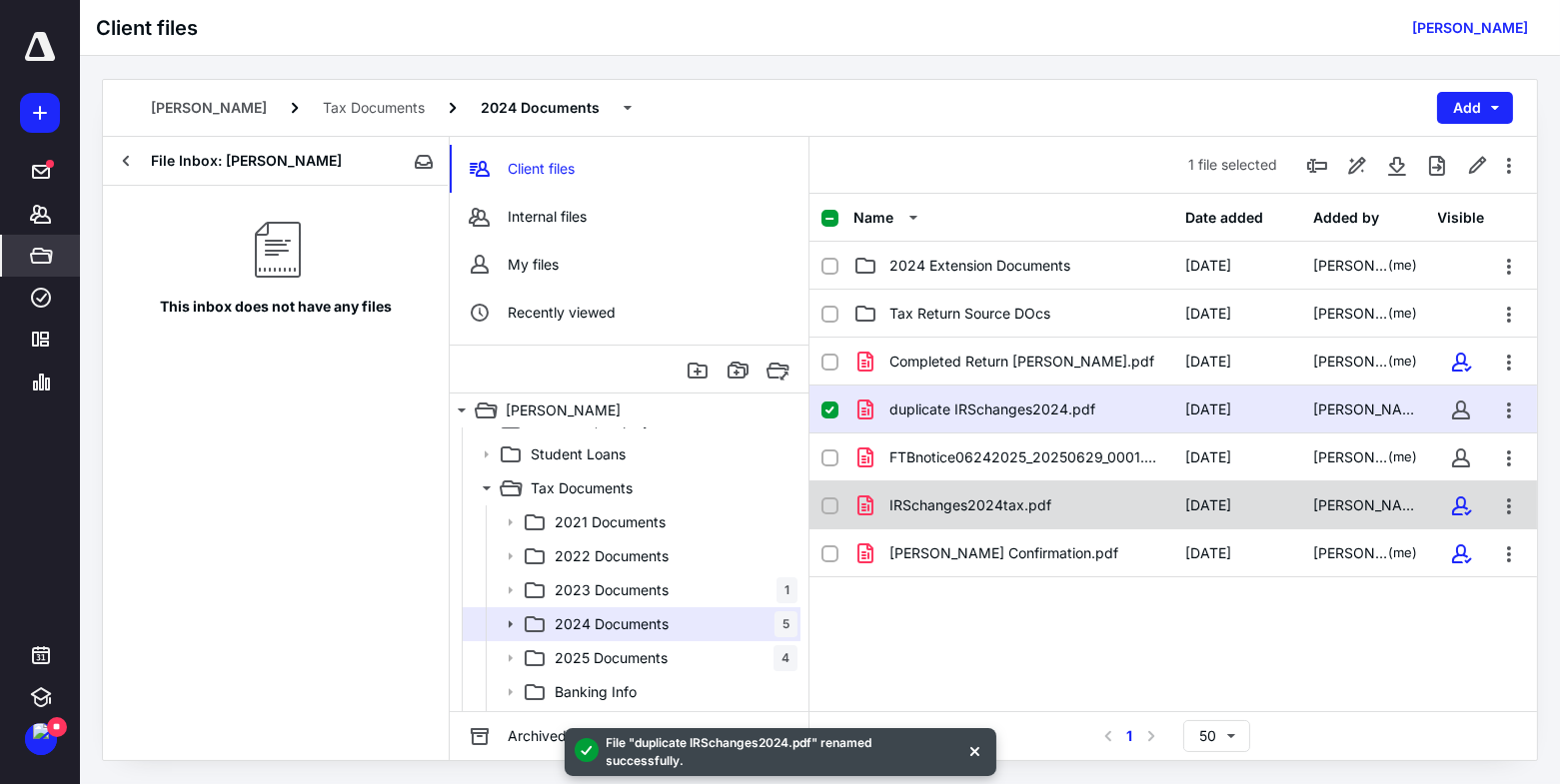 checkbox on "false" 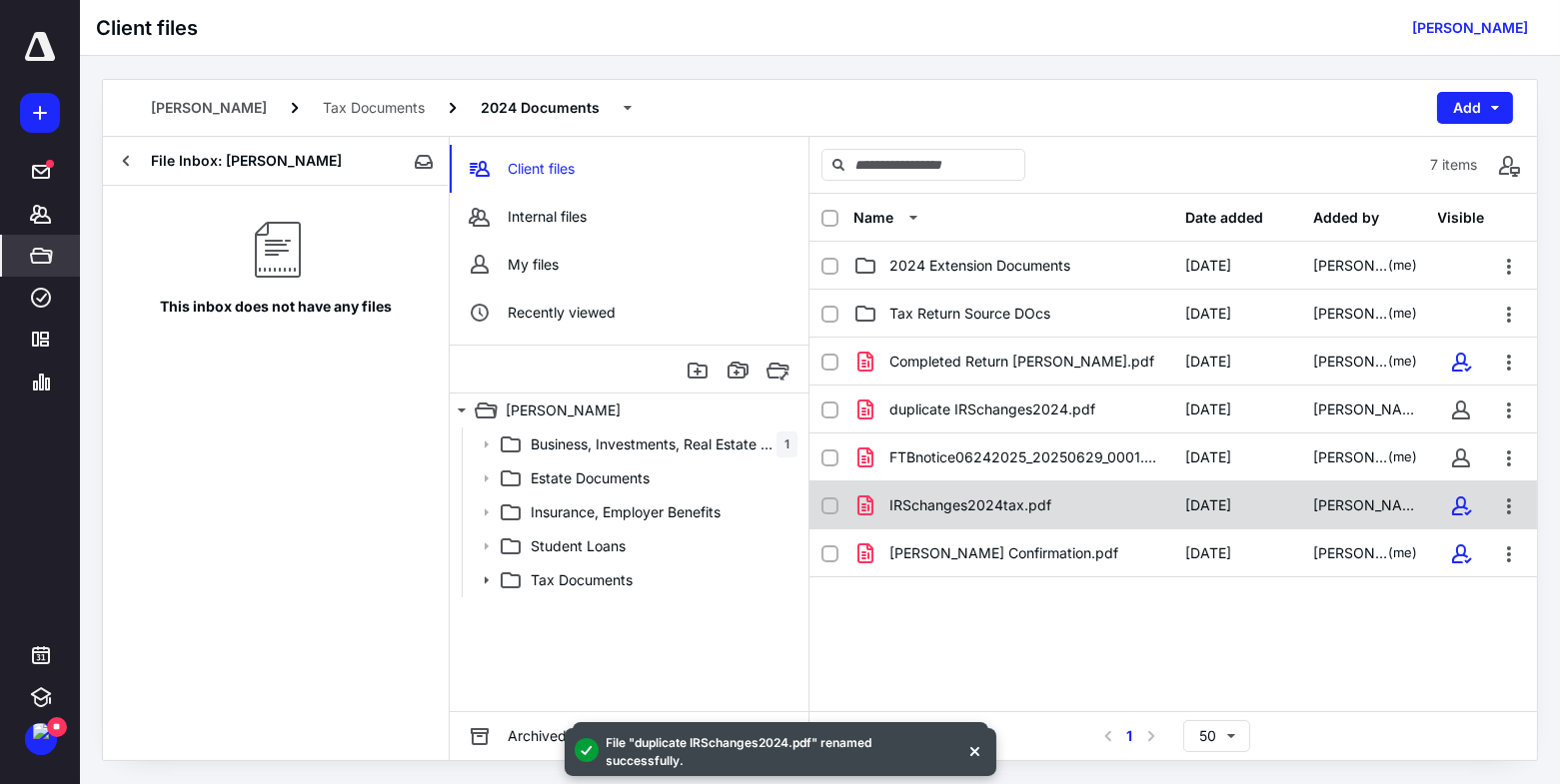 scroll, scrollTop: 0, scrollLeft: 0, axis: both 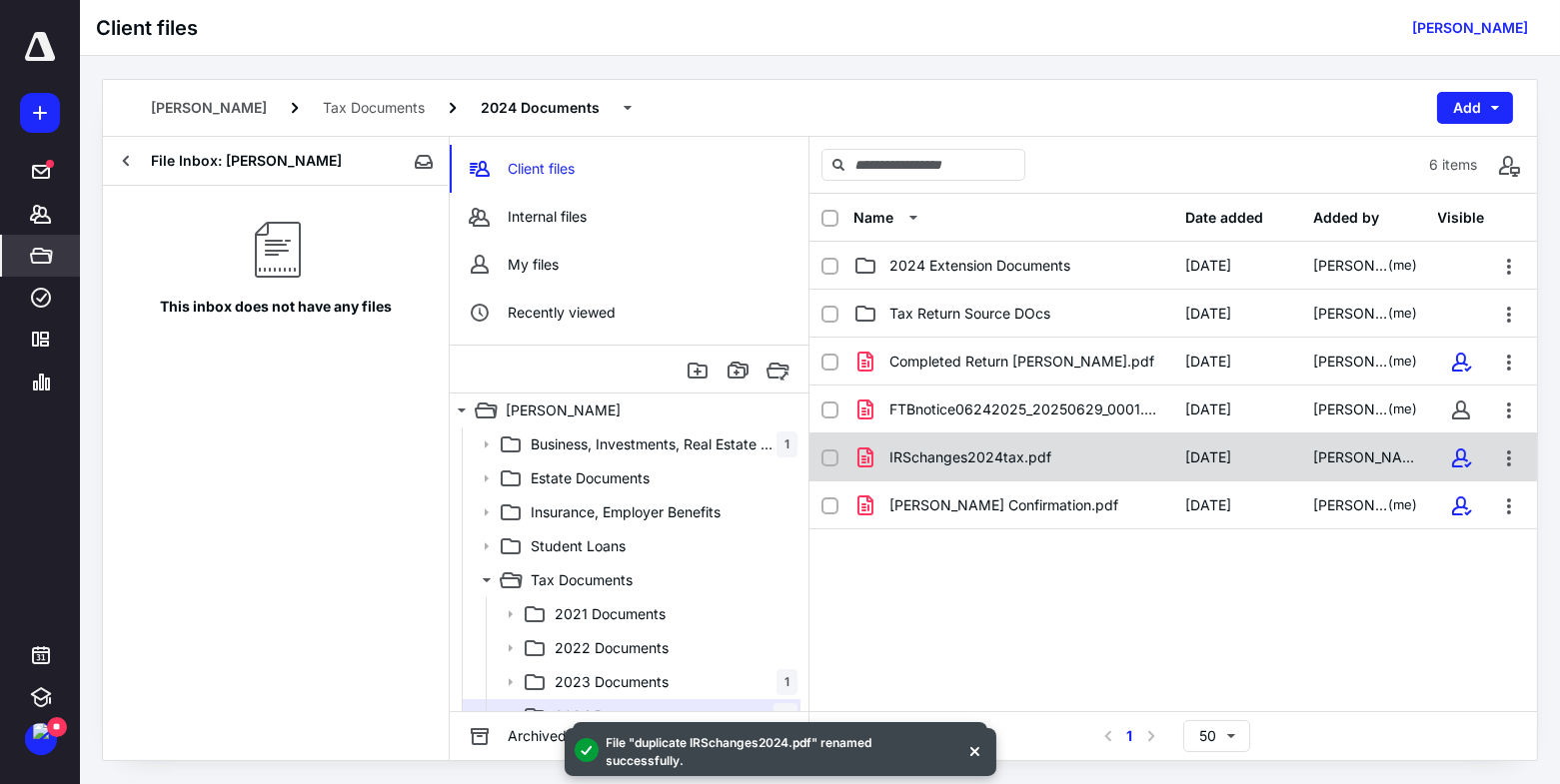 click on "IRSchanges2024tax.pdf" at bounding box center [1013, 457] 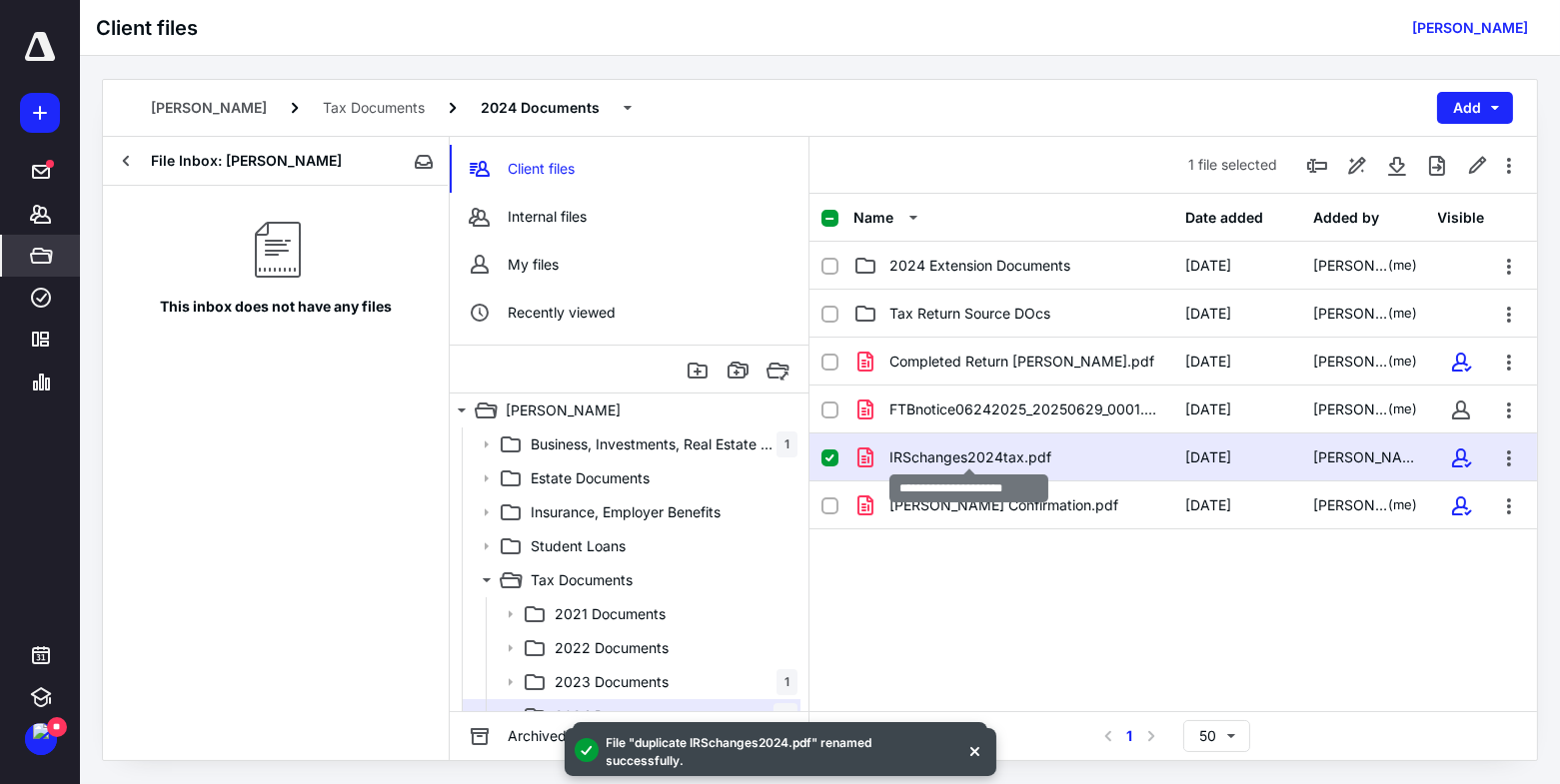 click on "IRSchanges2024tax.pdf" at bounding box center [970, 457] 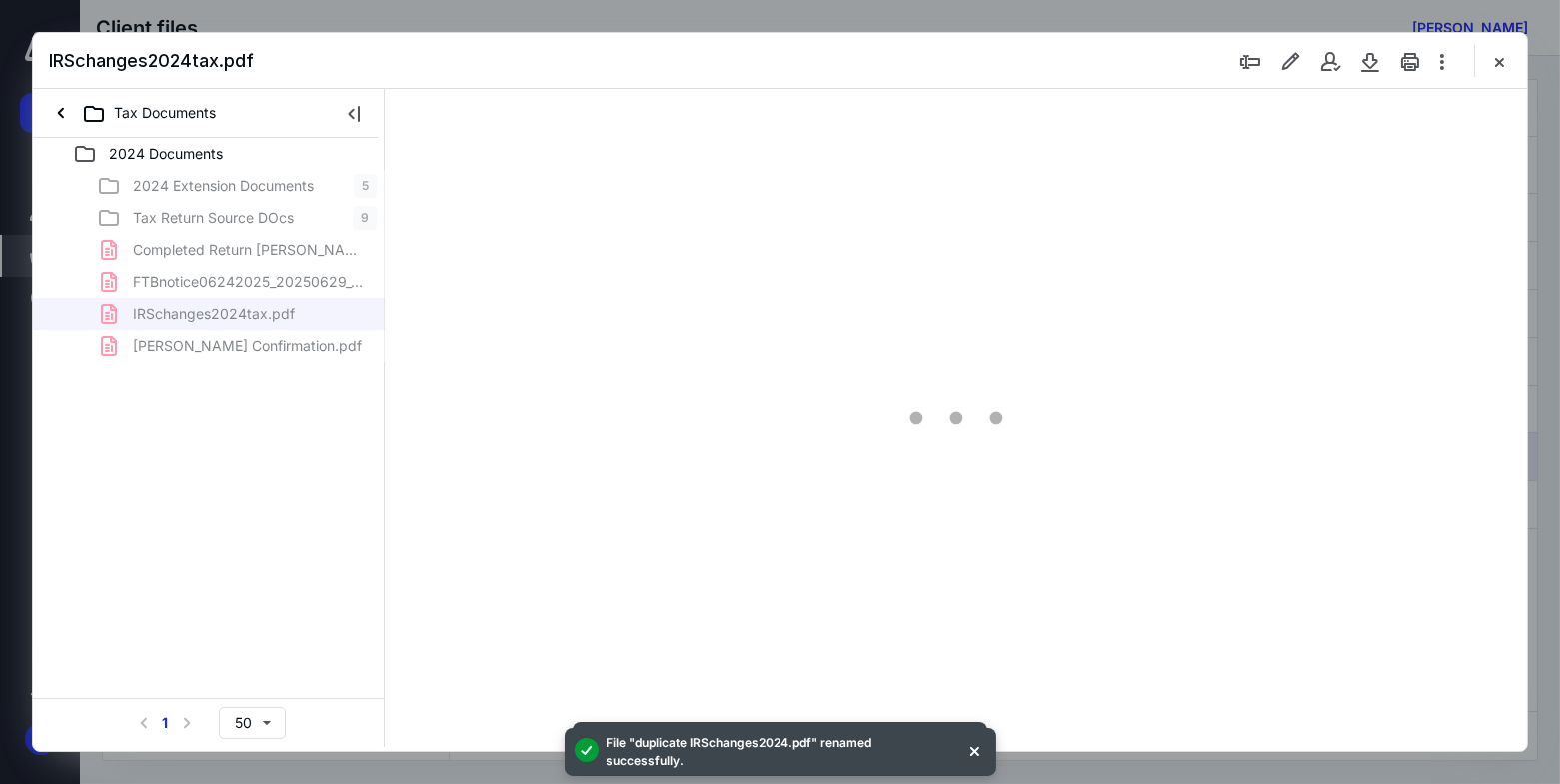 scroll, scrollTop: 0, scrollLeft: 0, axis: both 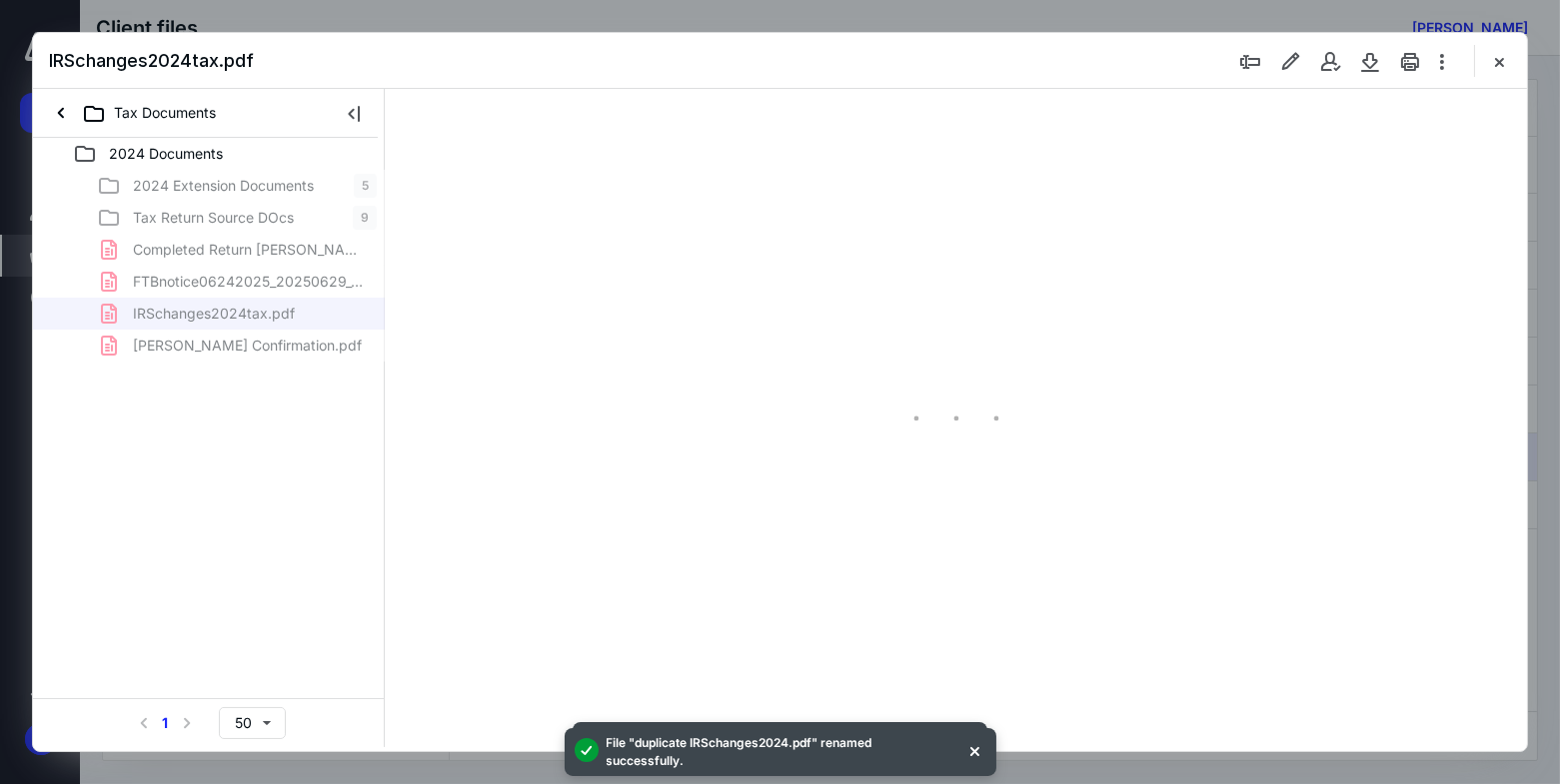 type on "74" 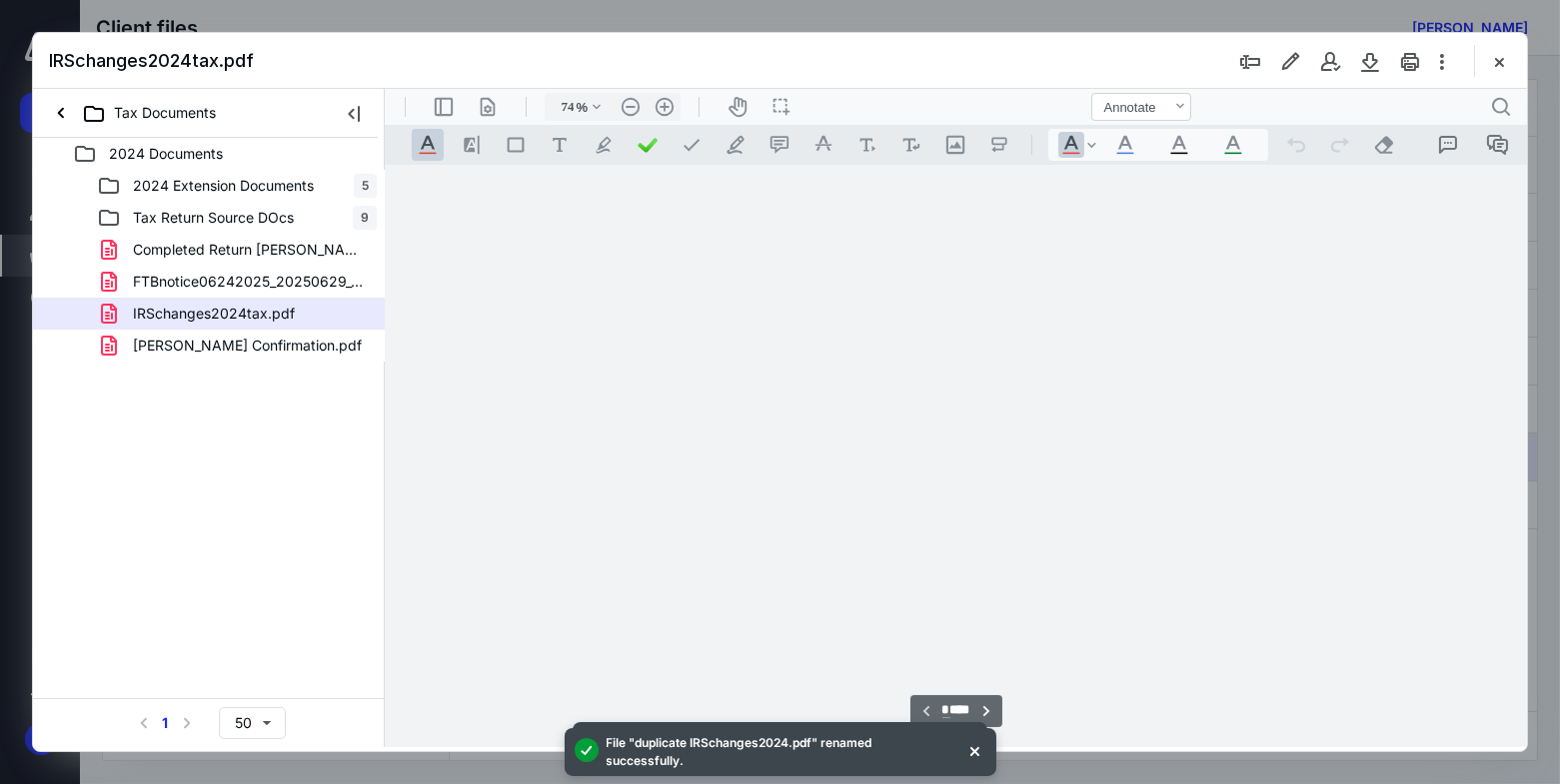 scroll, scrollTop: 78, scrollLeft: 0, axis: vertical 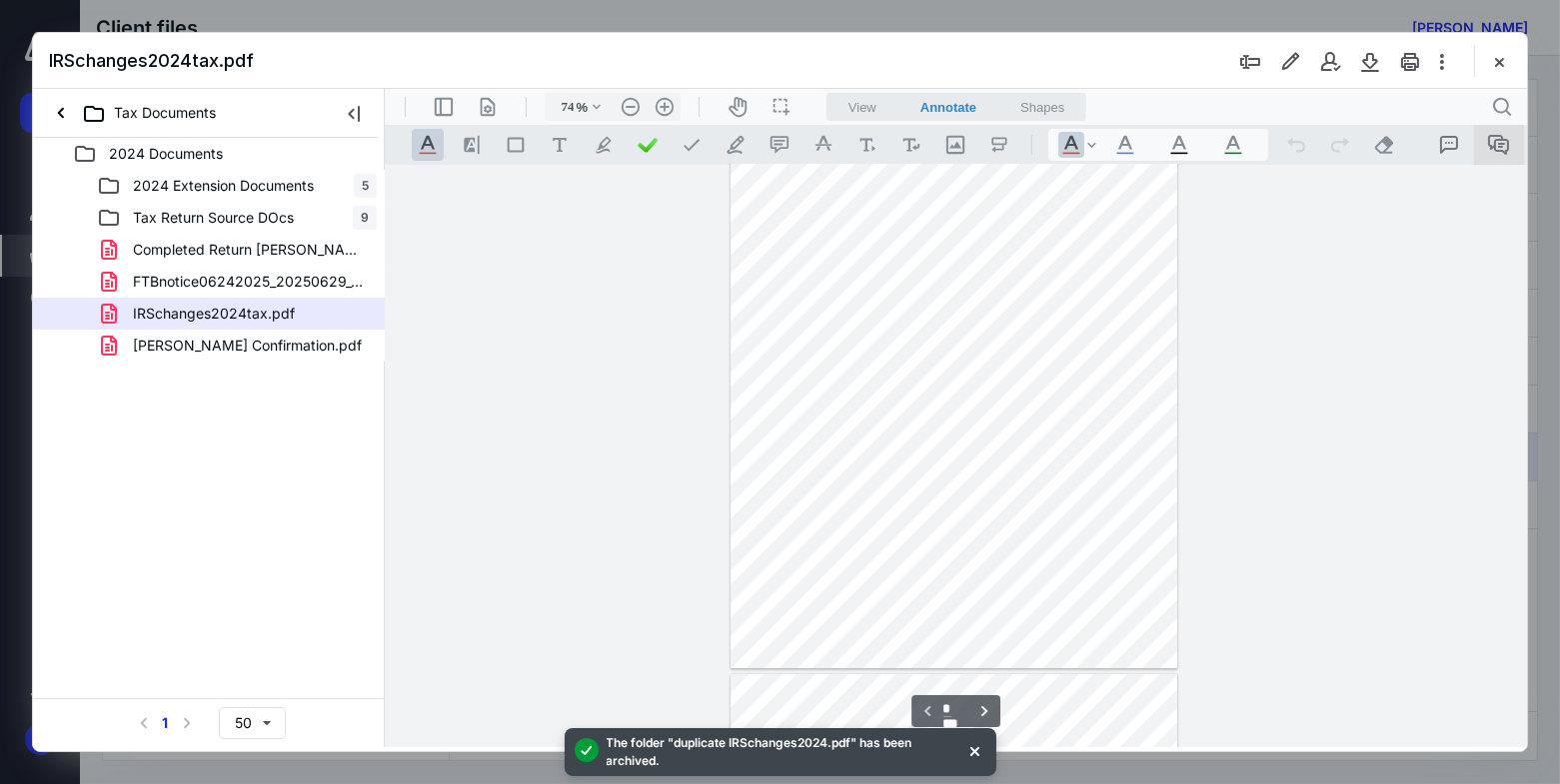 click 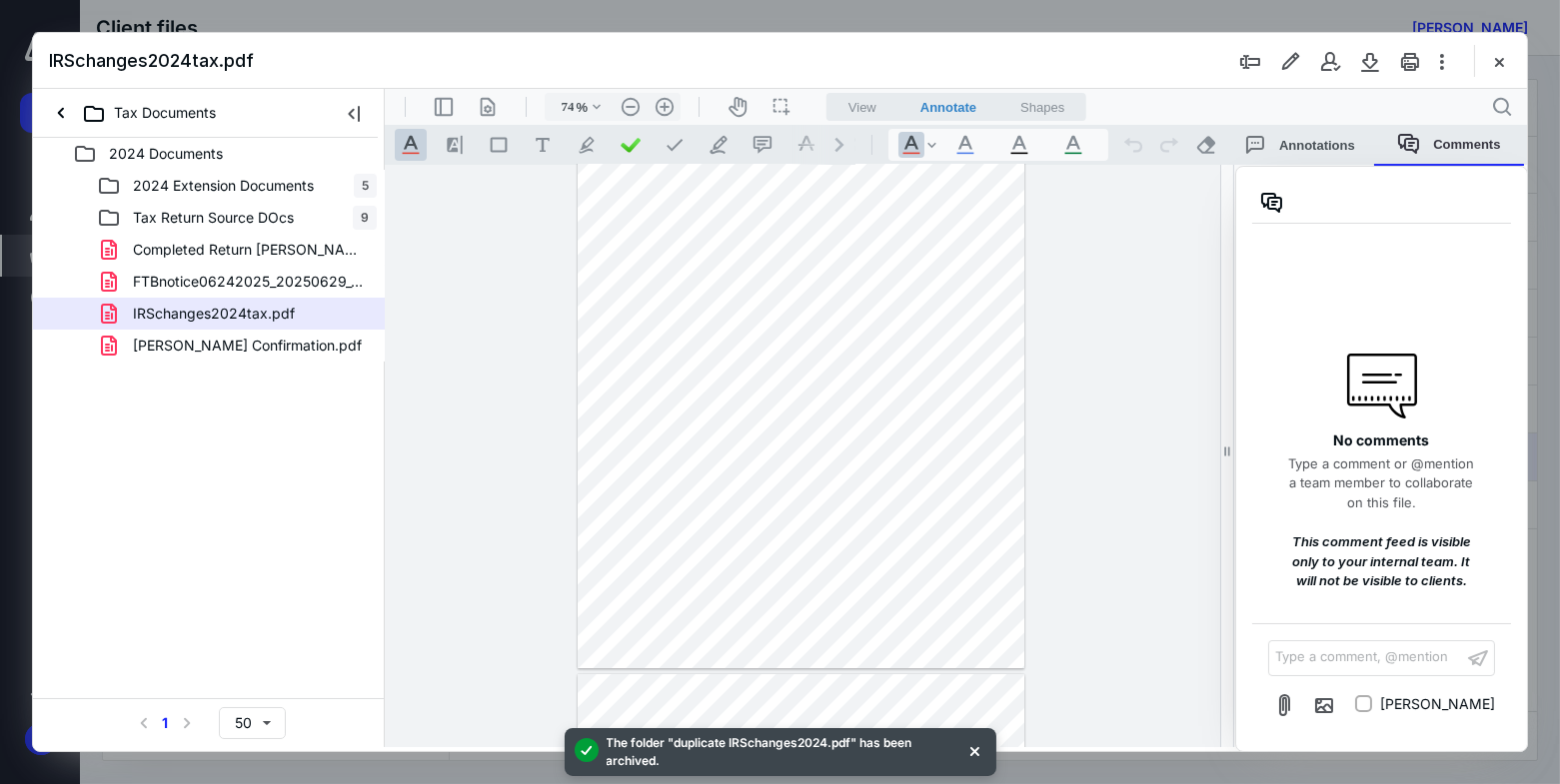 click on "Type a comment, @mention ﻿" at bounding box center [1365, 657] 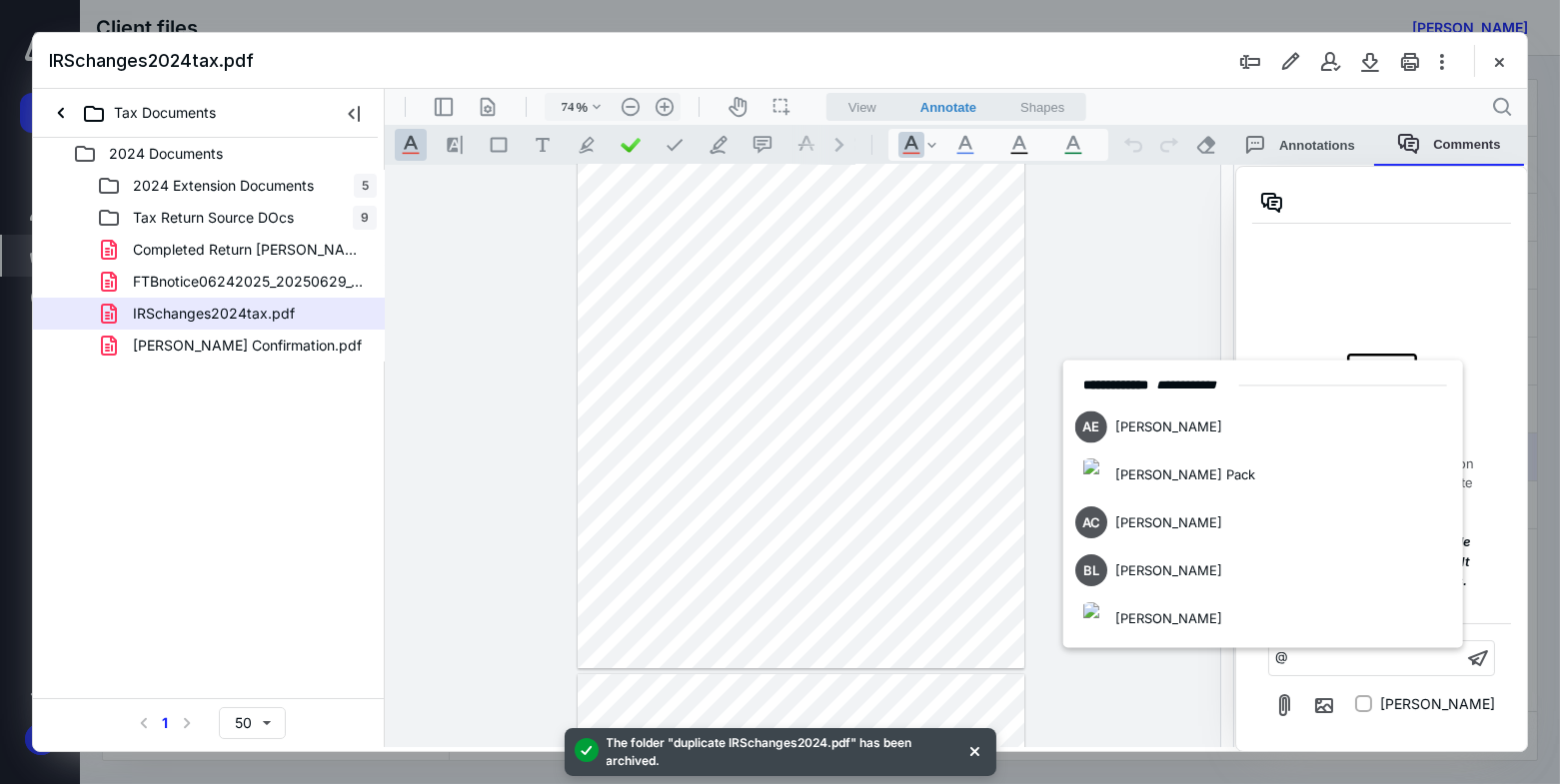 type 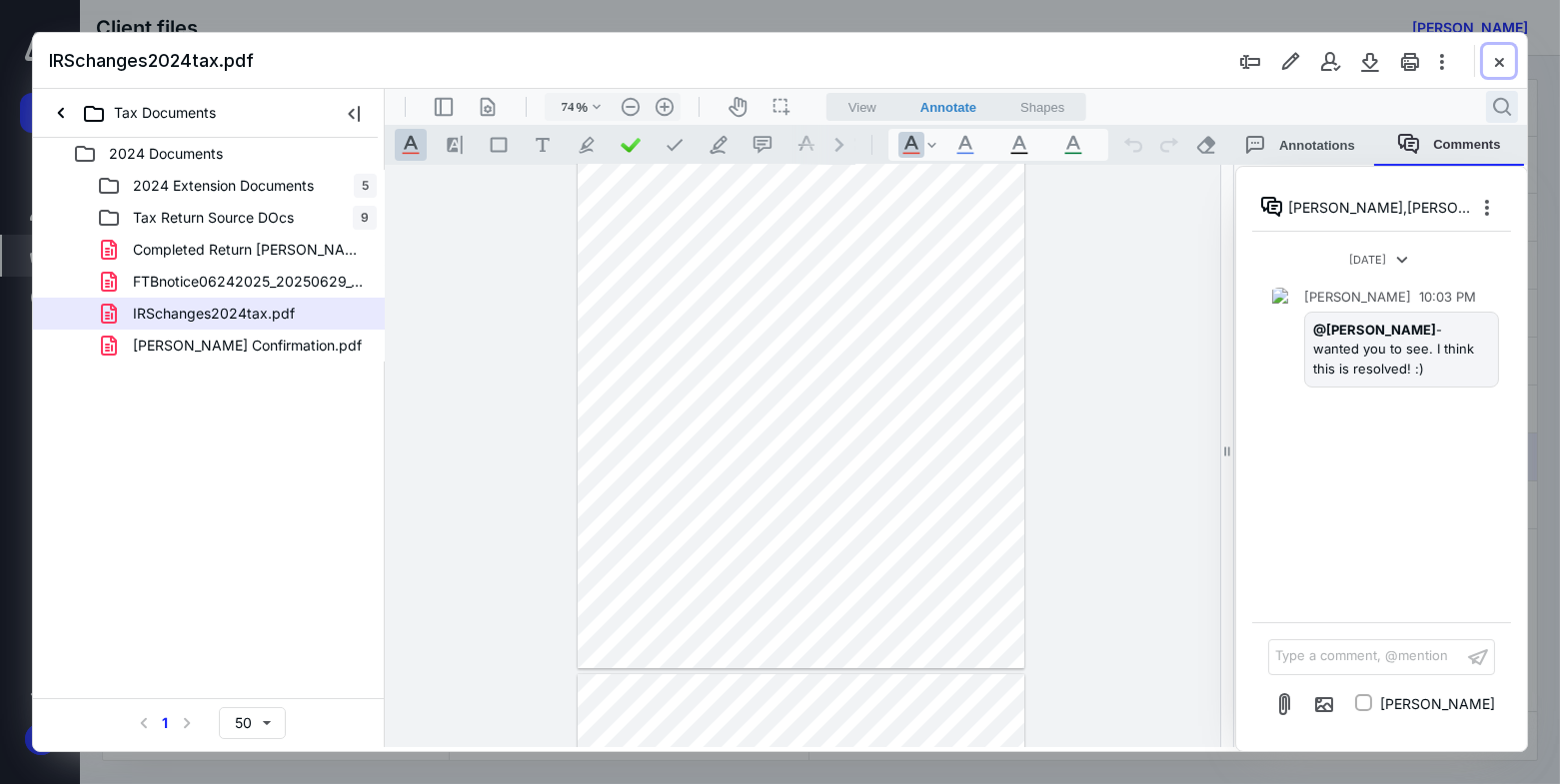 click at bounding box center (1499, 61) 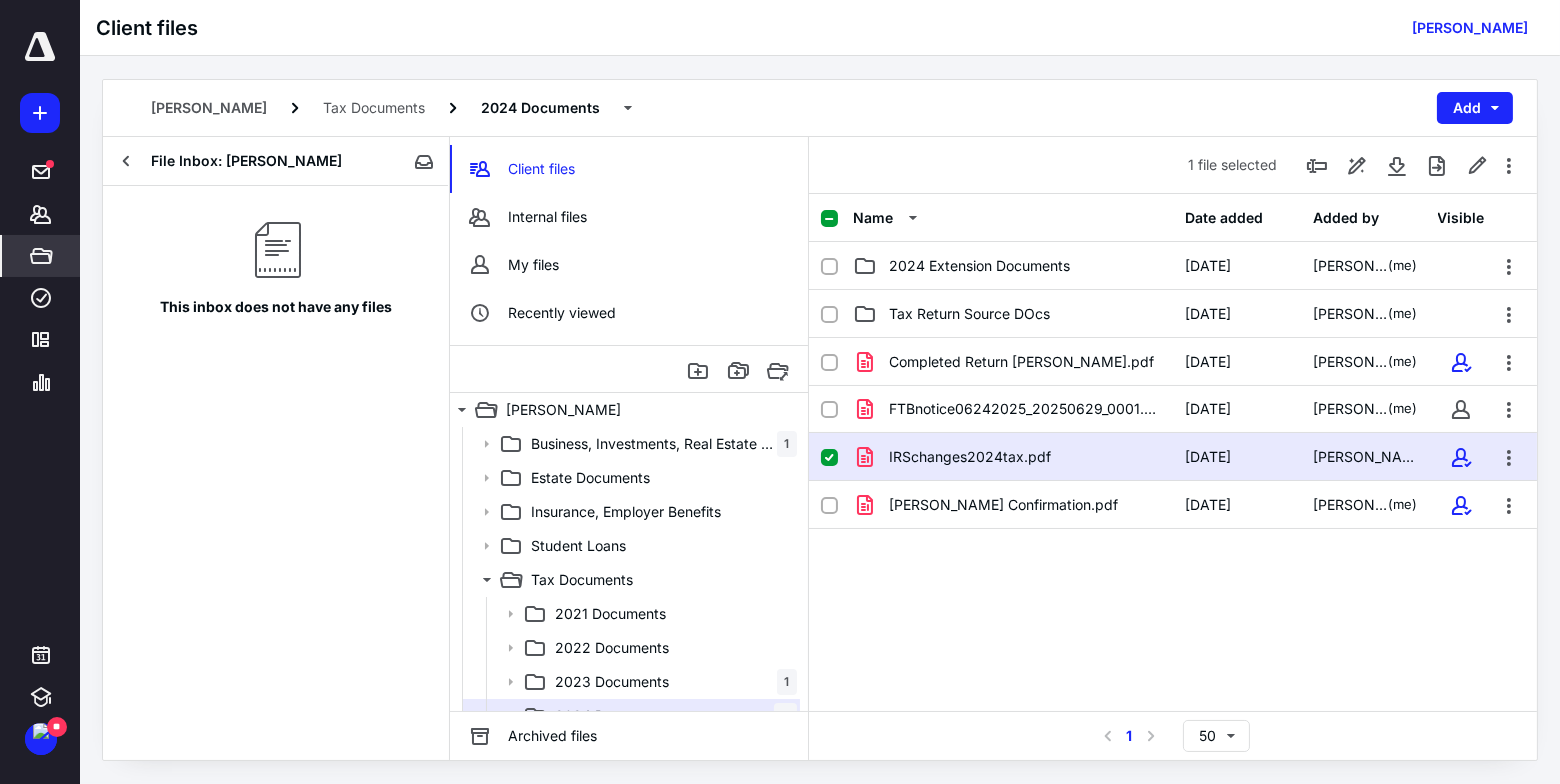 click 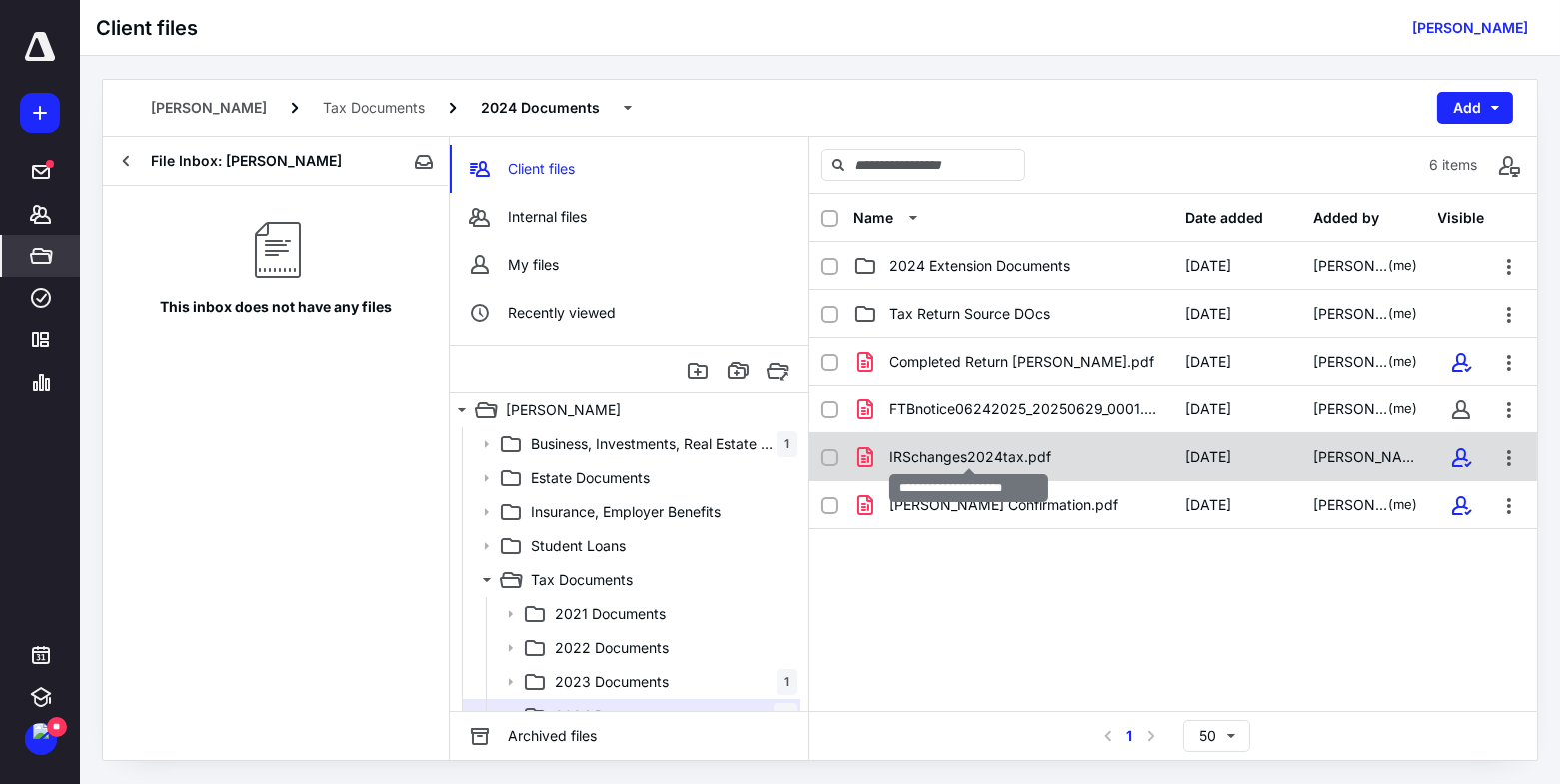click on "IRSchanges2024tax.pdf" at bounding box center (970, 457) 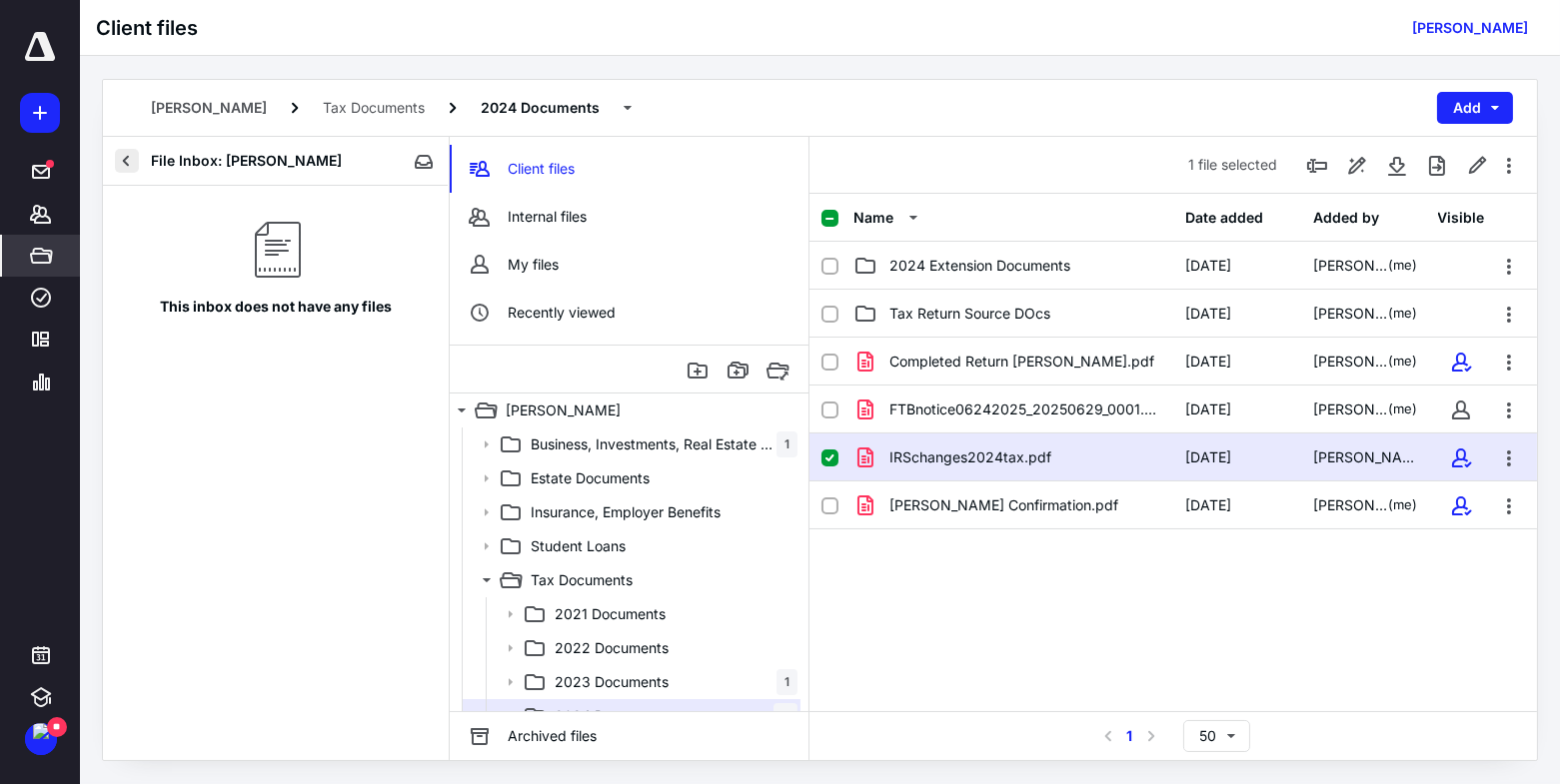 click at bounding box center (127, 161) 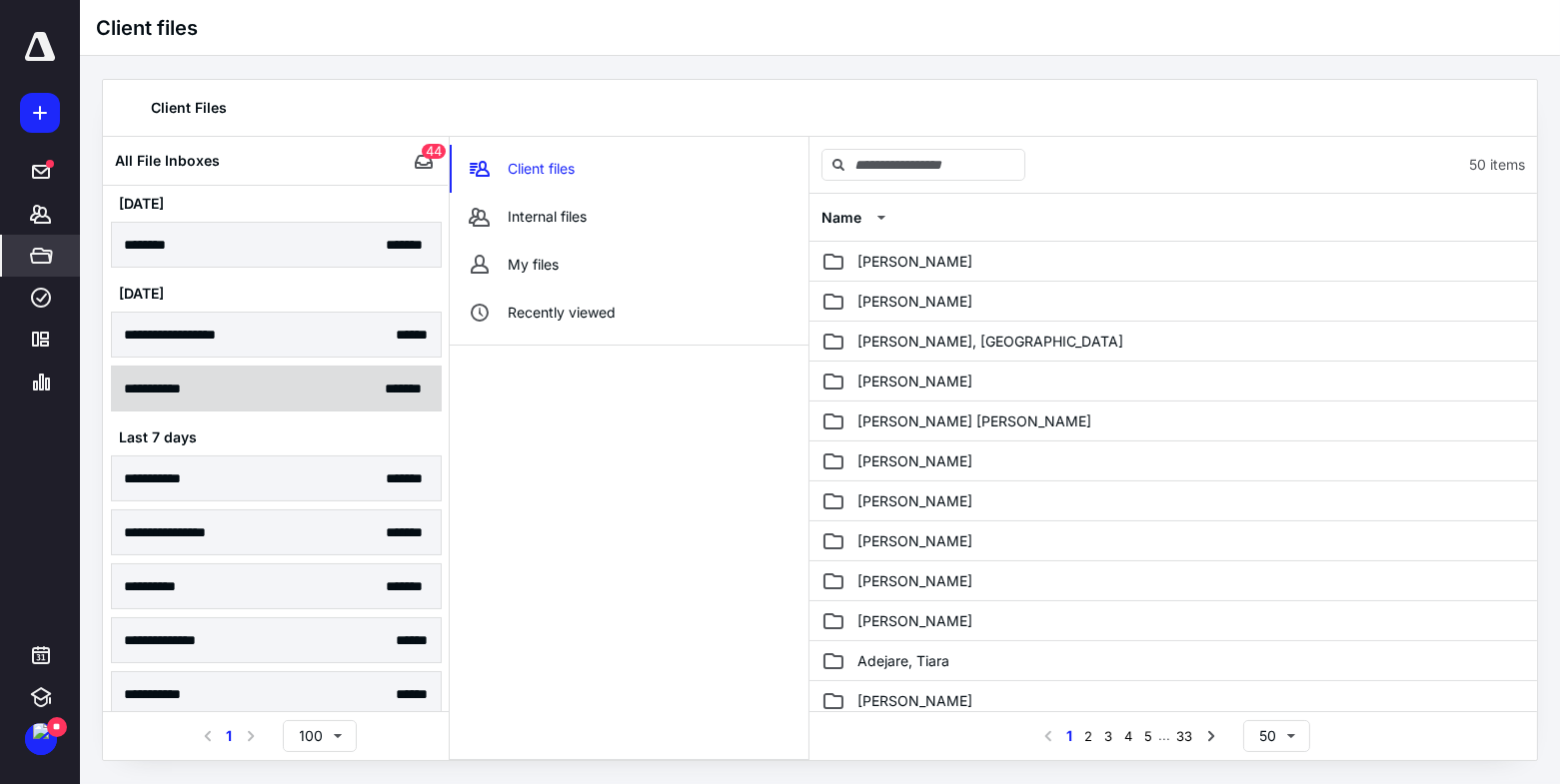 click on "**********" at bounding box center [276, 389] 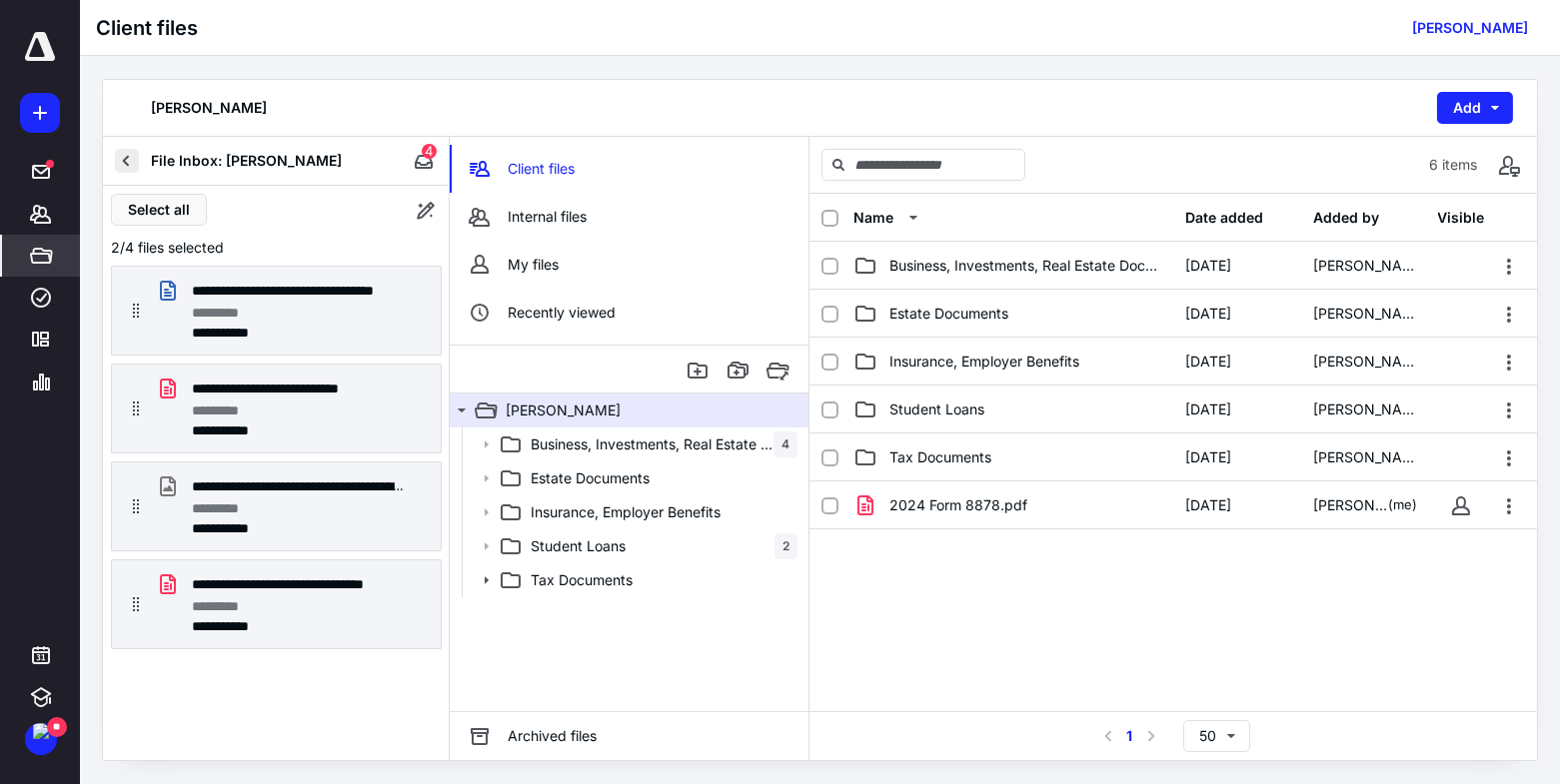 click at bounding box center (127, 161) 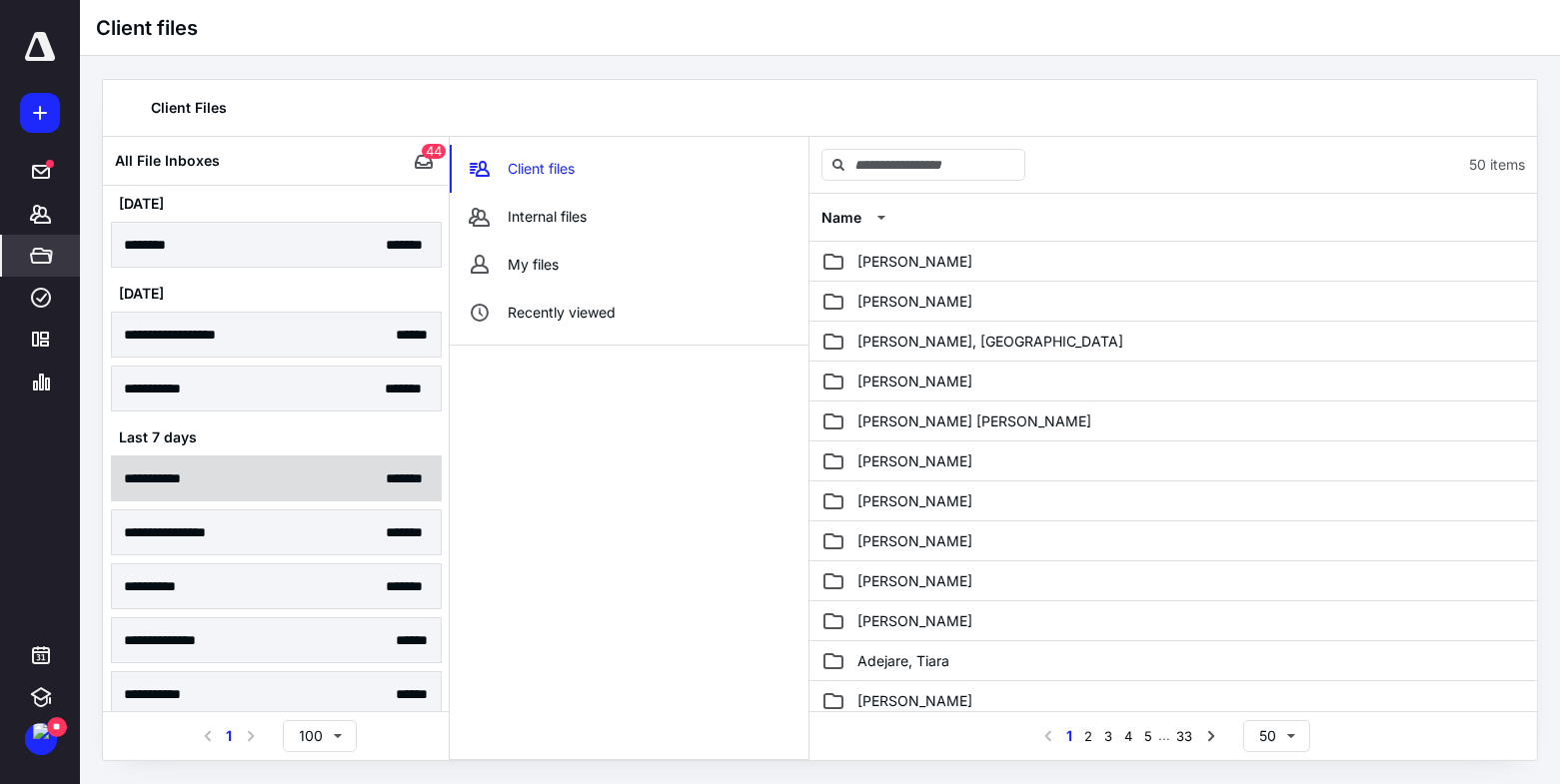 click on "**********" at bounding box center [276, 478] 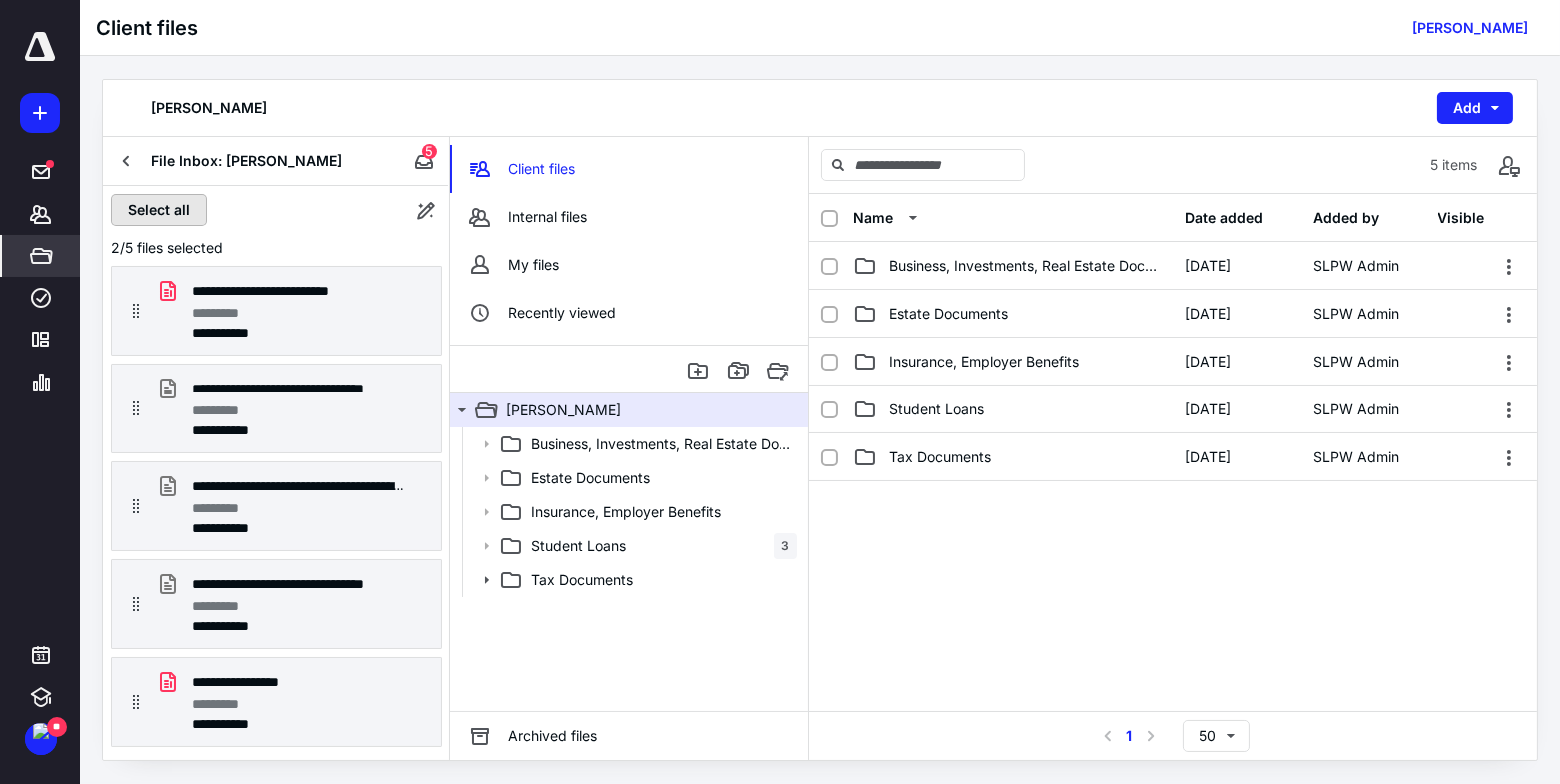 click on "Select all" at bounding box center (159, 210) 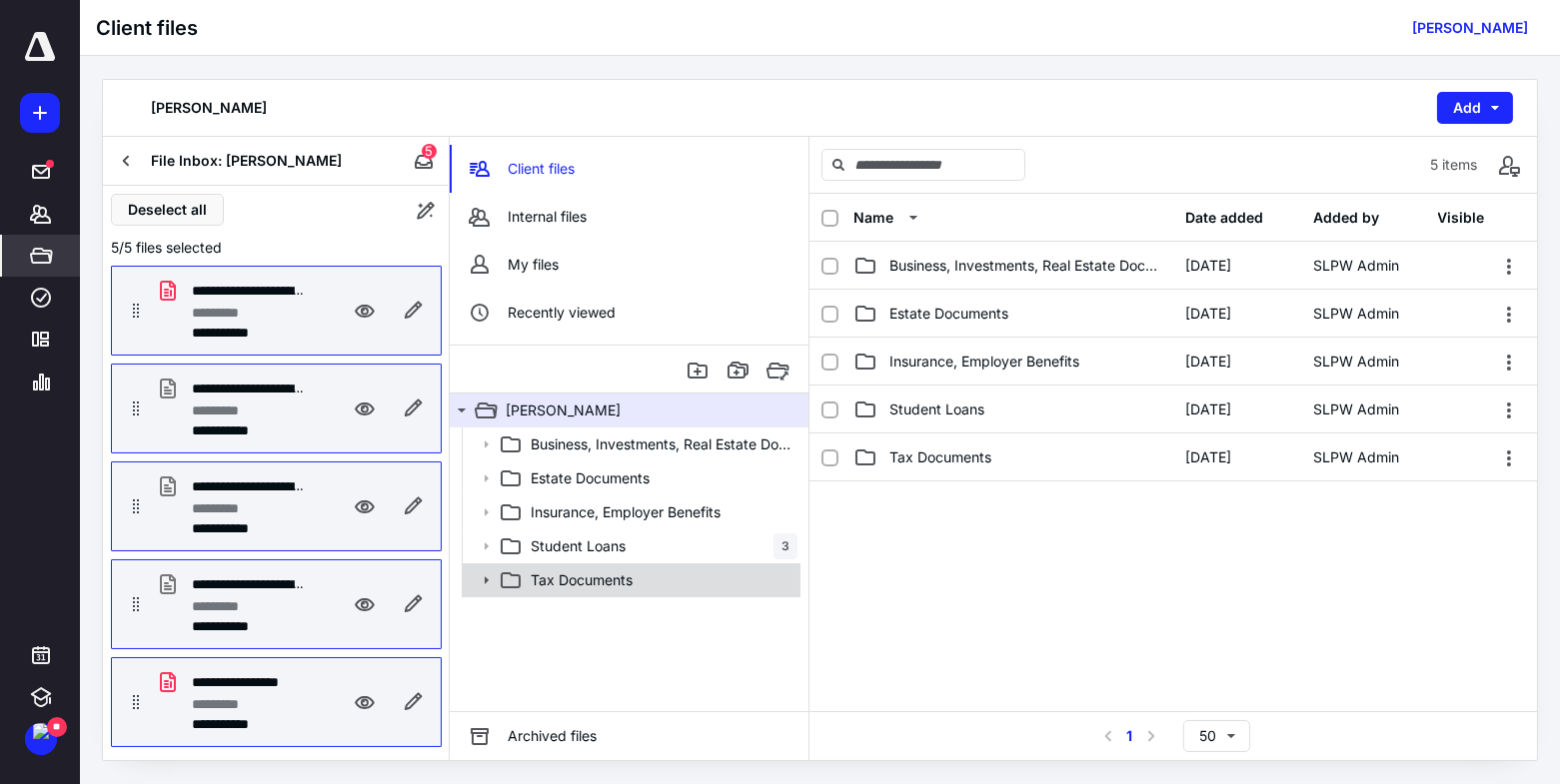 click 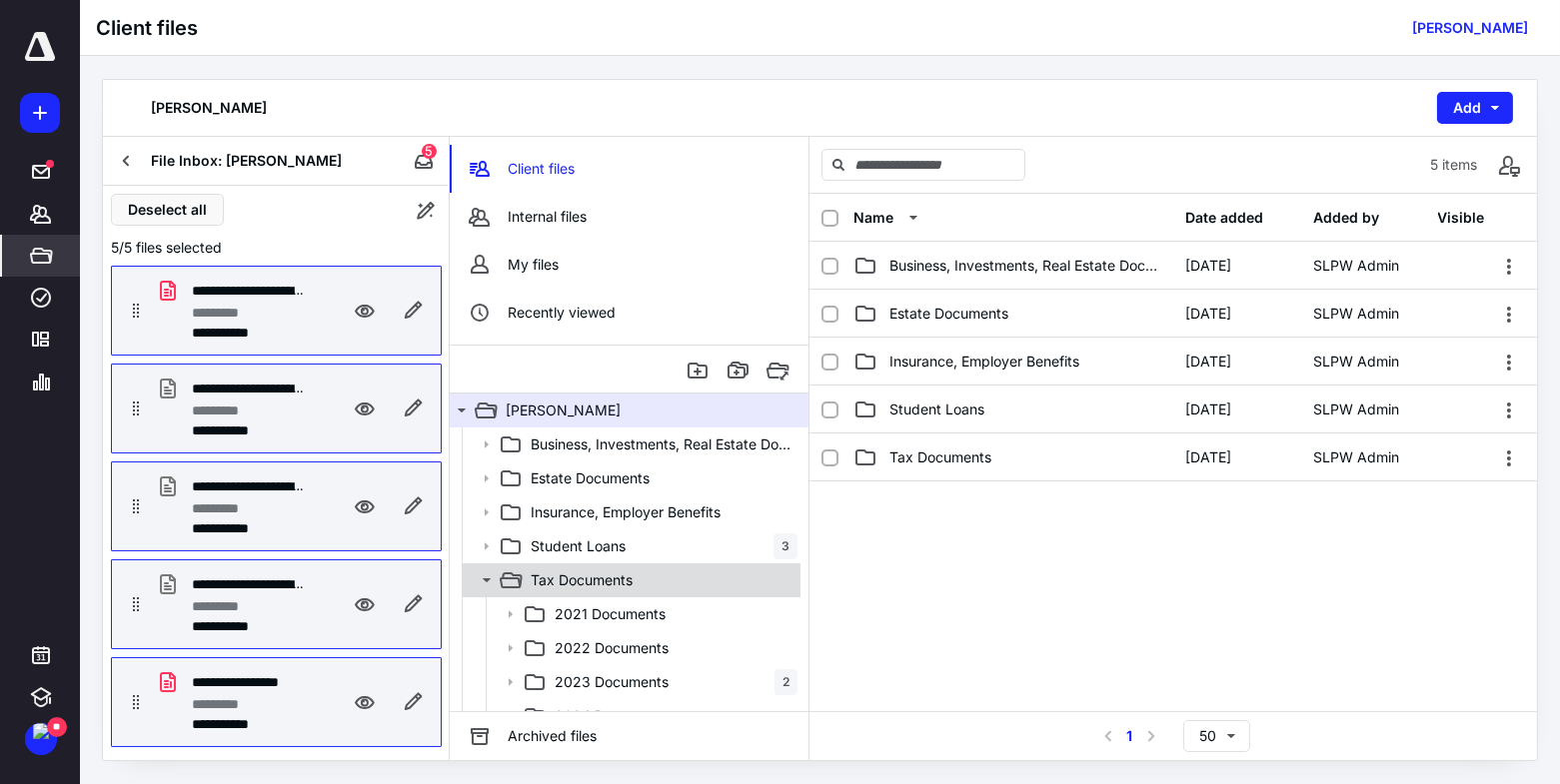 scroll, scrollTop: 121, scrollLeft: 0, axis: vertical 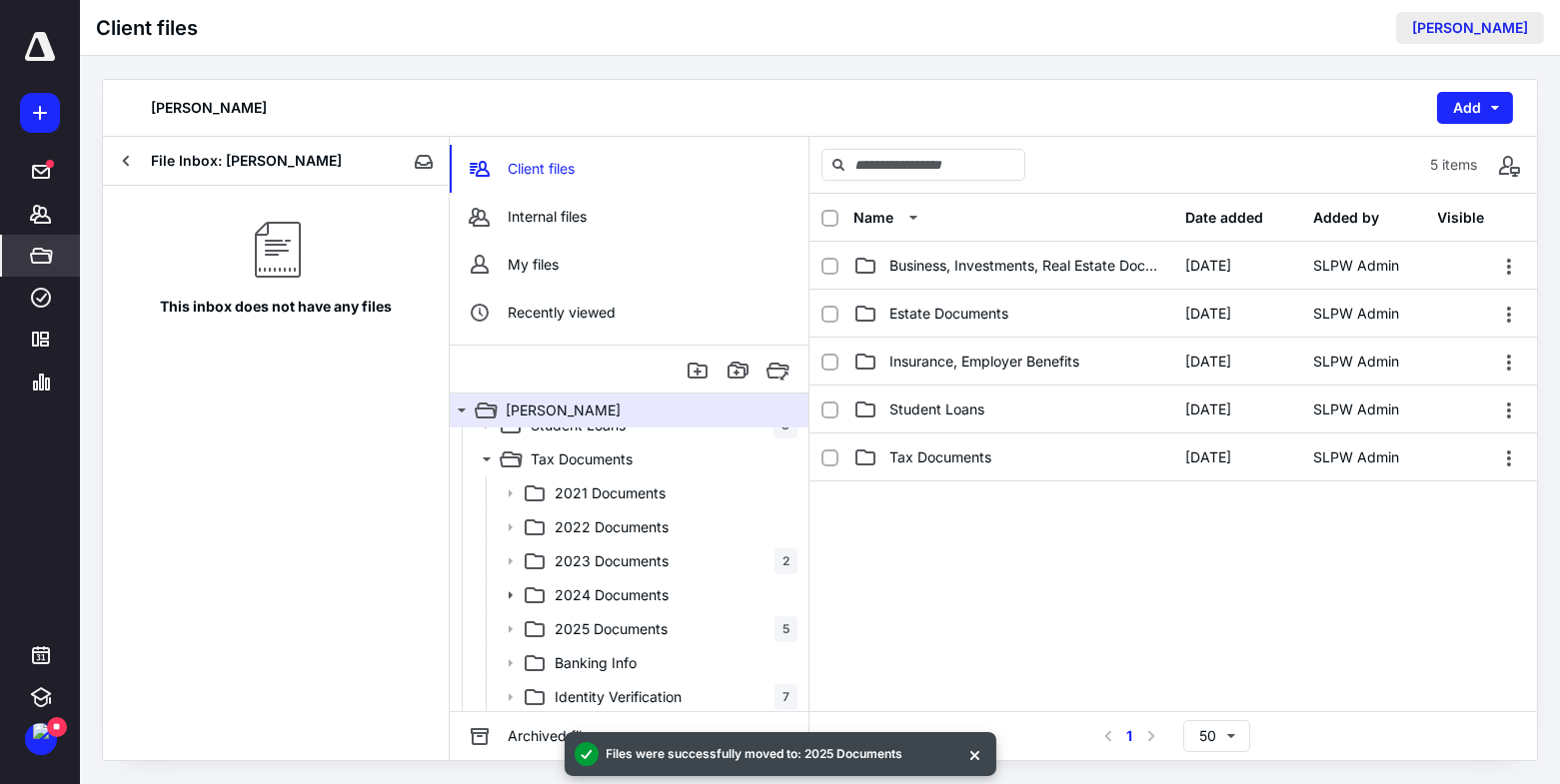 click on "Maya Dimant" at bounding box center (1470, 28) 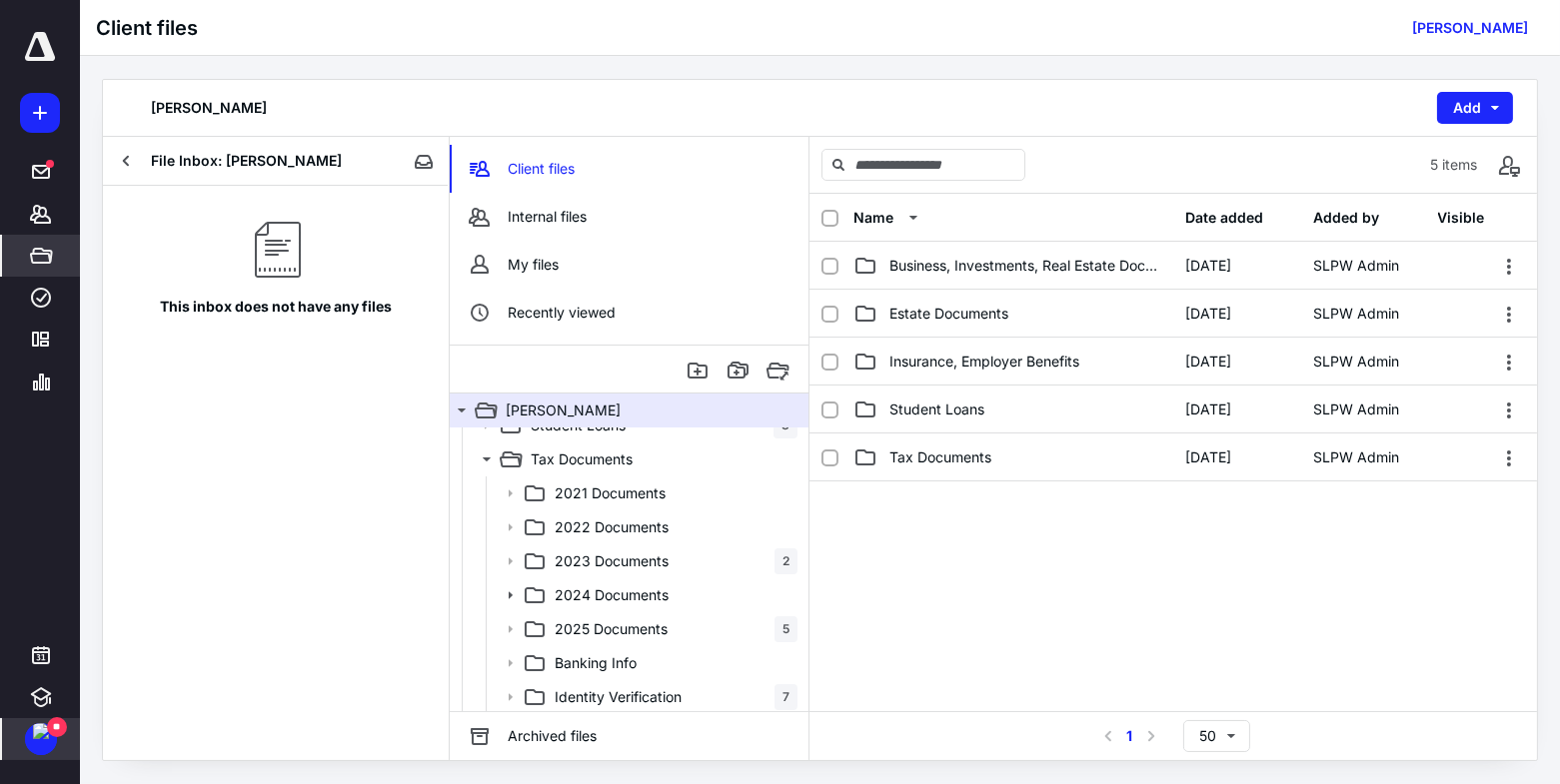 click at bounding box center (41, 731) 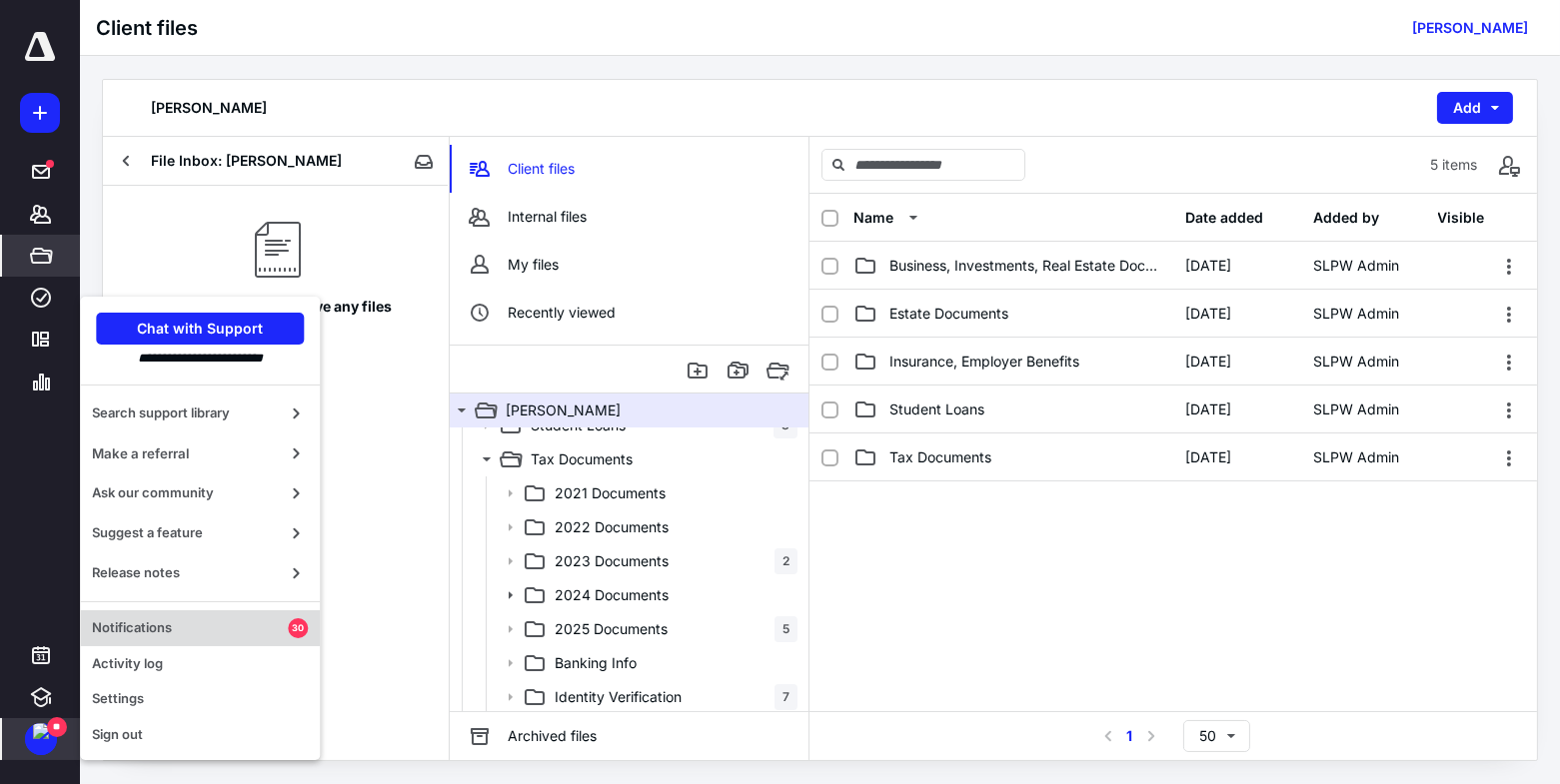 click on "Notifications" at bounding box center (190, 628) 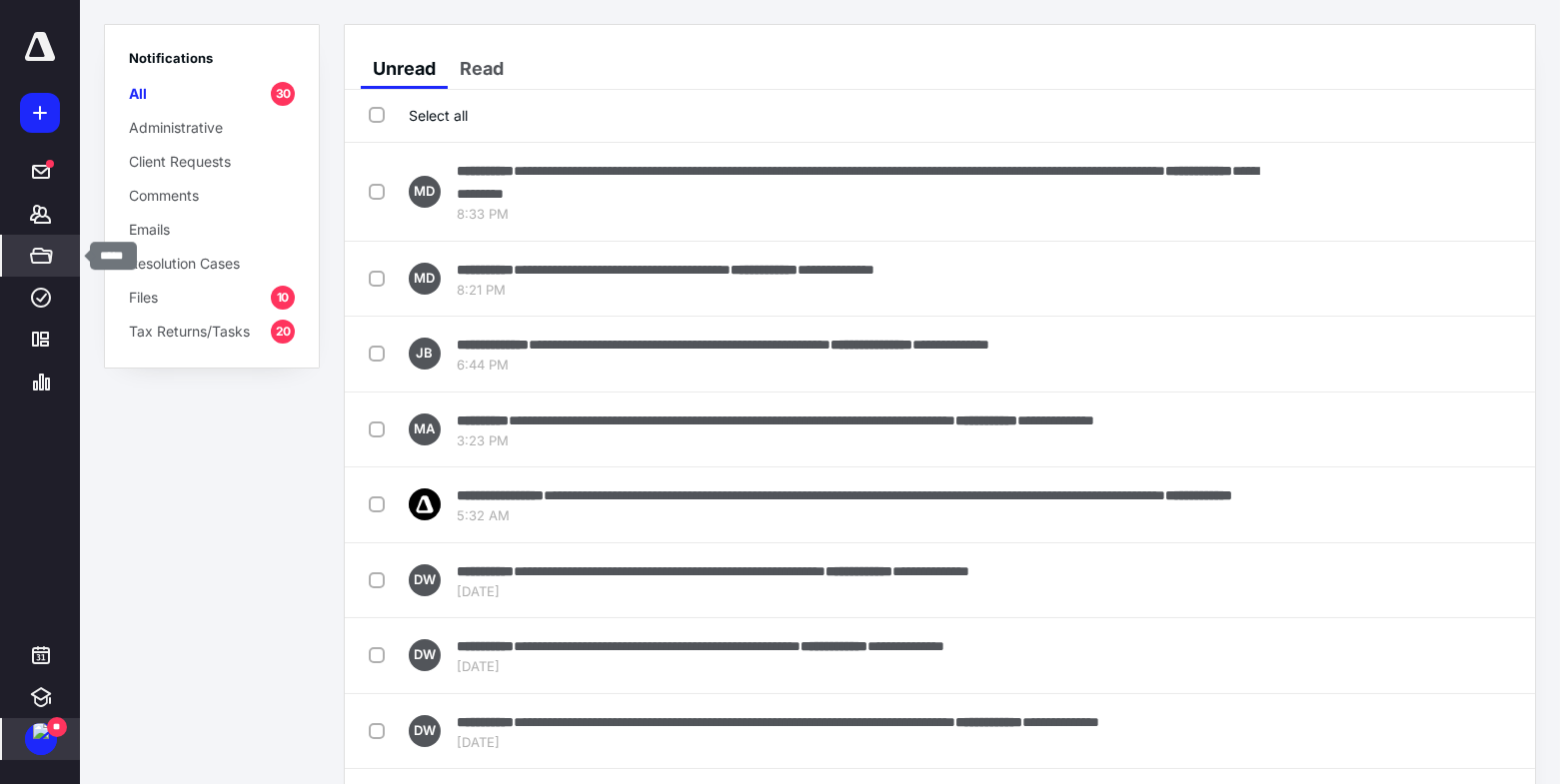 click 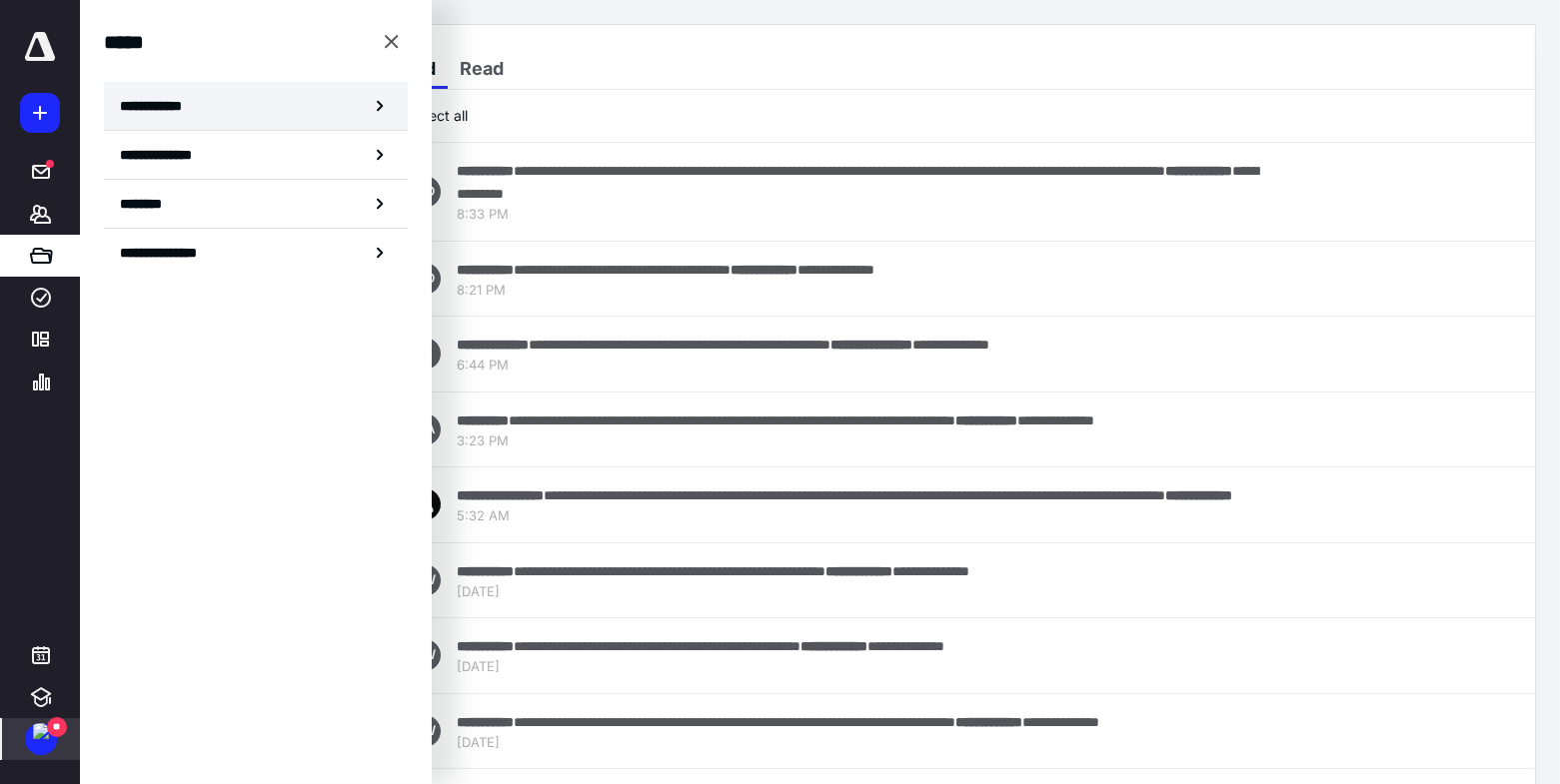 click on "**********" at bounding box center [256, 106] 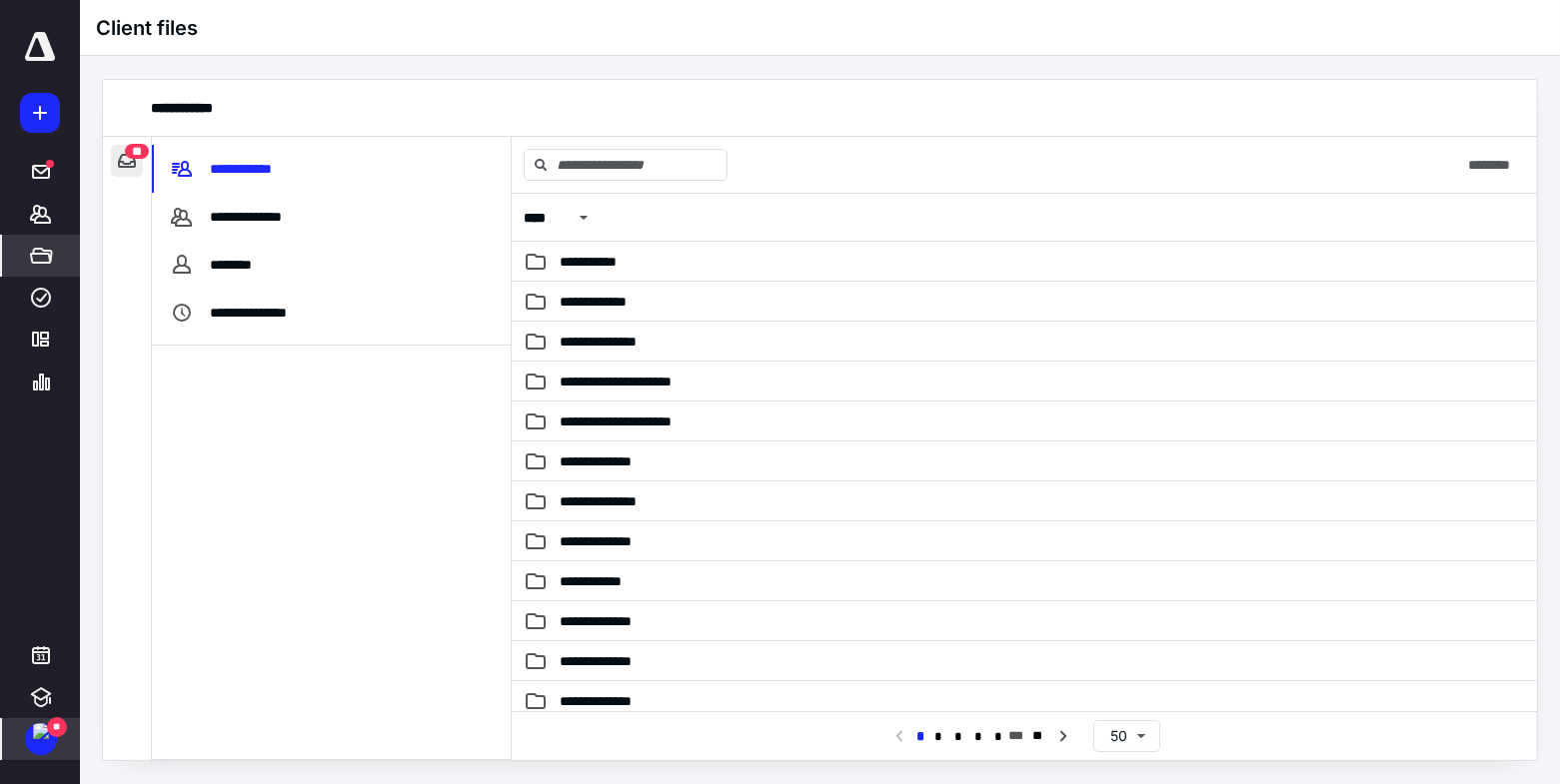click at bounding box center [127, 161] 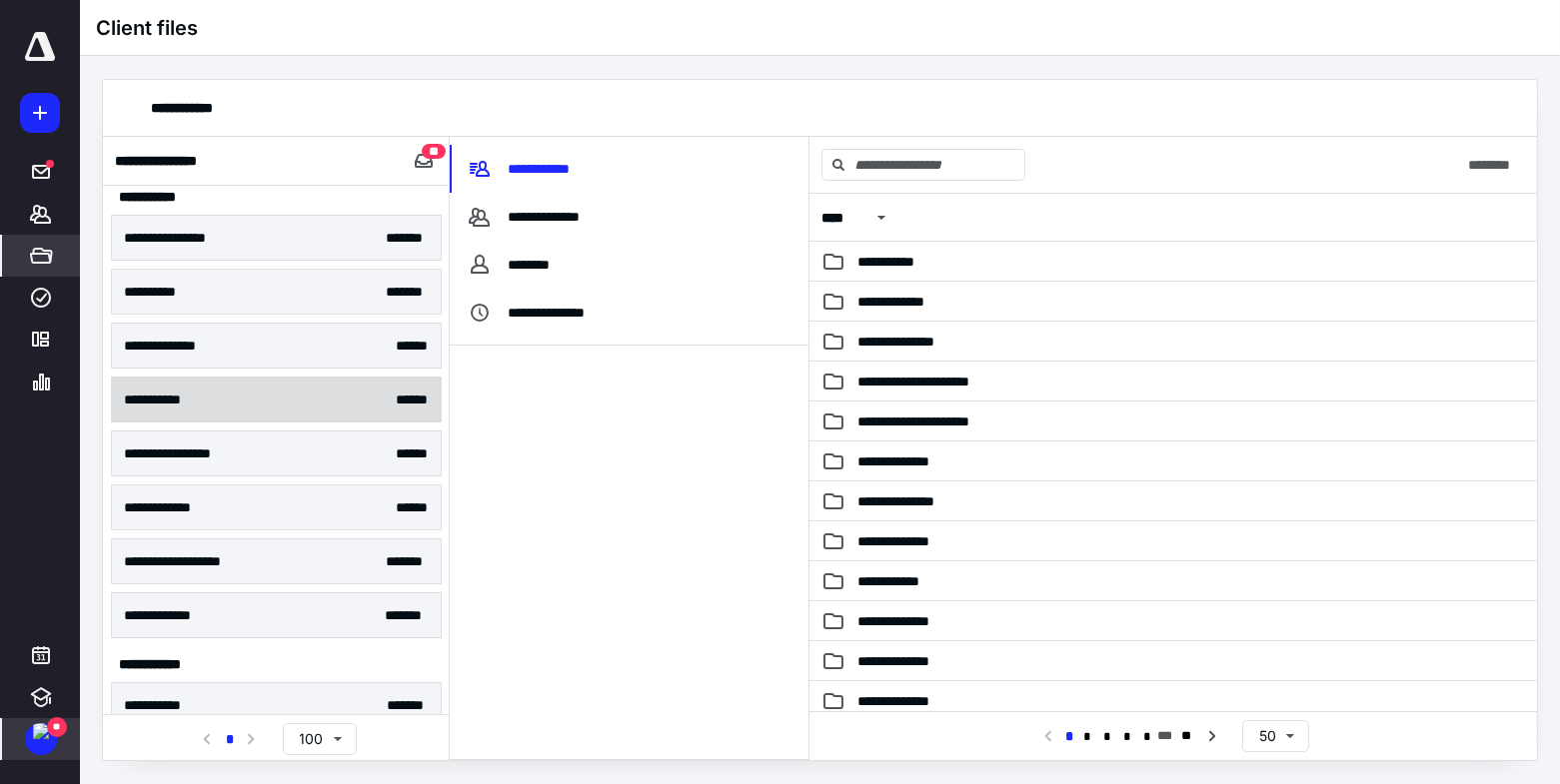 scroll, scrollTop: 245, scrollLeft: 0, axis: vertical 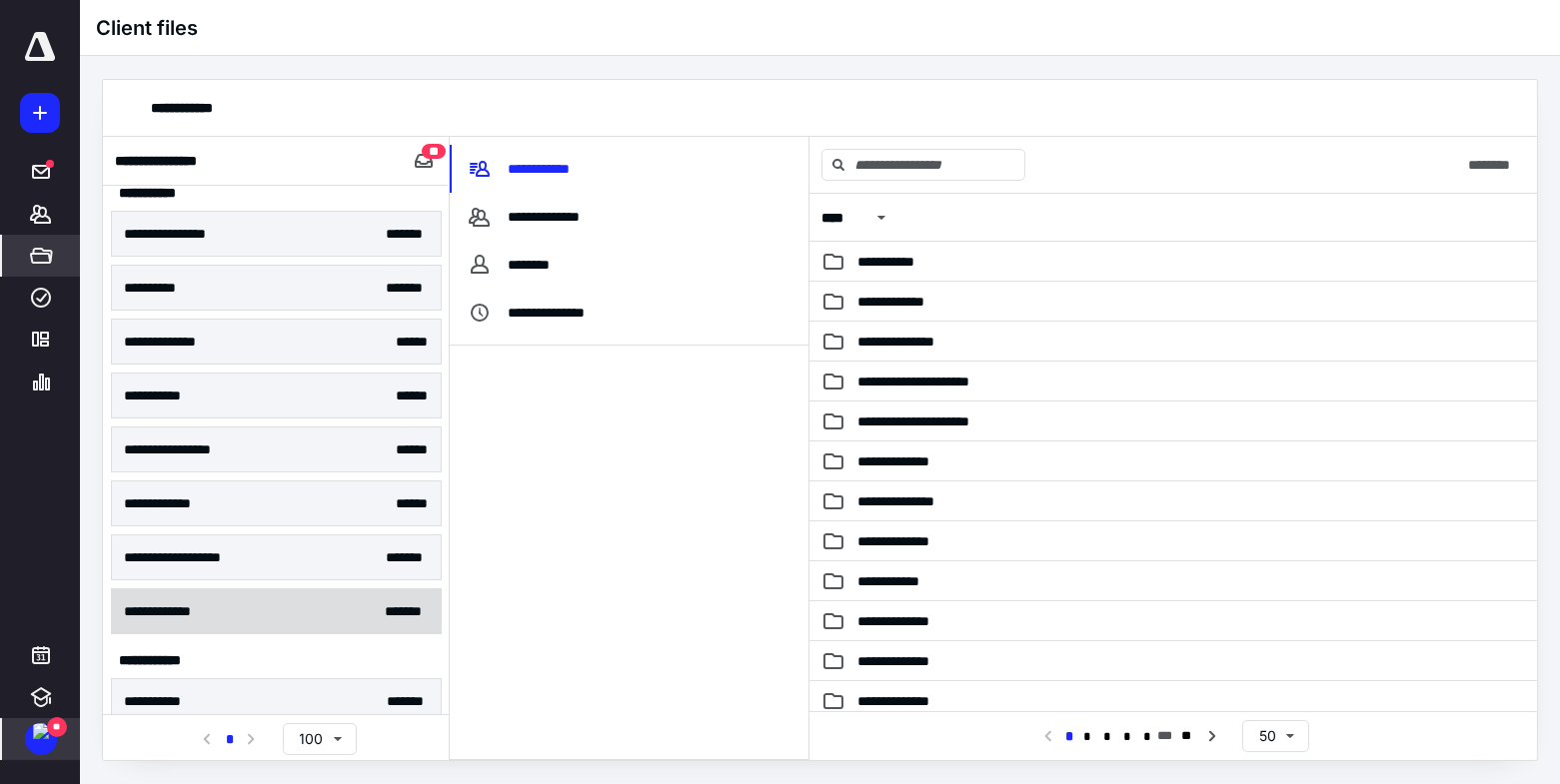 click on "**********" at bounding box center (276, 611) 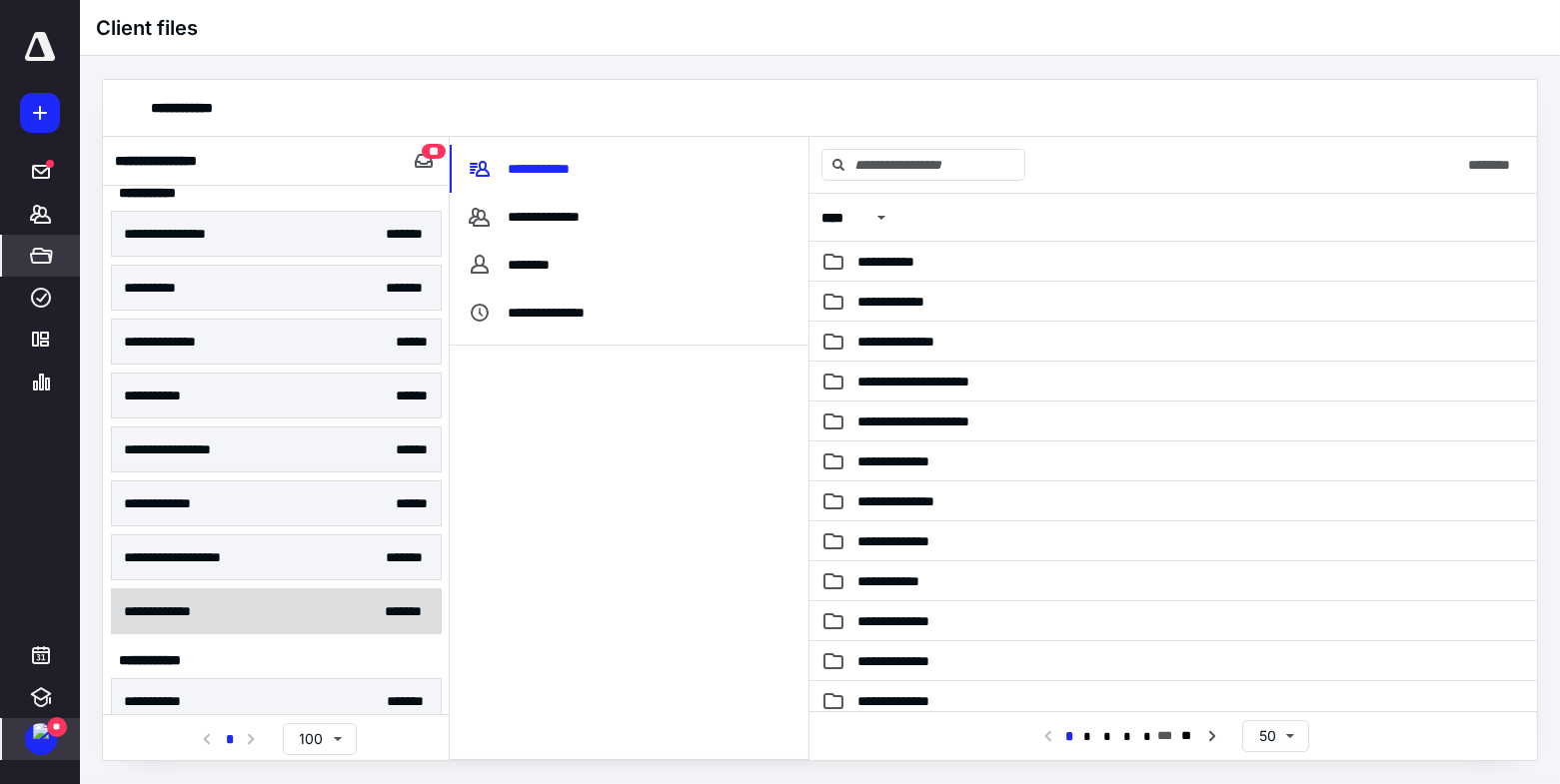 scroll, scrollTop: 0, scrollLeft: 0, axis: both 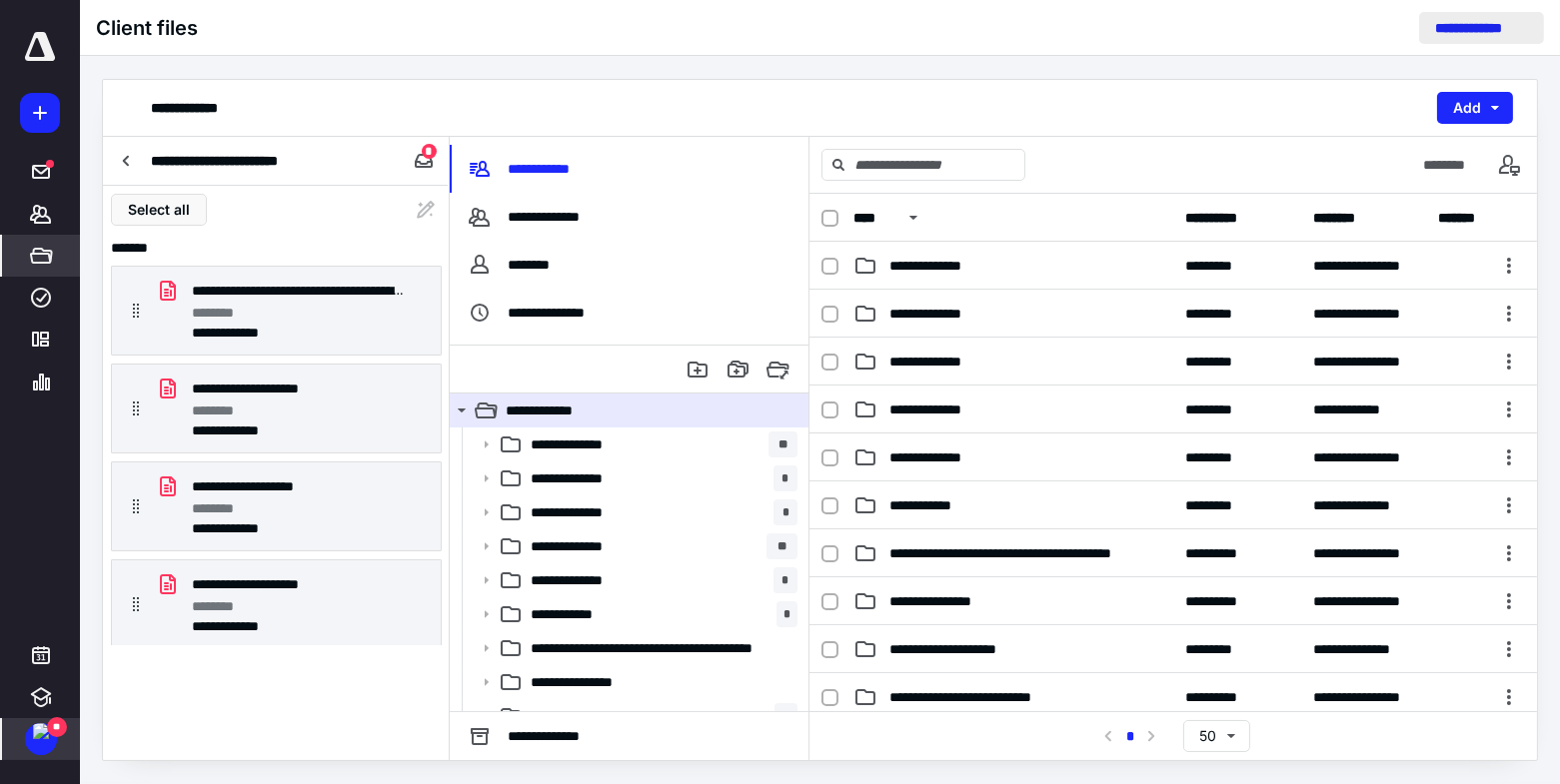 click on "**********" at bounding box center [1481, 28] 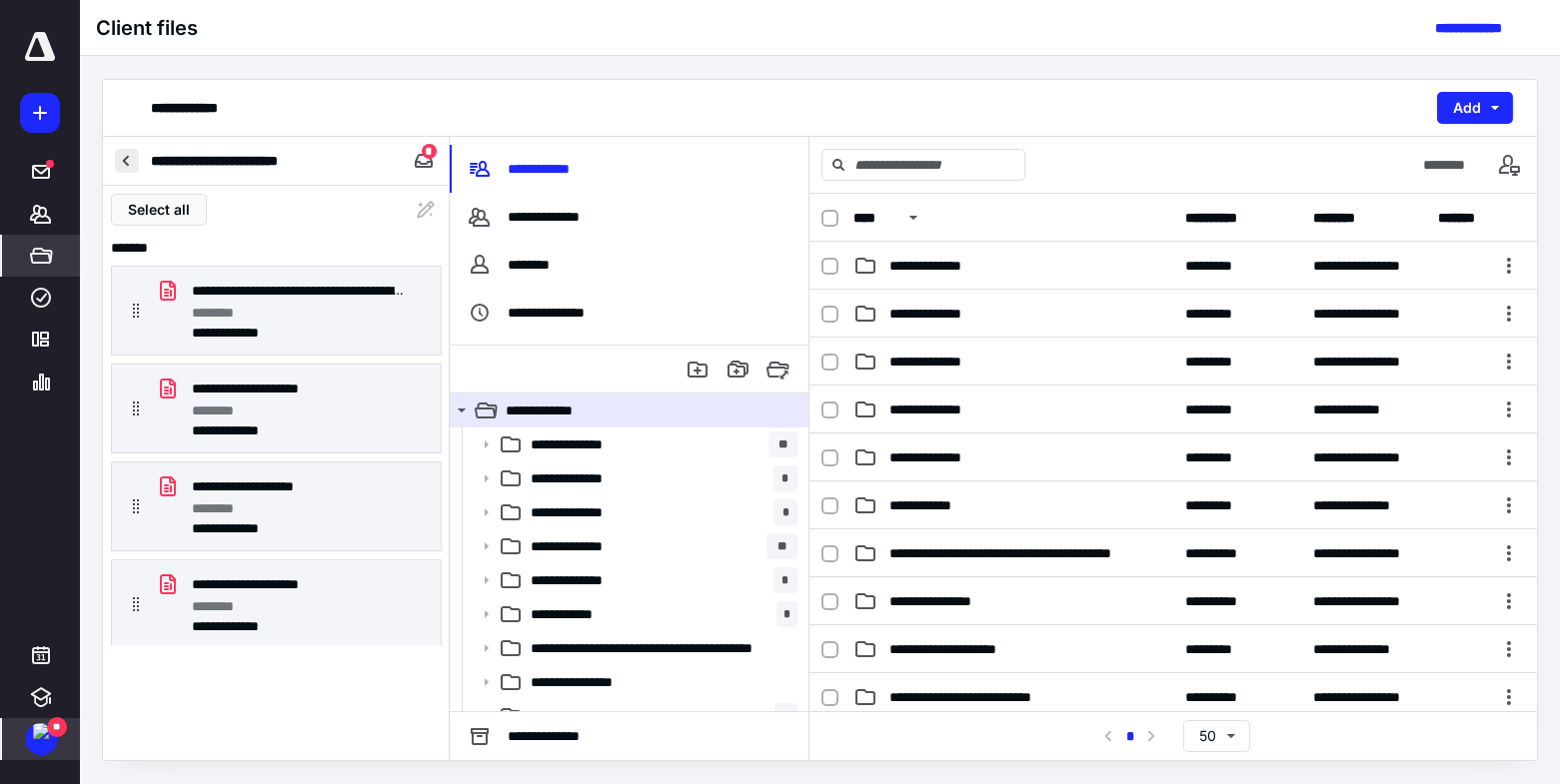 click at bounding box center [127, 161] 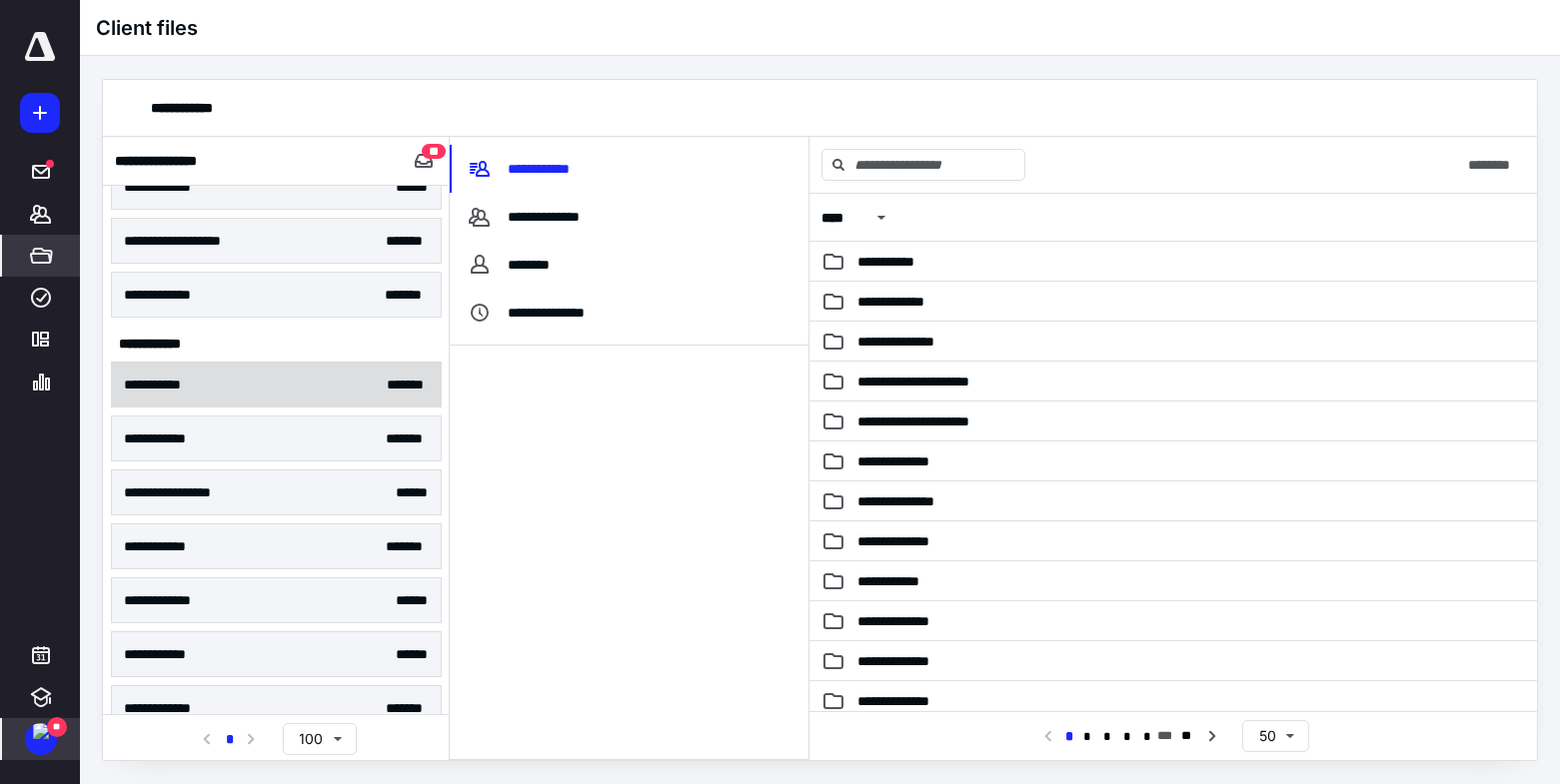 scroll, scrollTop: 0, scrollLeft: 0, axis: both 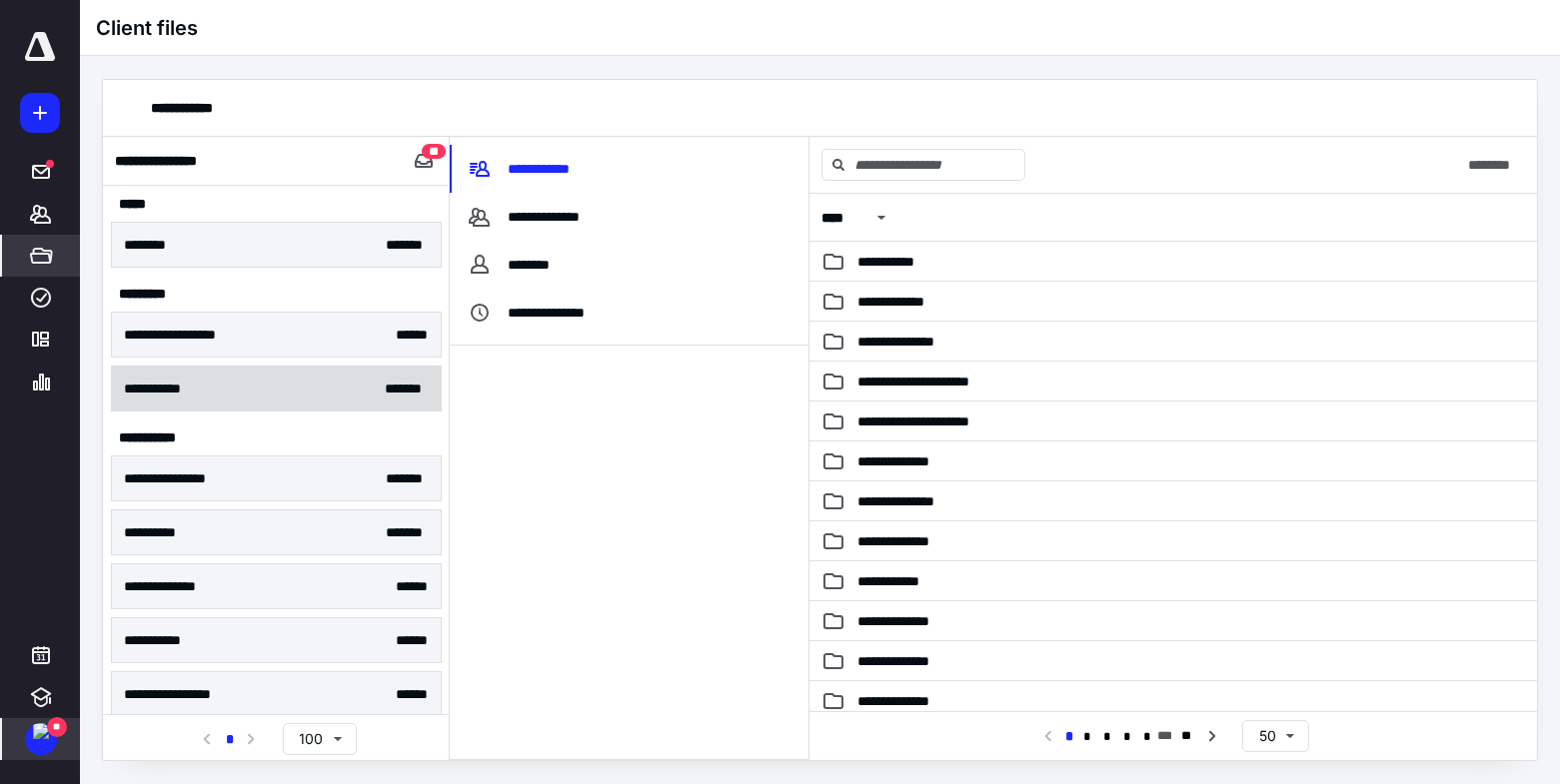 click on "**********" at bounding box center (276, 389) 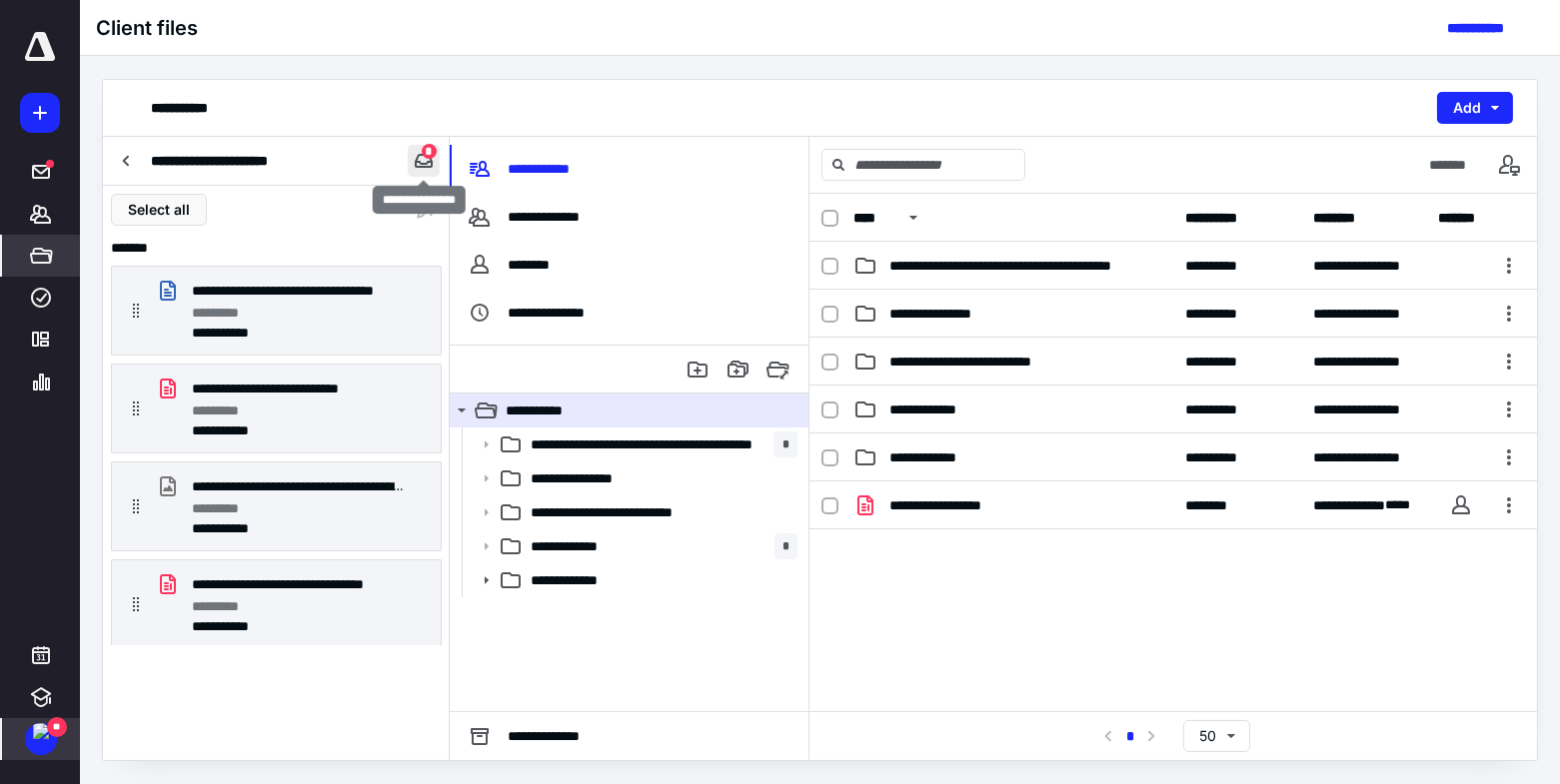 click at bounding box center (424, 161) 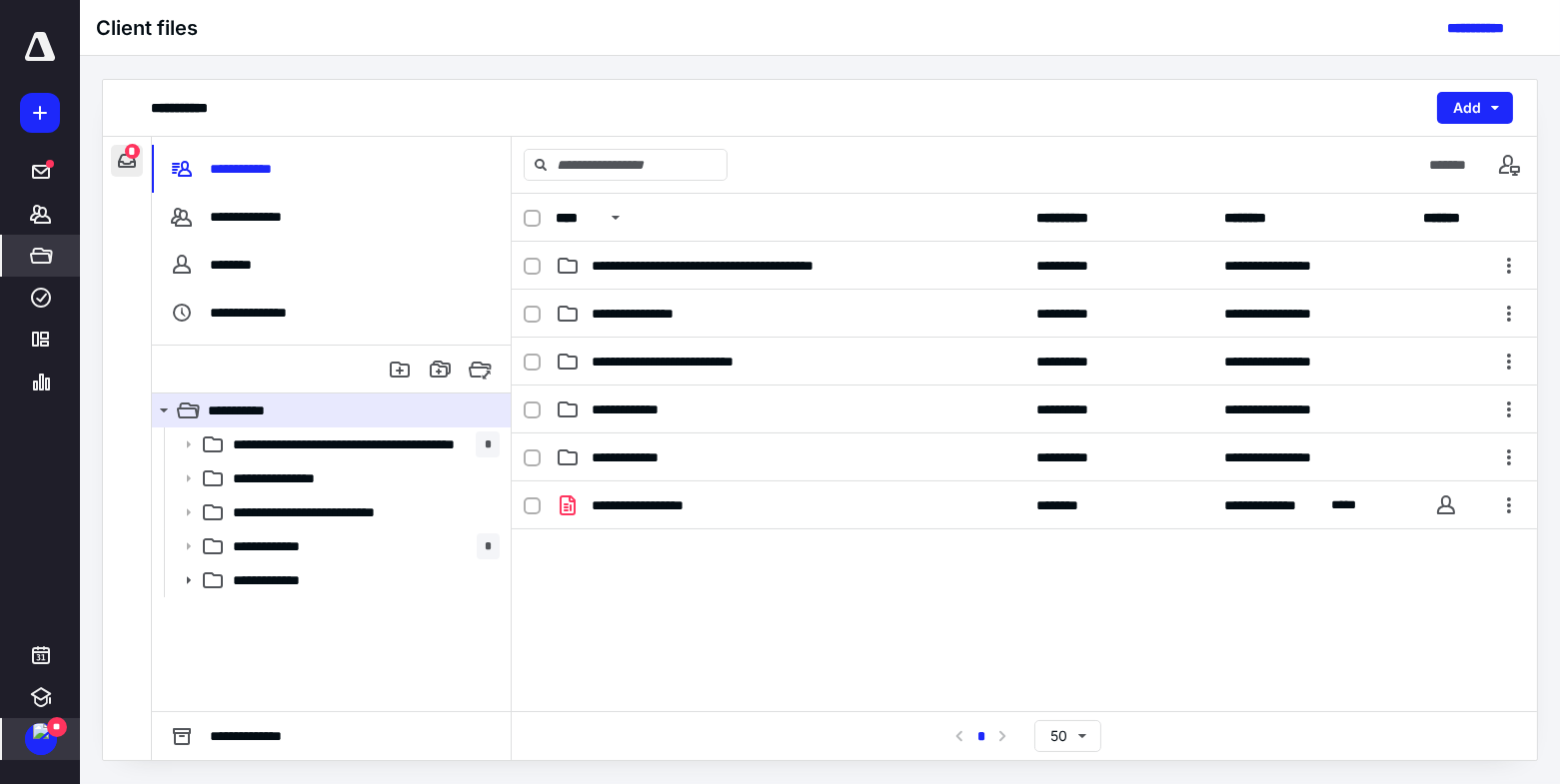 click at bounding box center [127, 161] 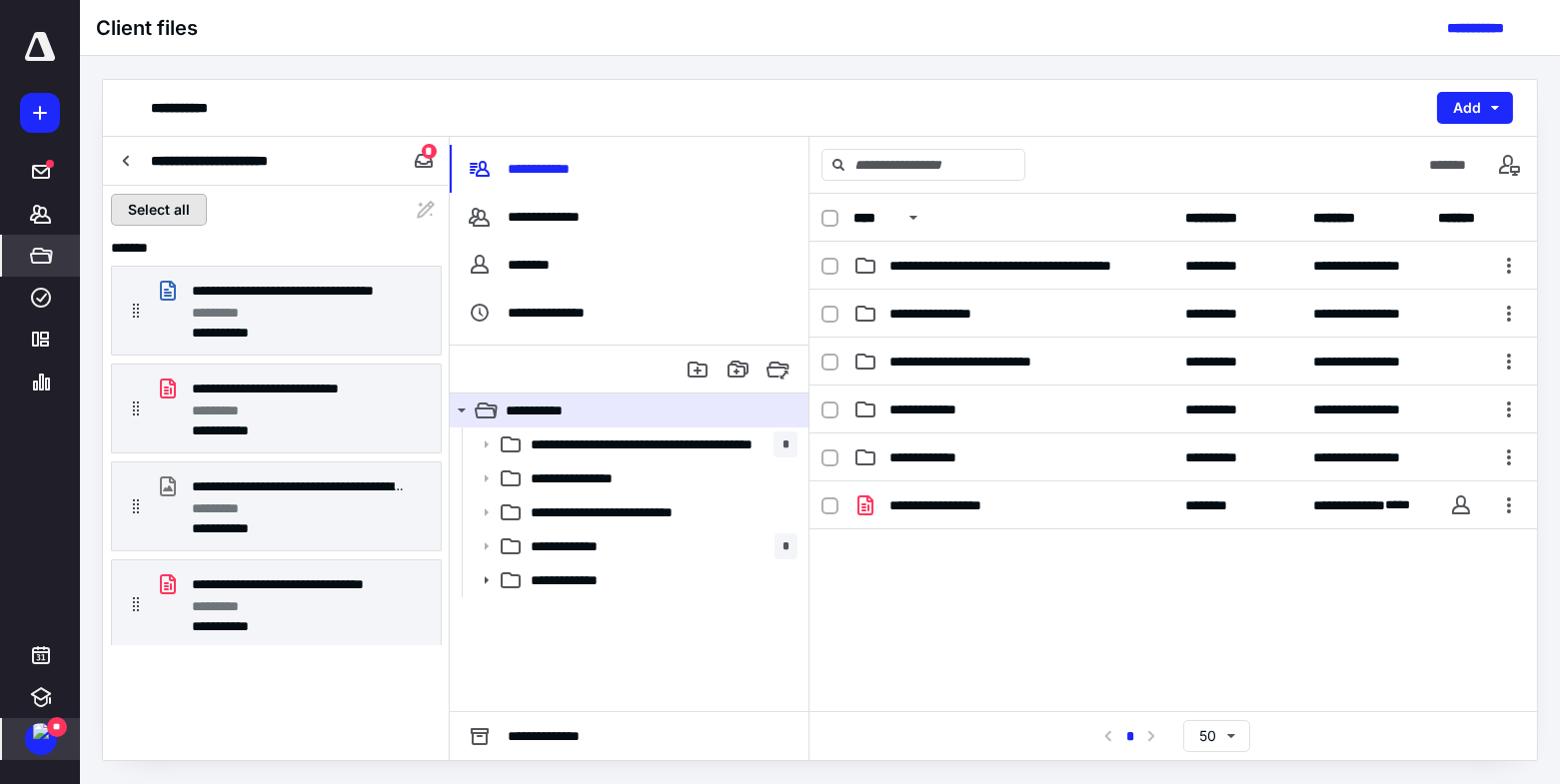 click on "Select all" at bounding box center (159, 210) 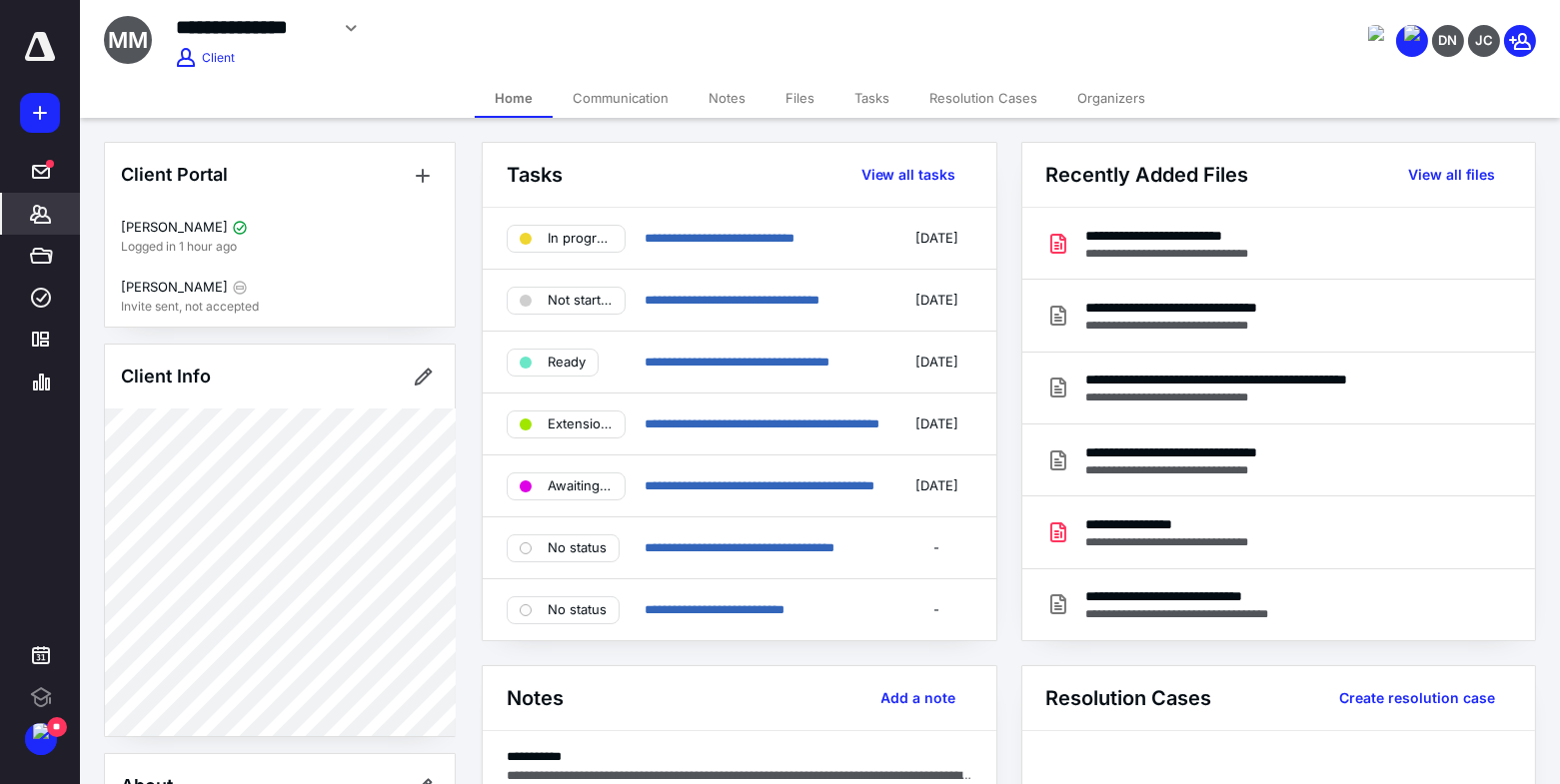 scroll, scrollTop: 0, scrollLeft: 0, axis: both 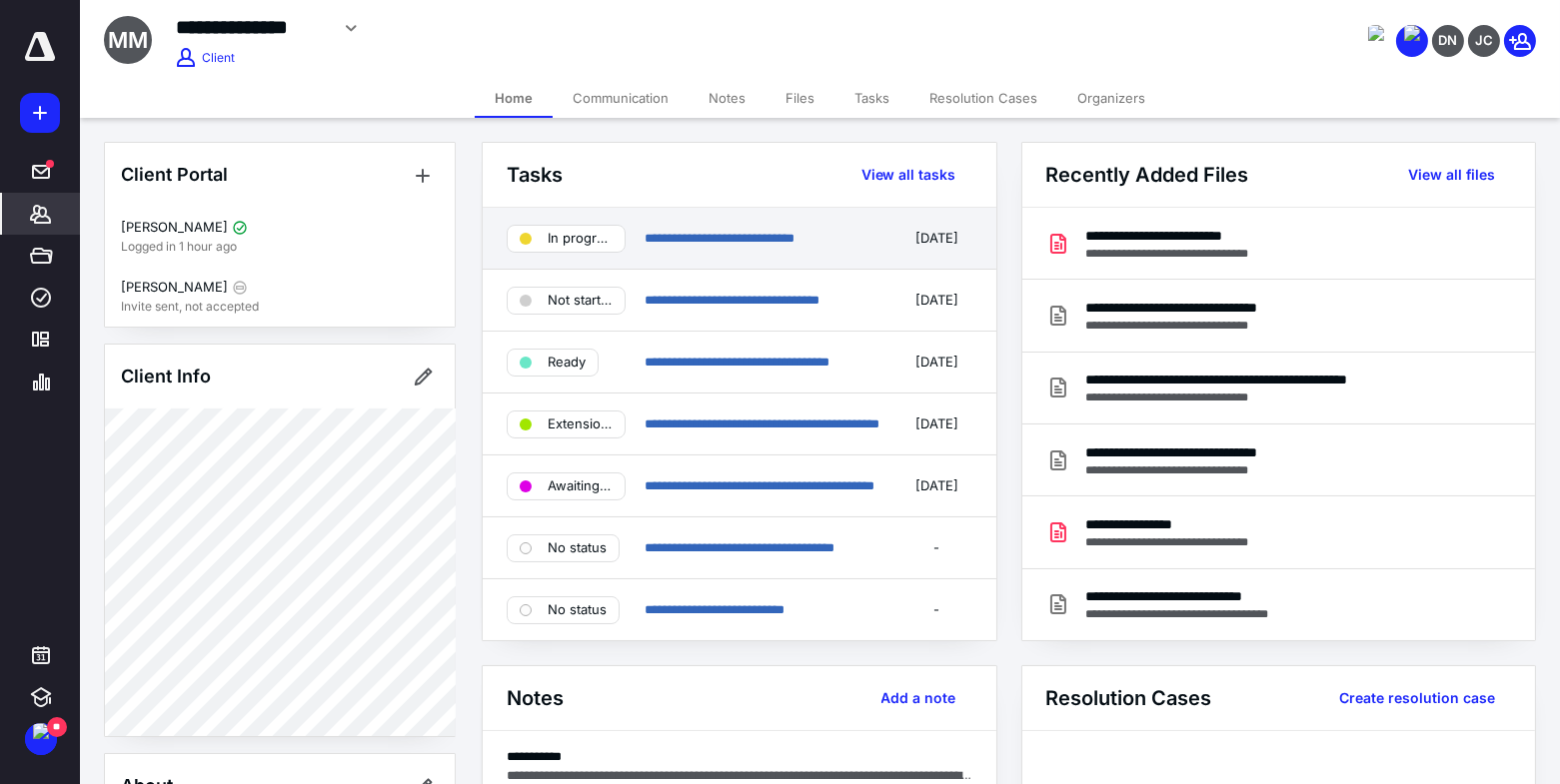 click on "**********" at bounding box center [740, 239] 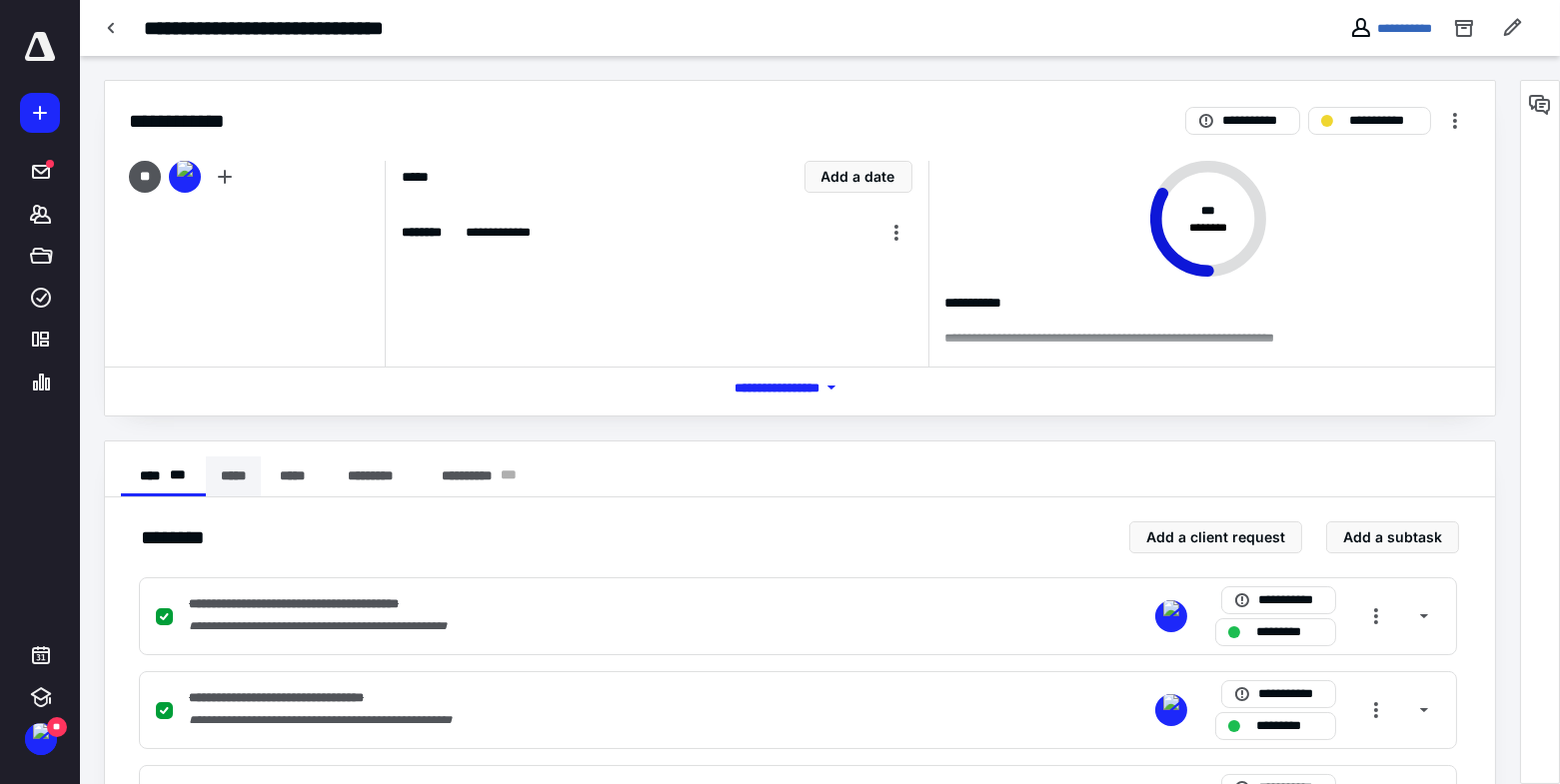 click on "*****" at bounding box center (233, 476) 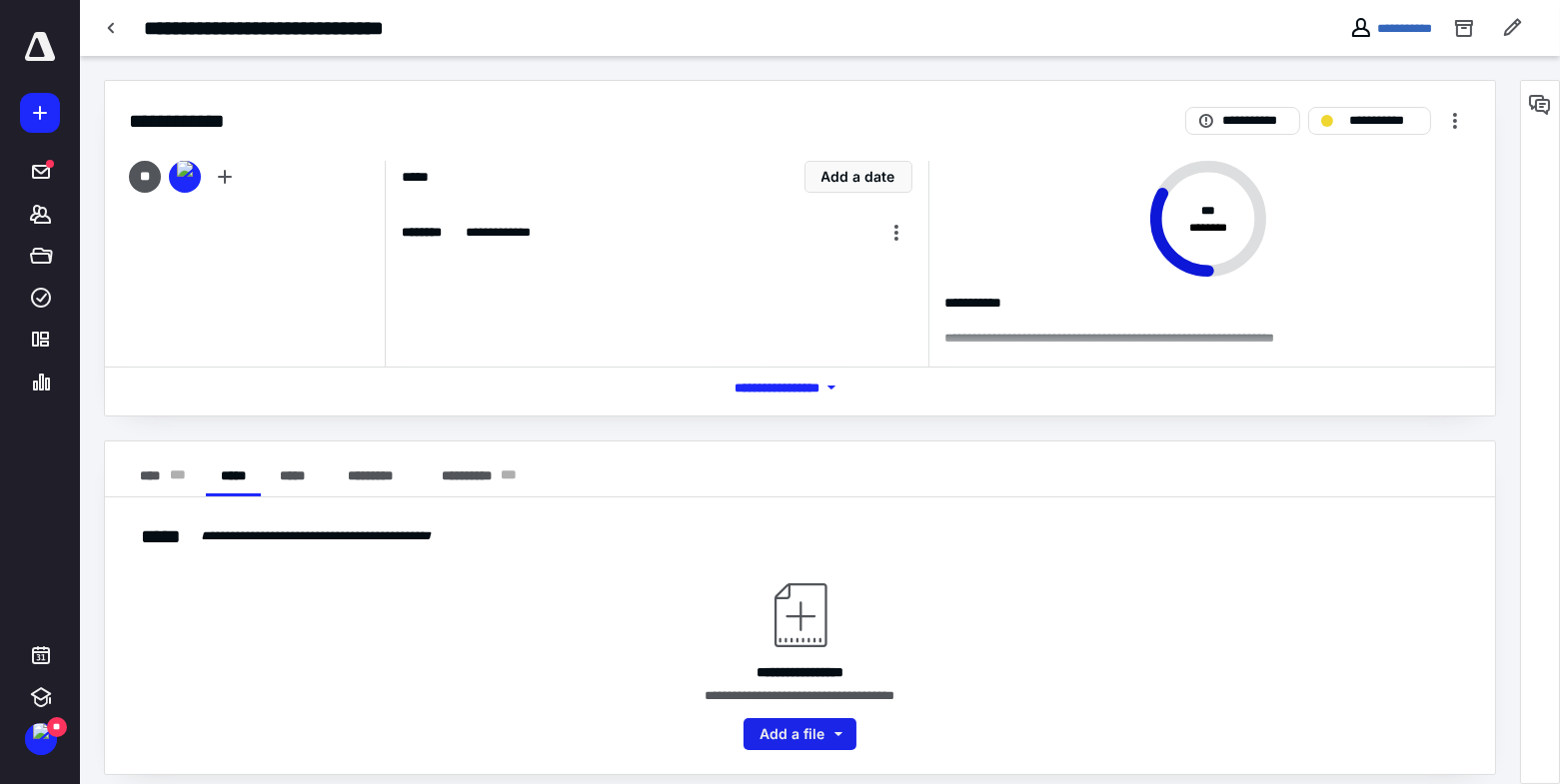 click on "Add a file" at bounding box center [799, 734] 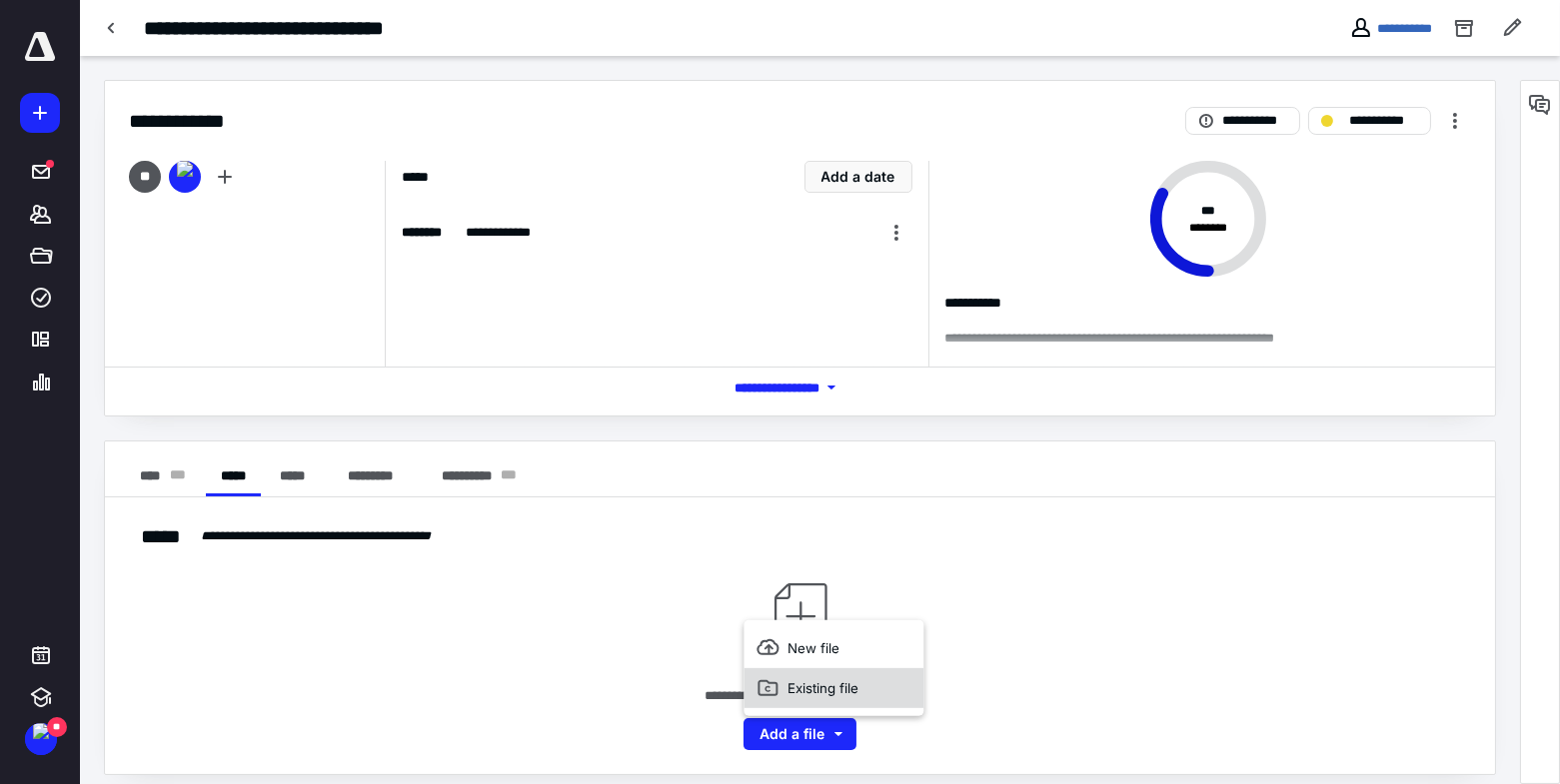 click on "Existing file" at bounding box center [833, 687] 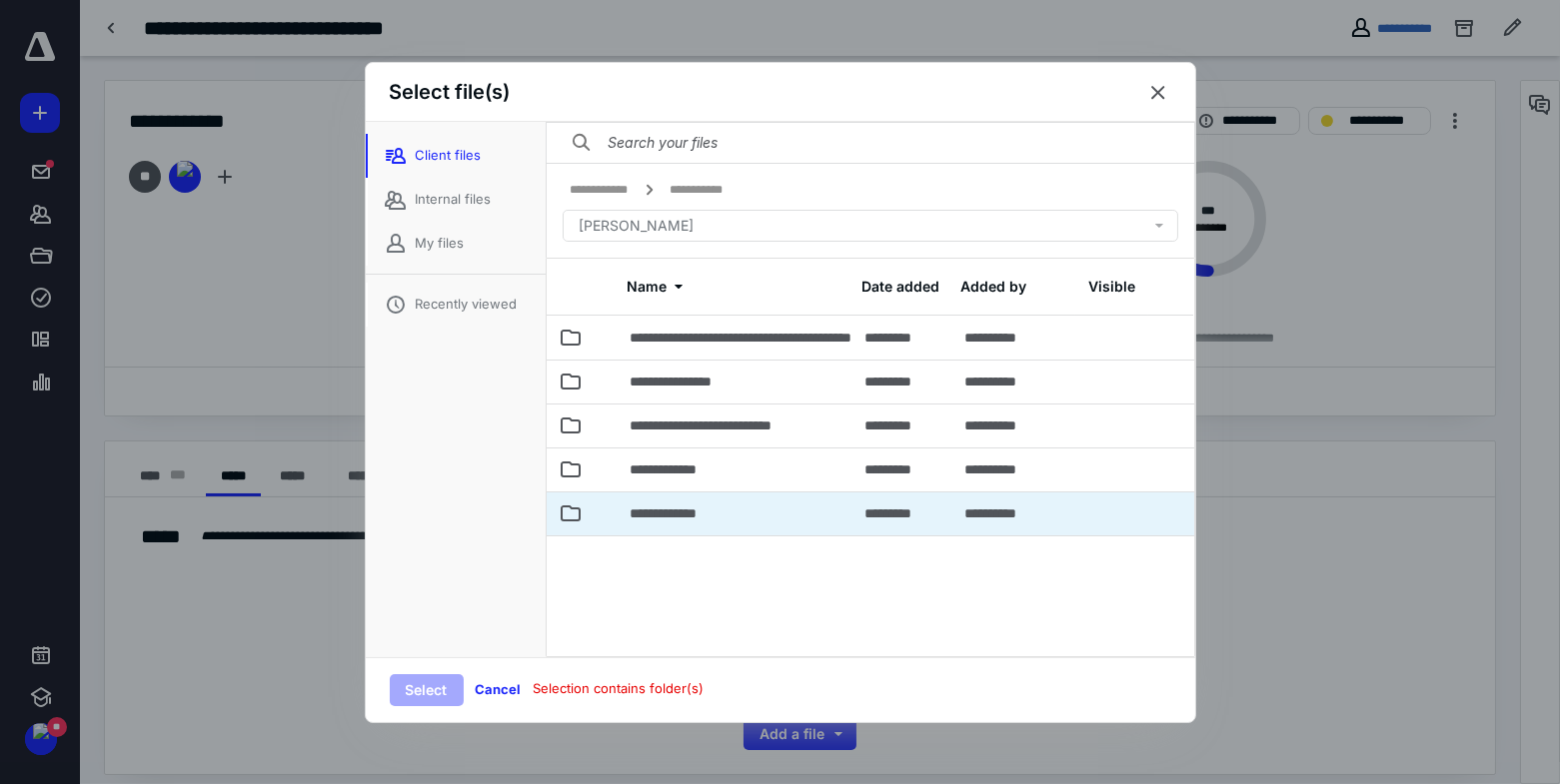click on "**********" at bounding box center (736, 513) 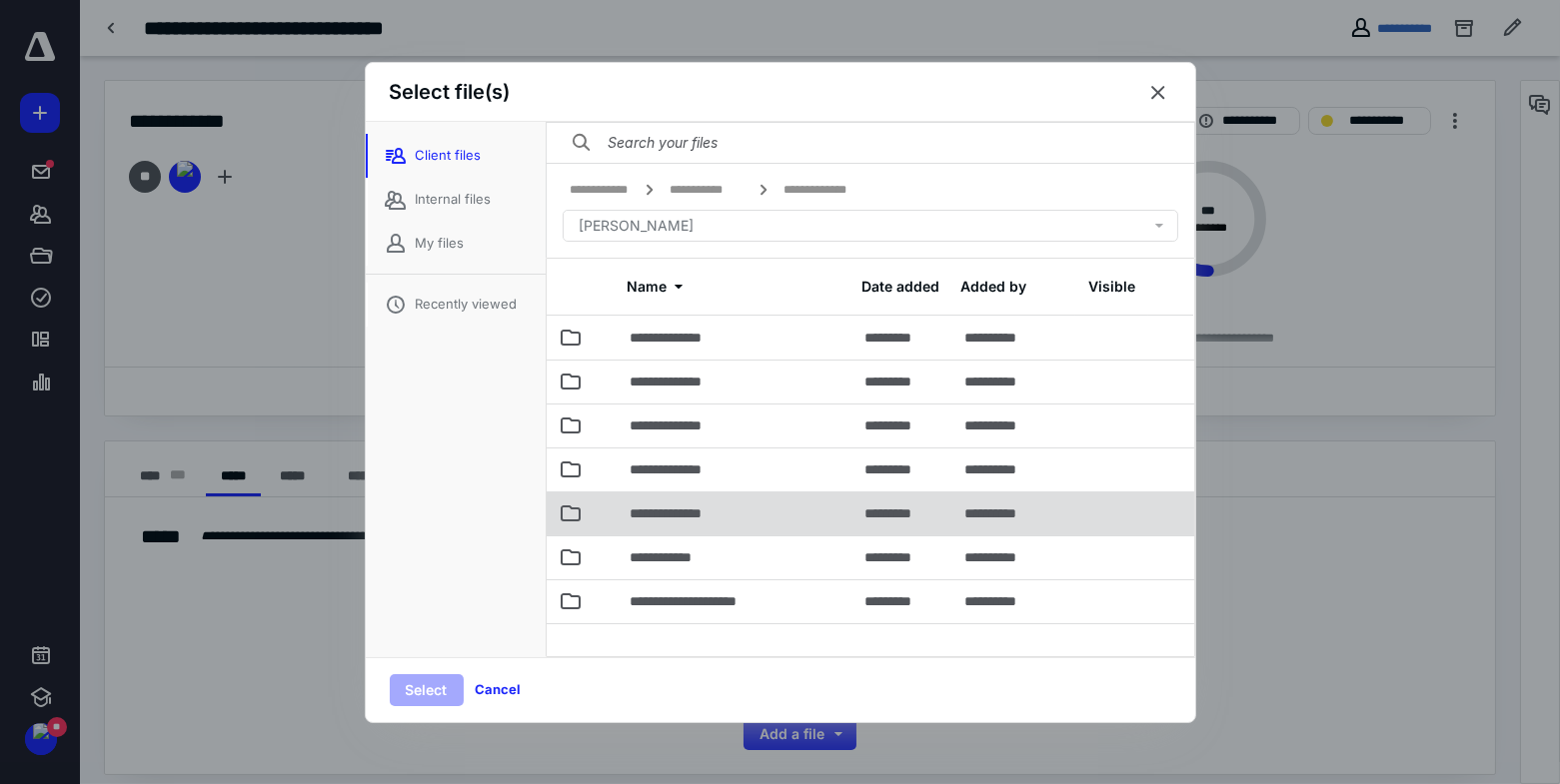 click on "**********" at bounding box center [736, 513] 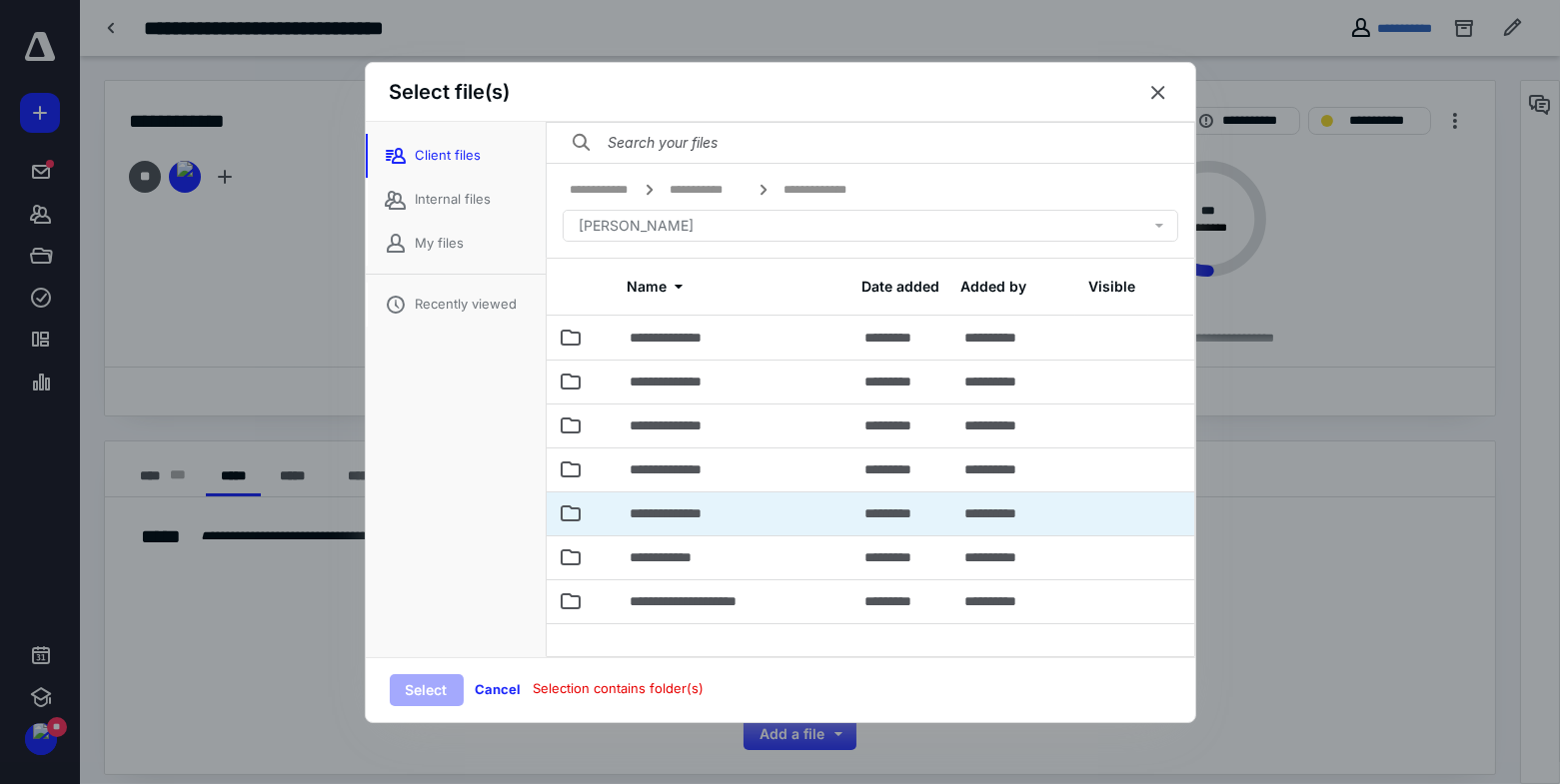 click on "**********" at bounding box center [736, 513] 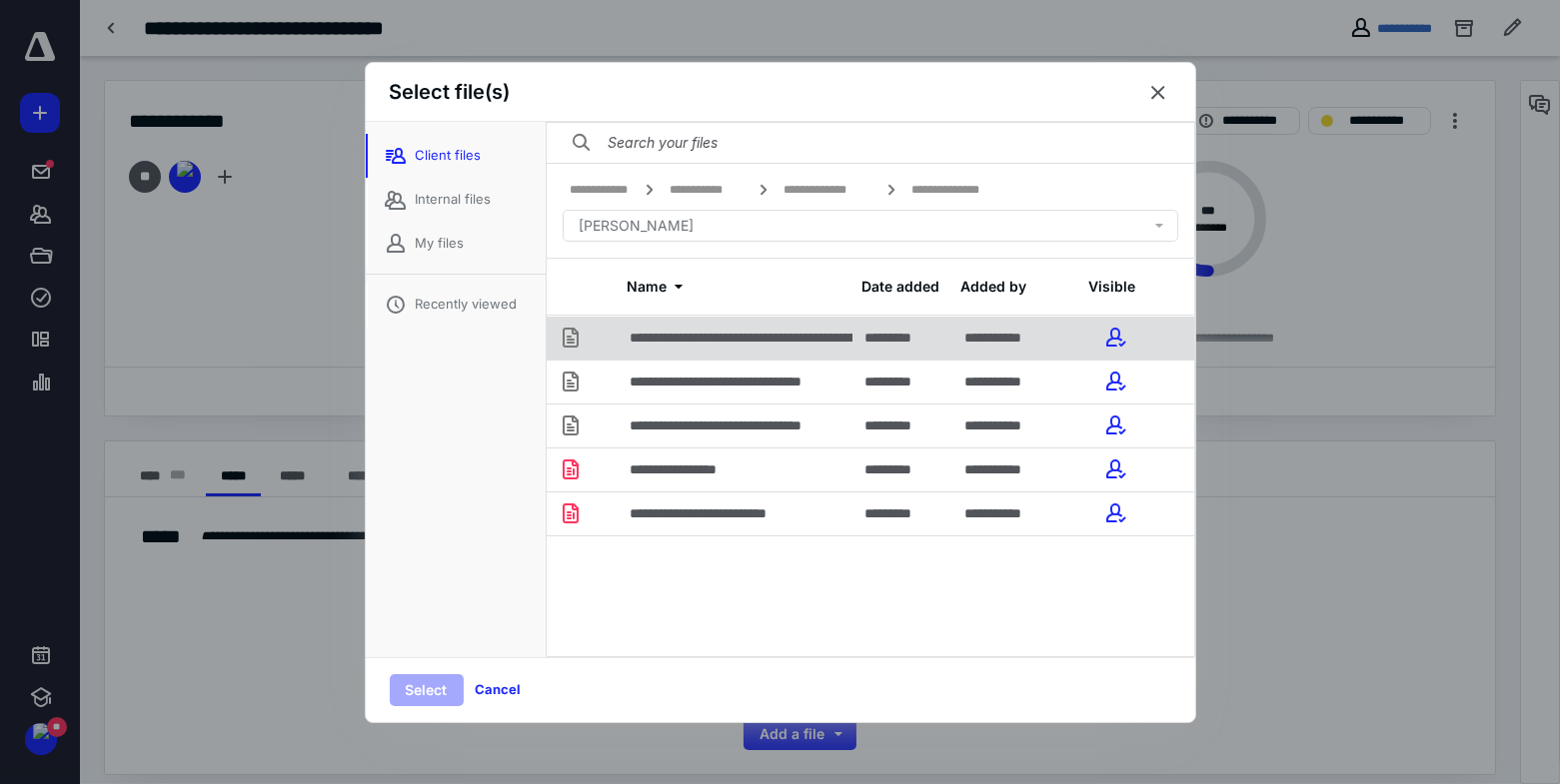 click on "**********" at bounding box center (806, 338) 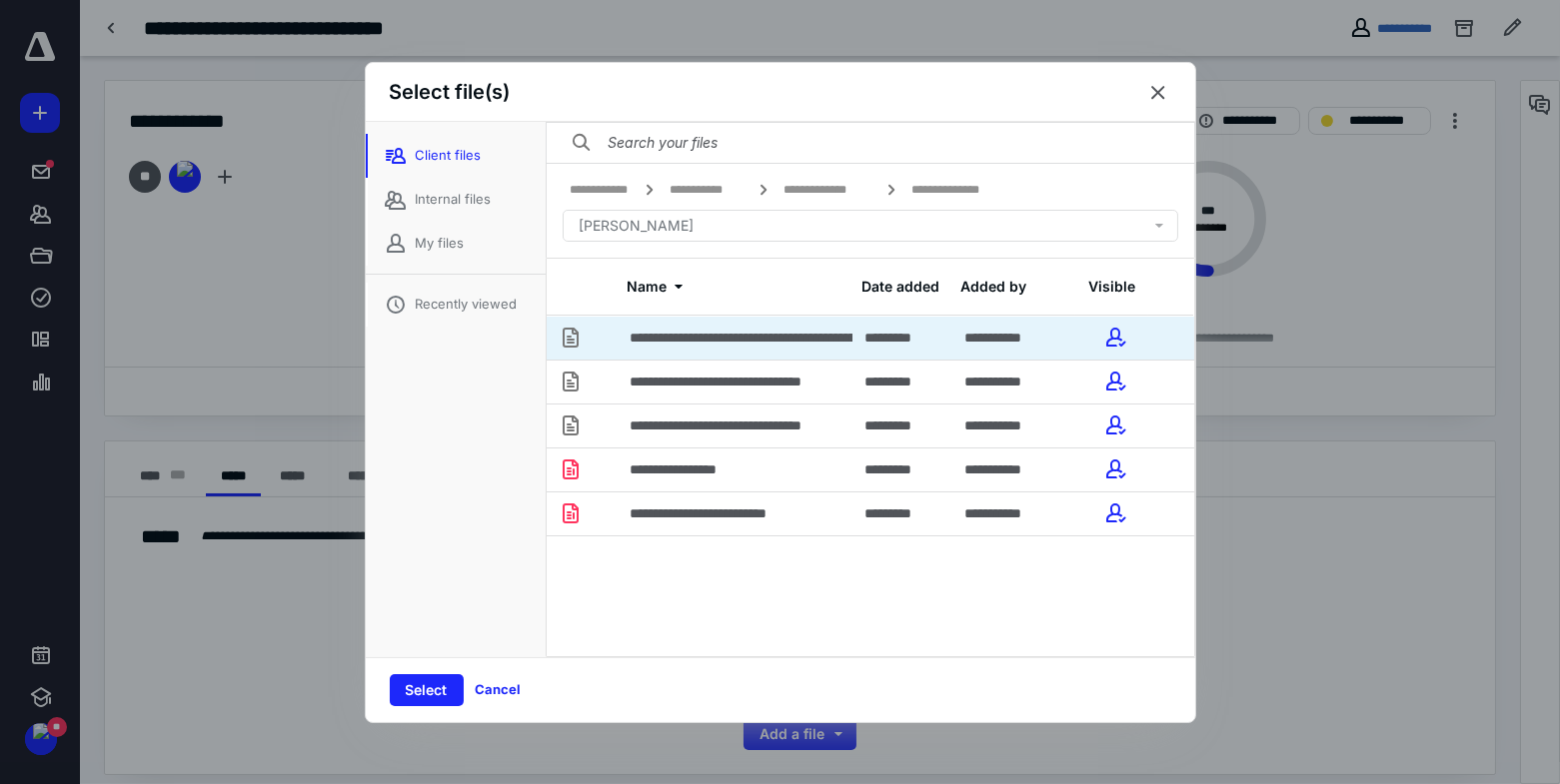 click on "**********" at bounding box center [806, 338] 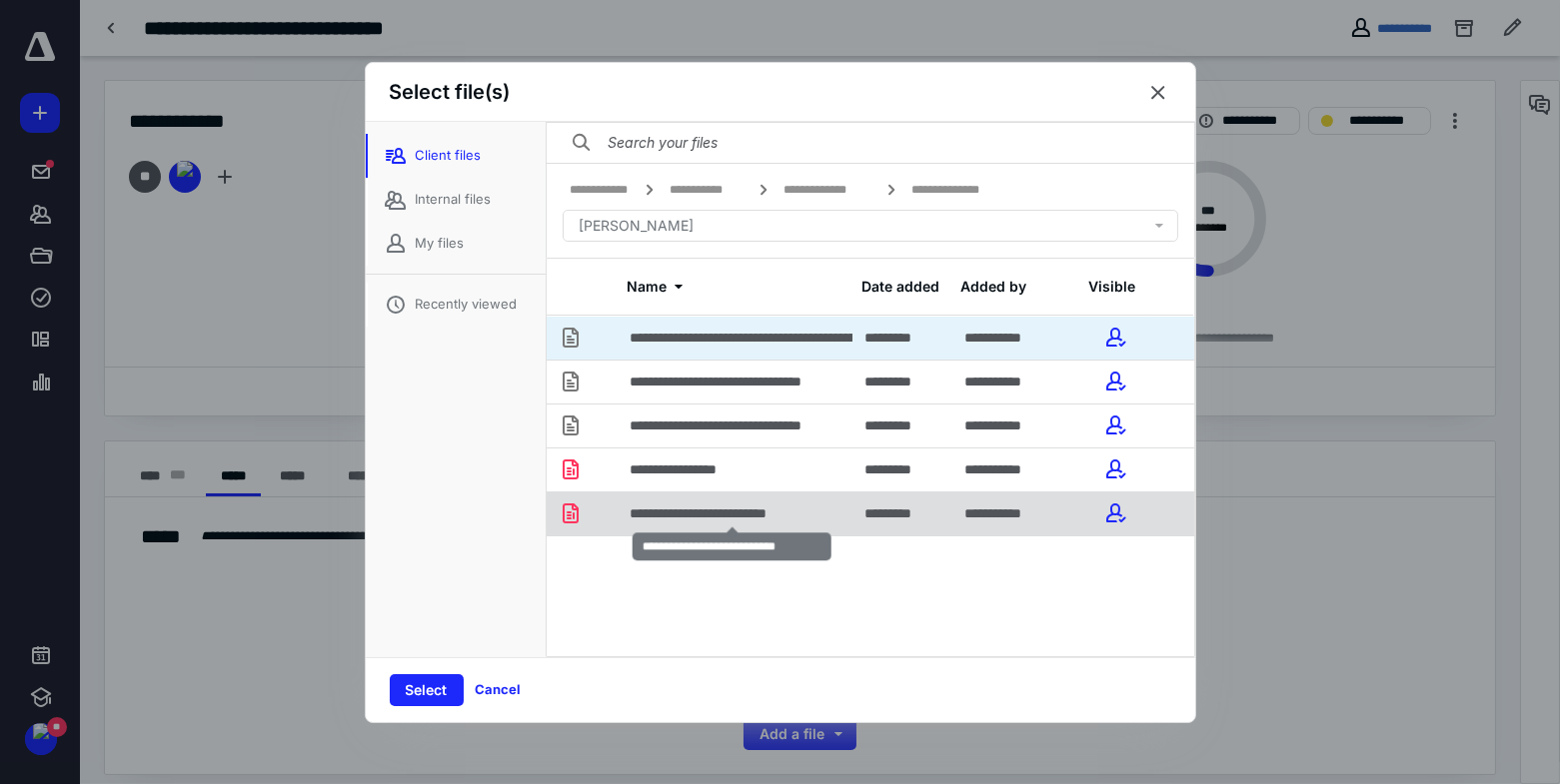 click on "**********" at bounding box center [734, 513] 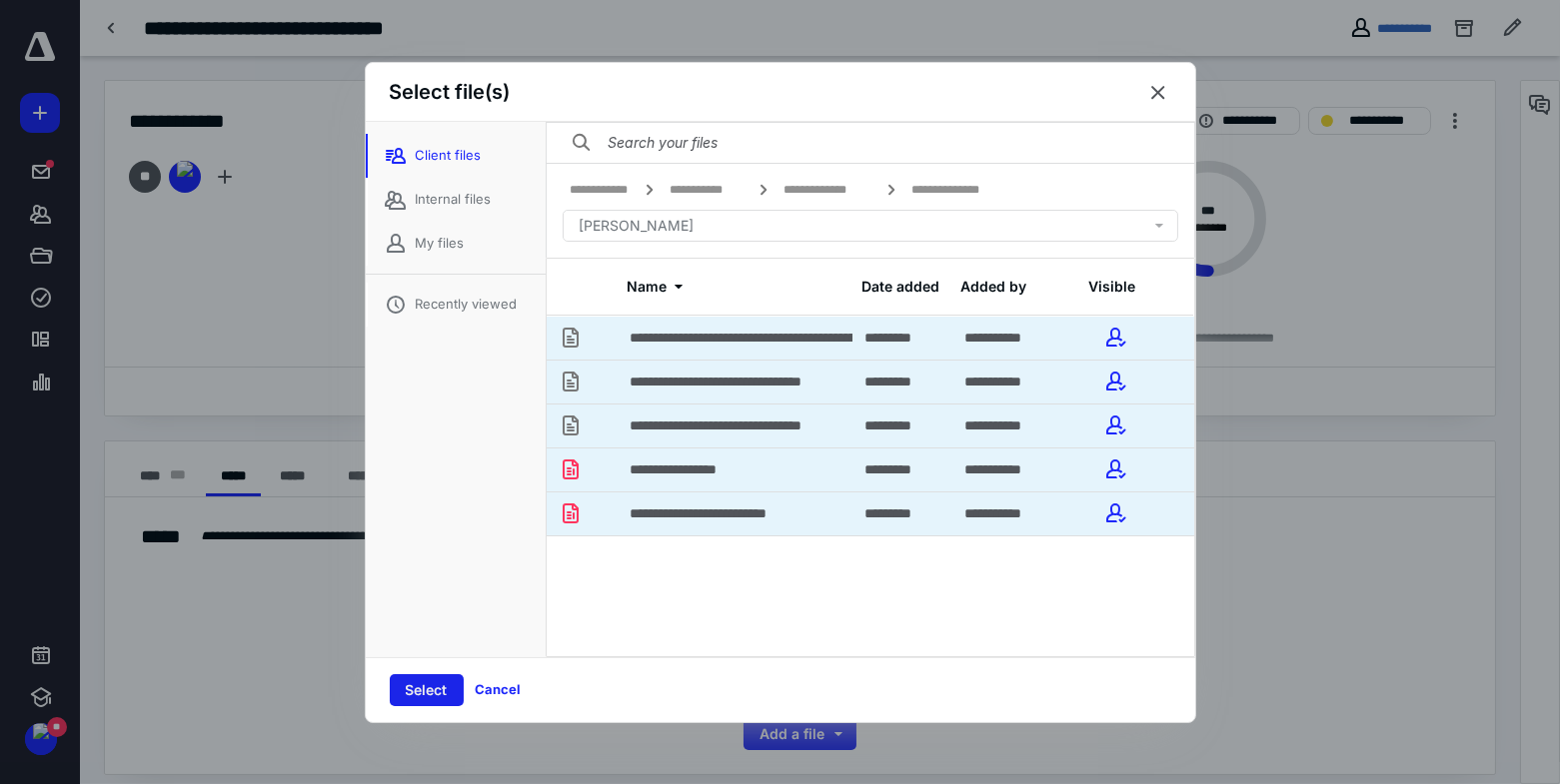 click on "Select" at bounding box center [427, 690] 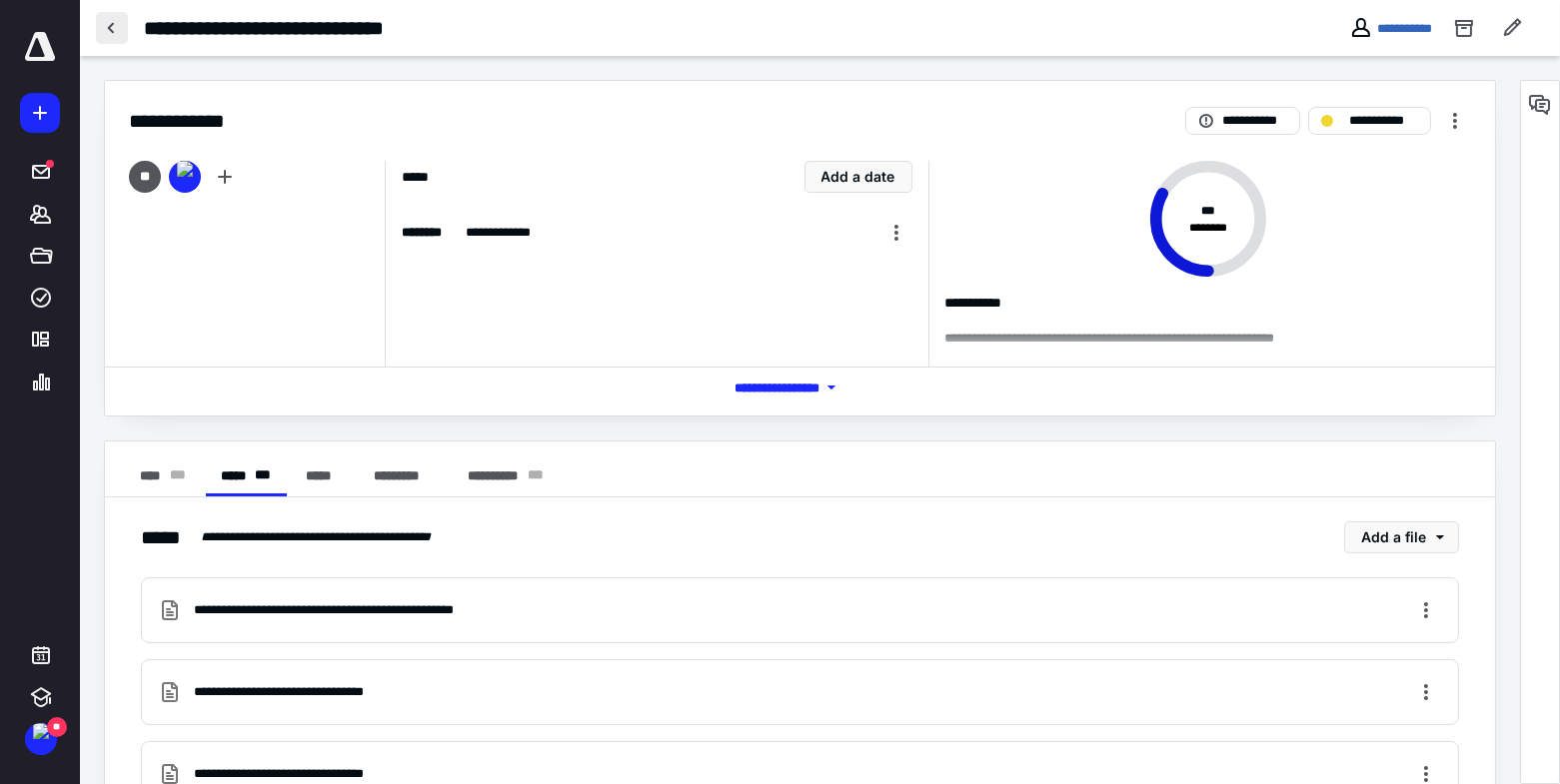 click at bounding box center [112, 28] 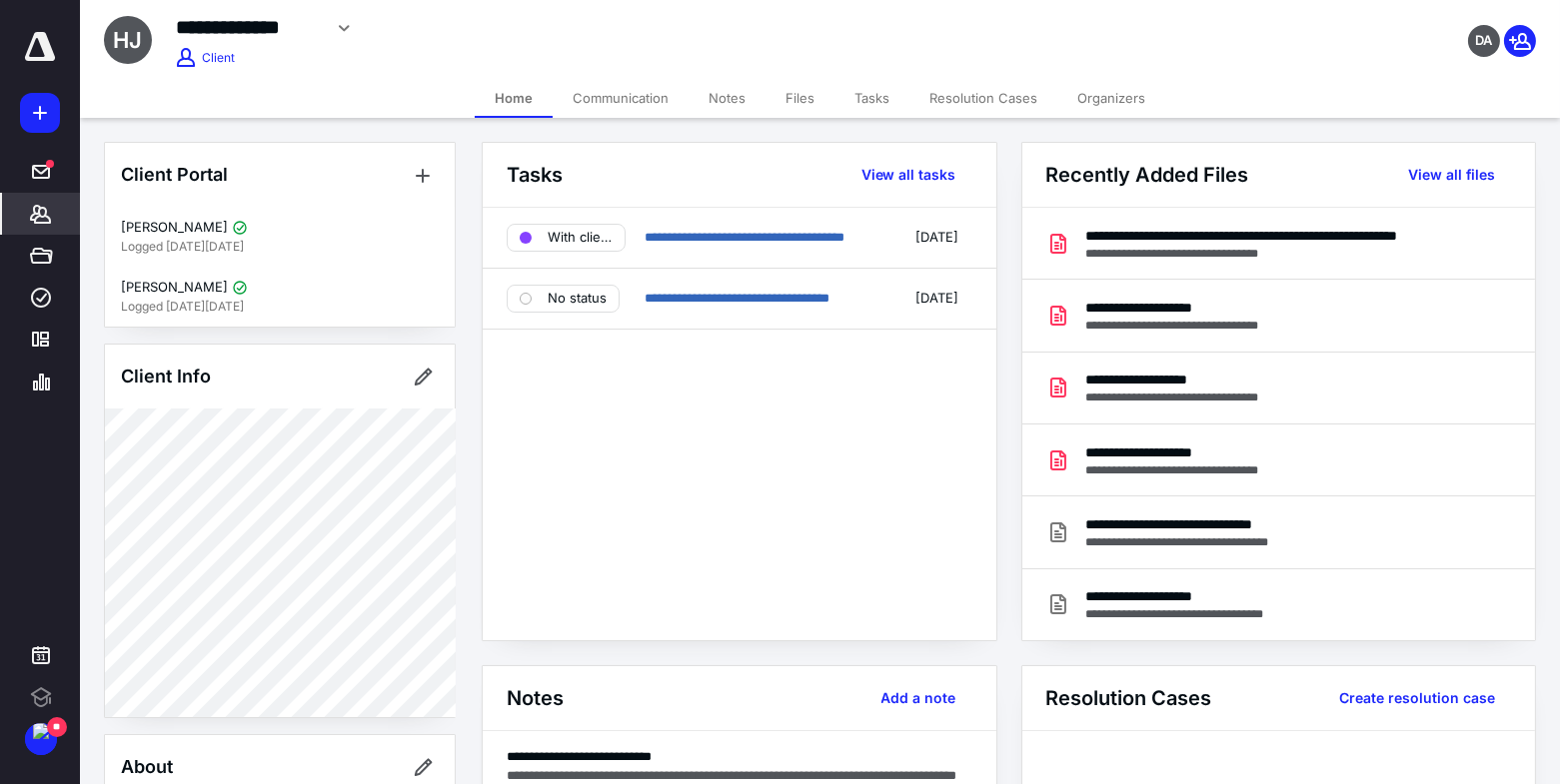 scroll, scrollTop: 0, scrollLeft: 0, axis: both 